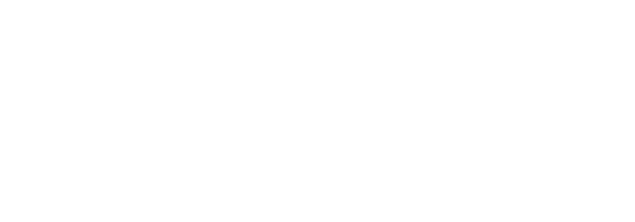 scroll, scrollTop: 0, scrollLeft: 0, axis: both 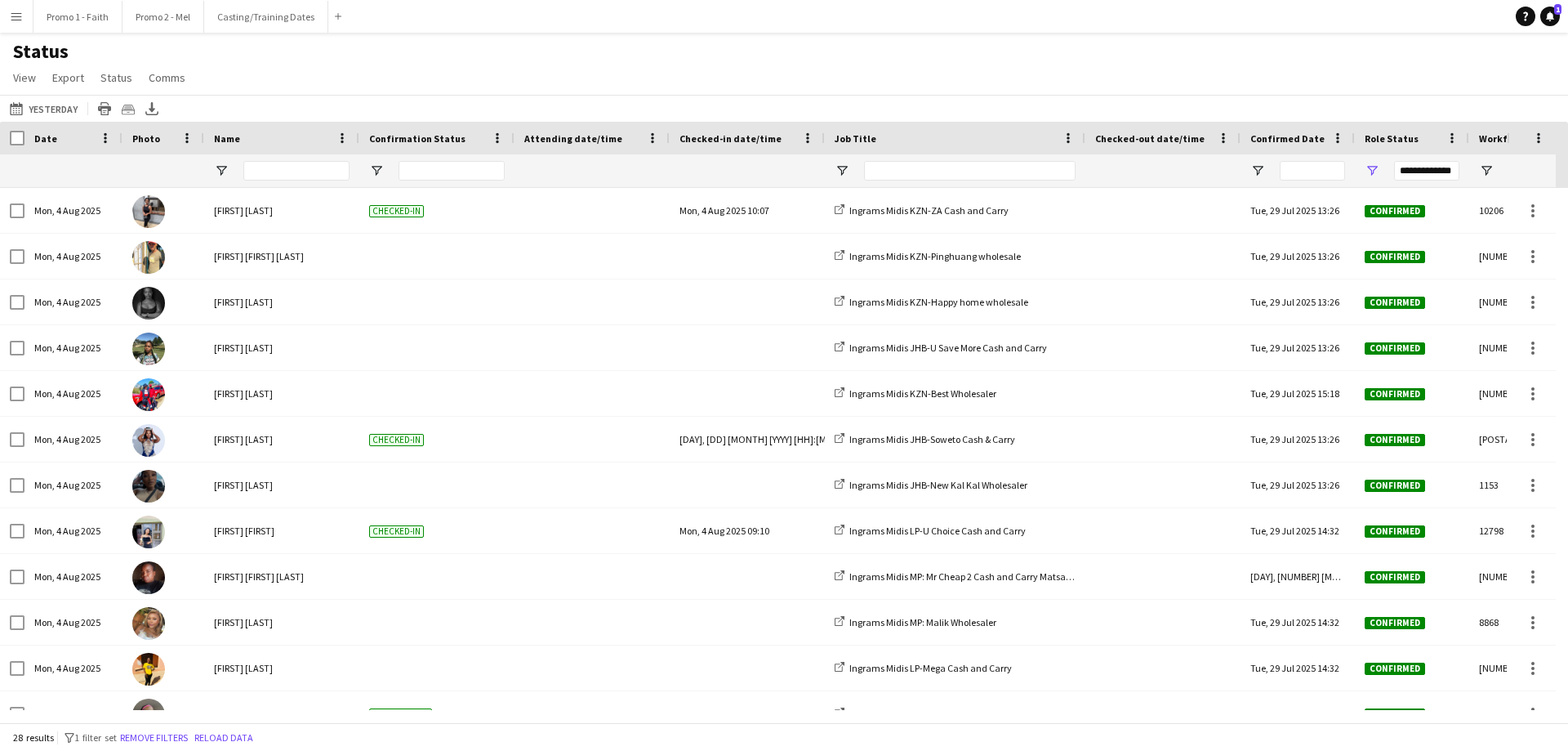 click on "Menu" at bounding box center [16, 16] 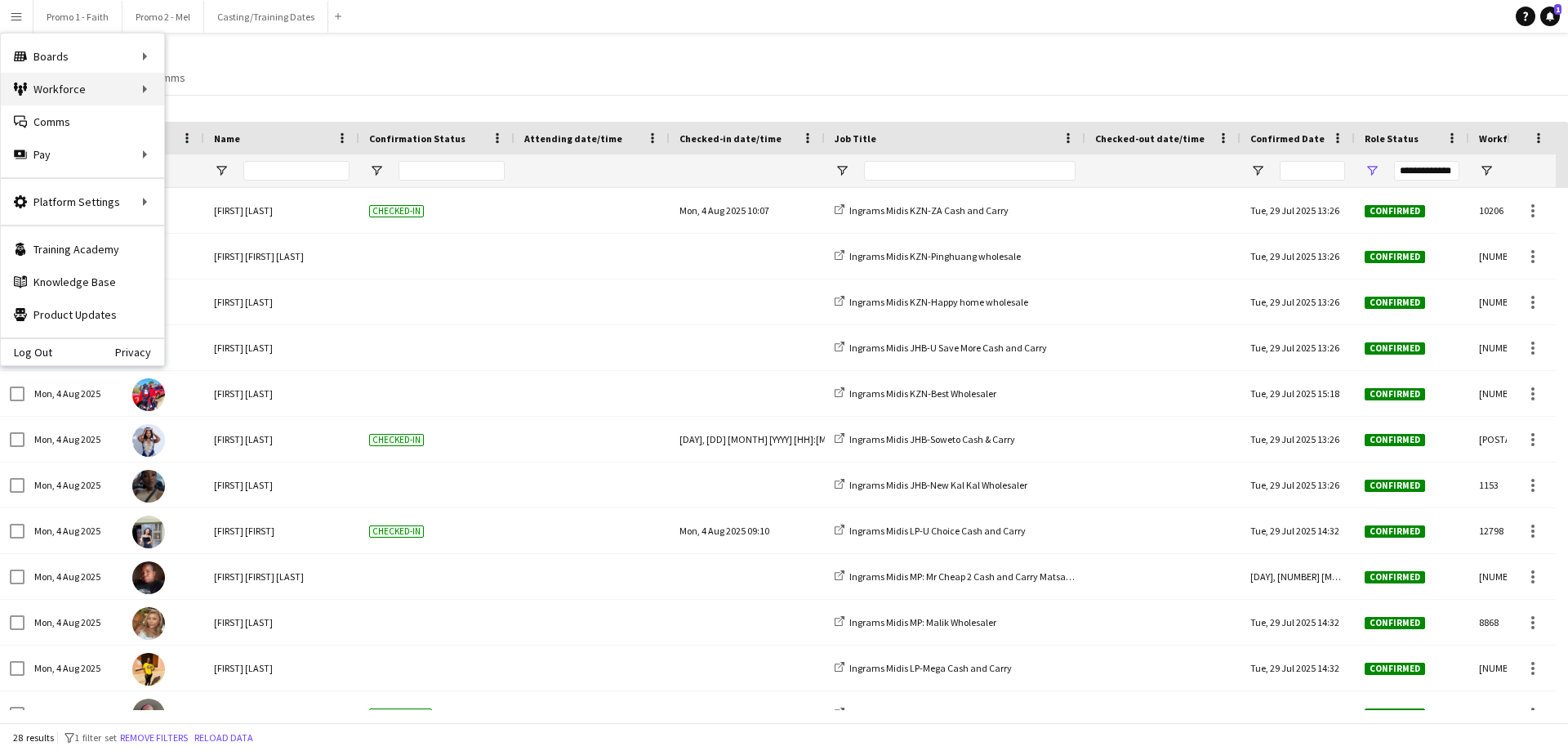 click on "Workforce
Workforce" at bounding box center (82, 89) 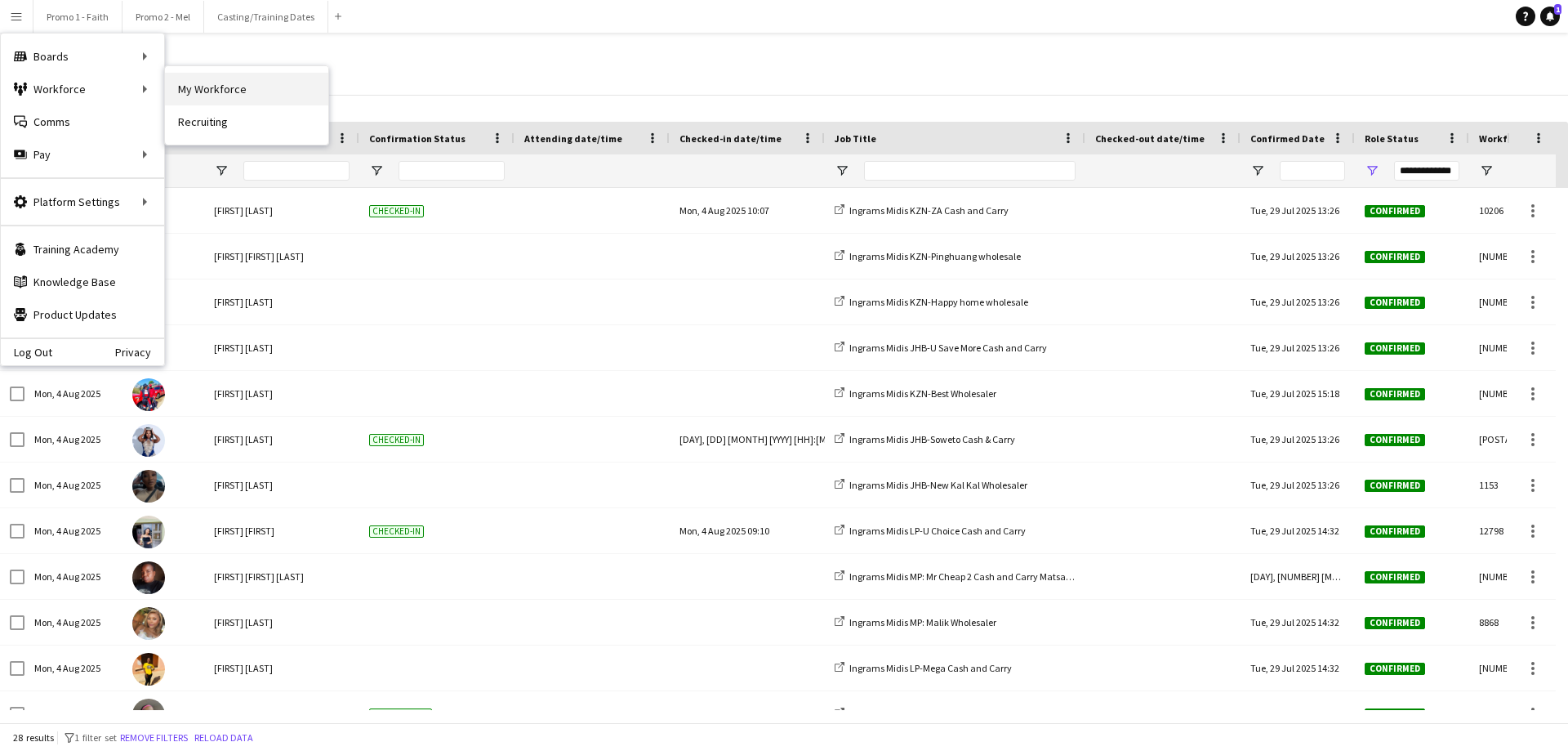 click on "My Workforce" at bounding box center [247, 89] 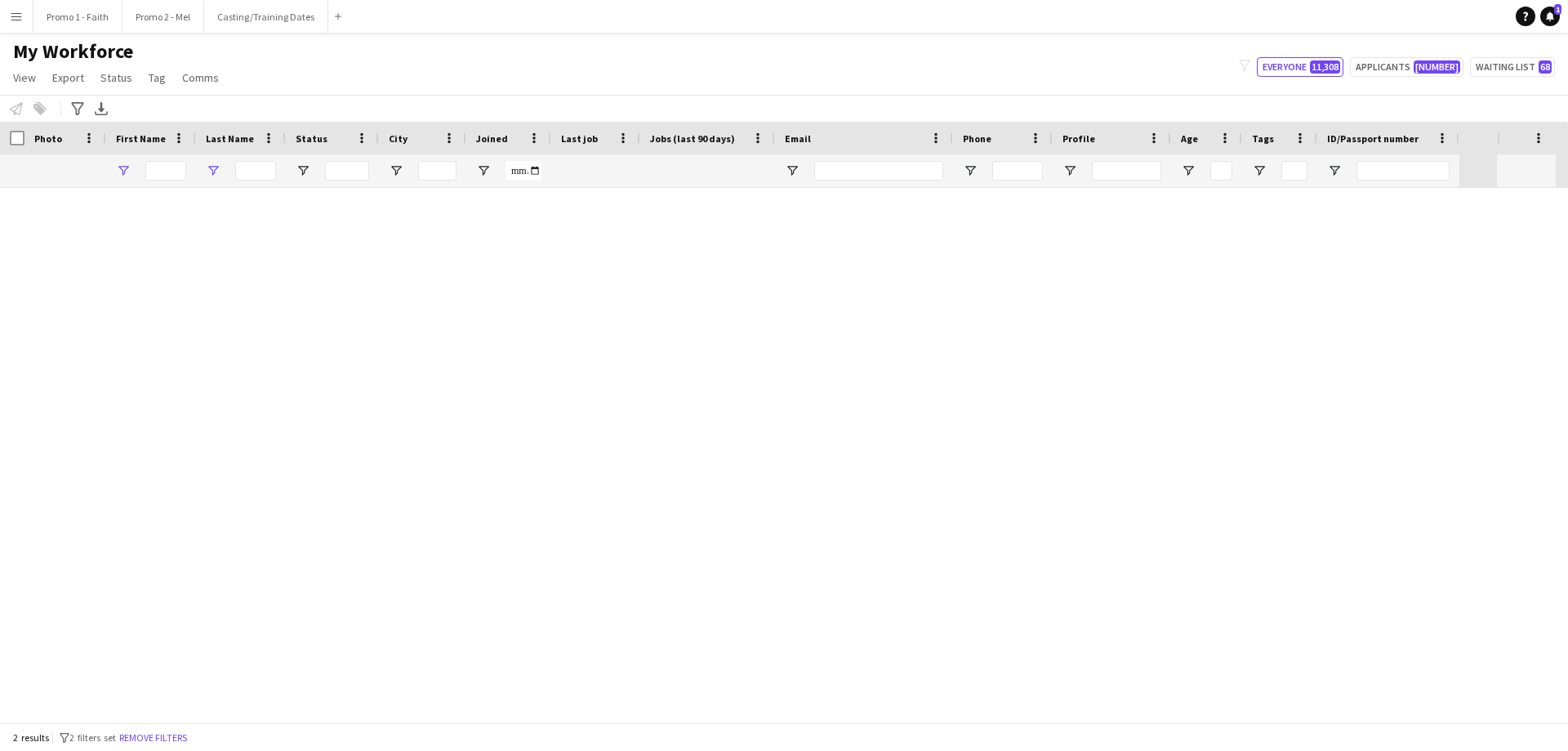 type on "***" 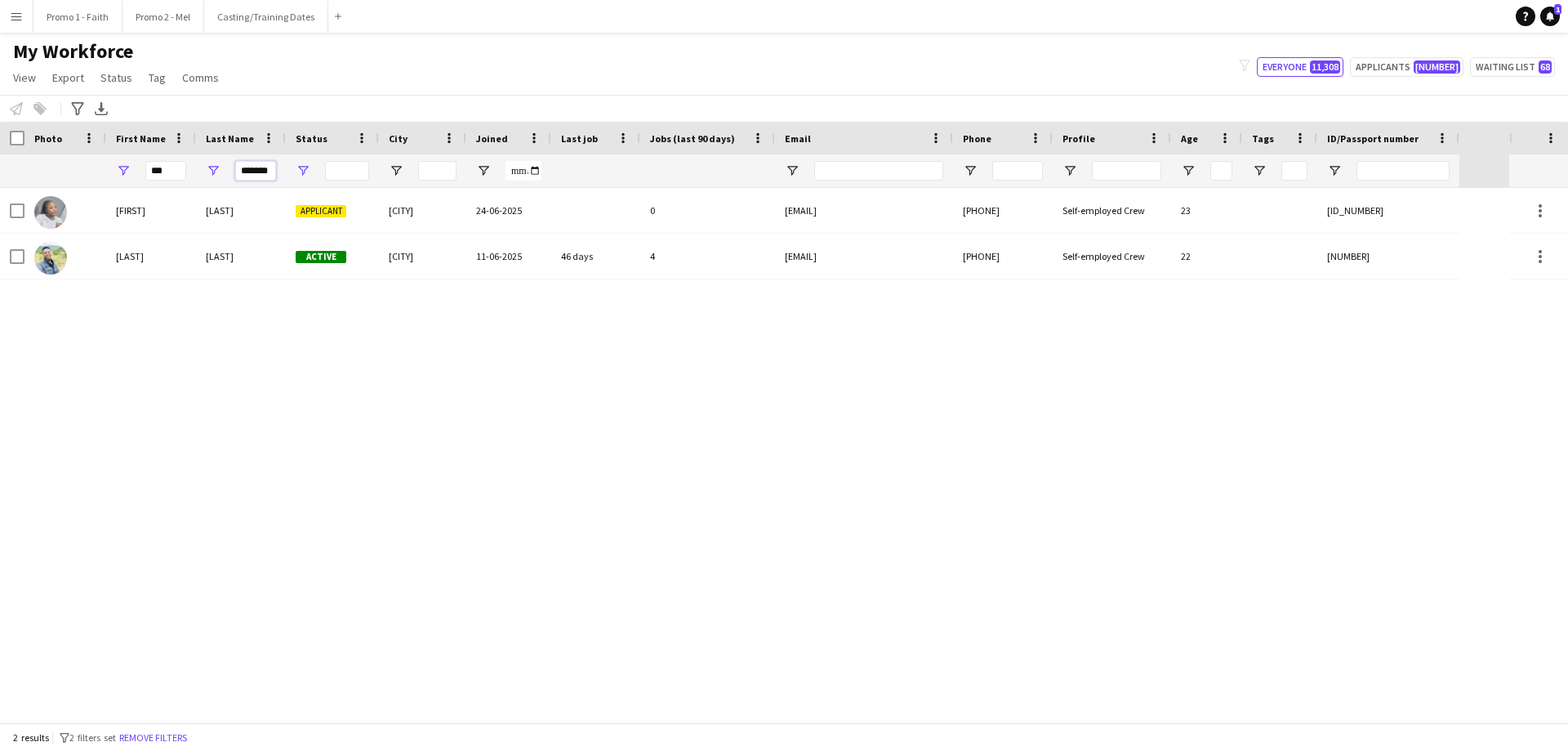drag, startPoint x: 241, startPoint y: 169, endPoint x: 300, endPoint y: 172, distance: 59.07622 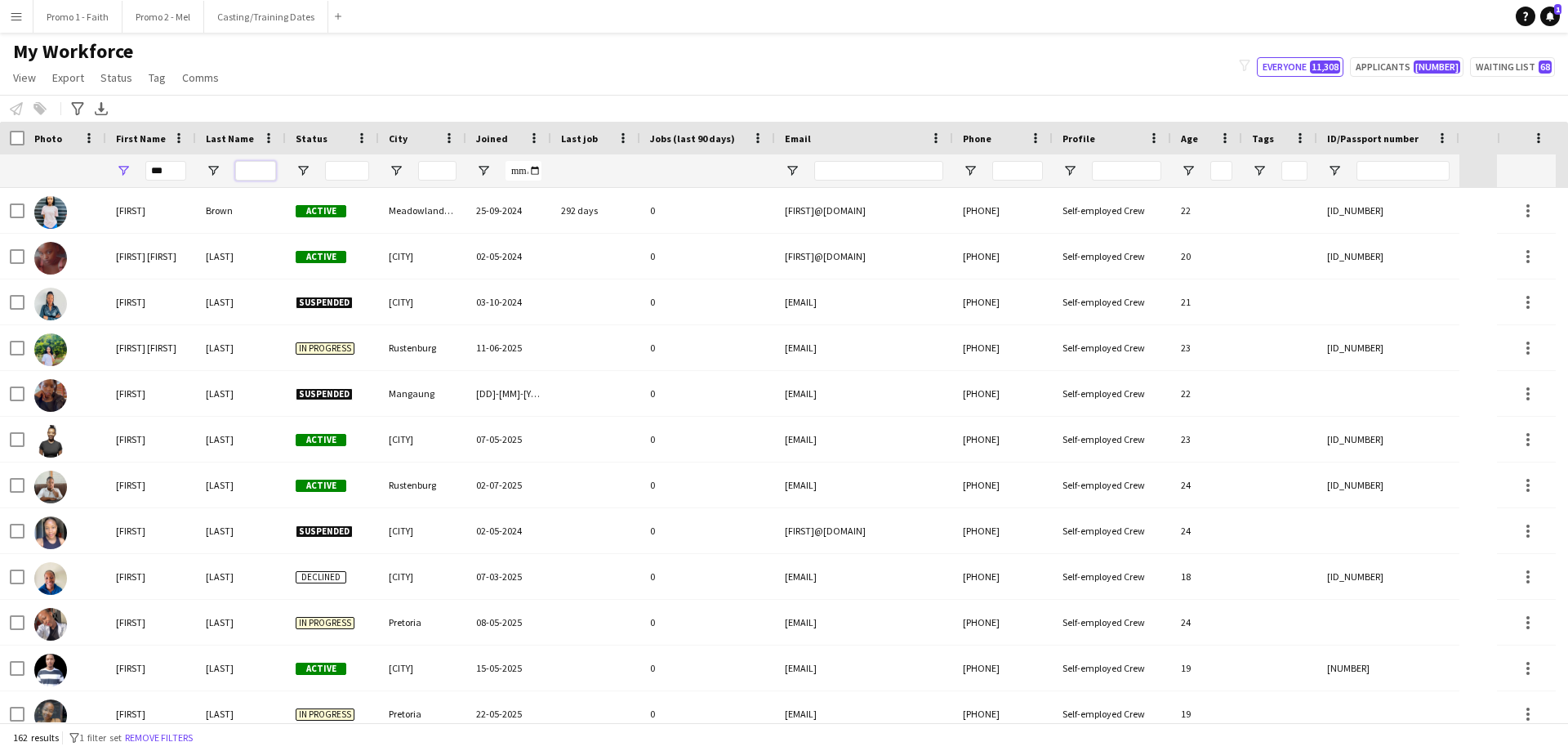 type 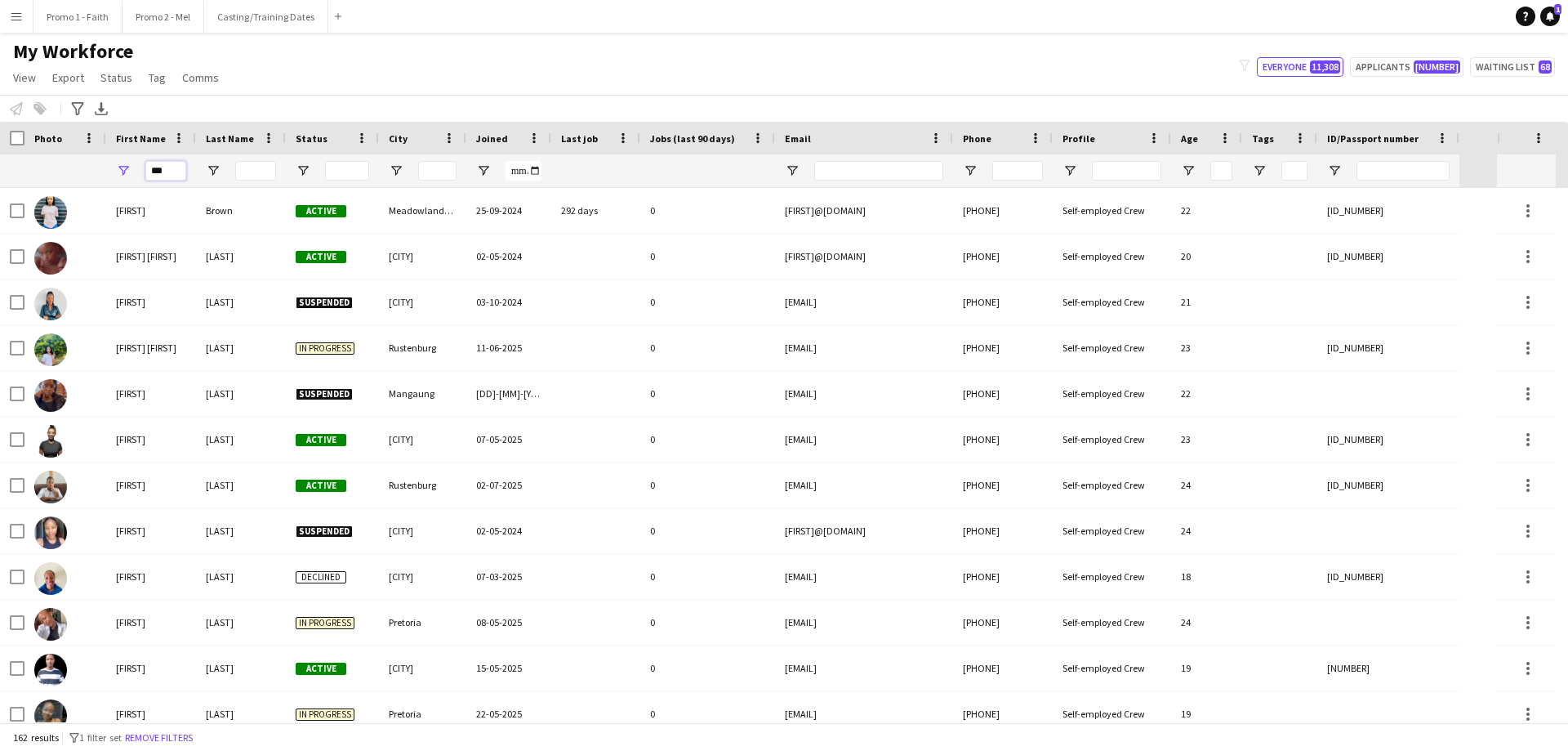 click on "***" at bounding box center (166, 171) 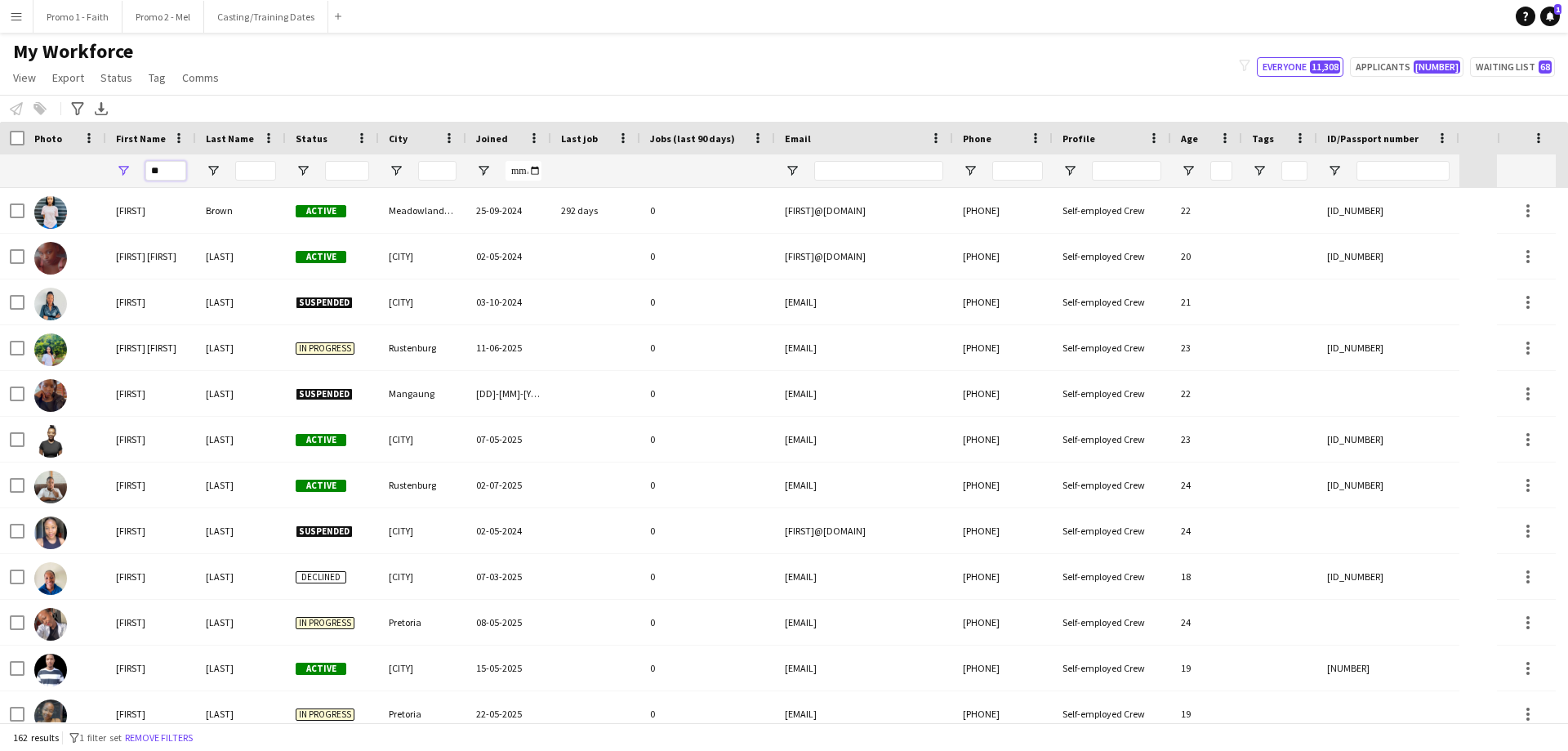 type on "*" 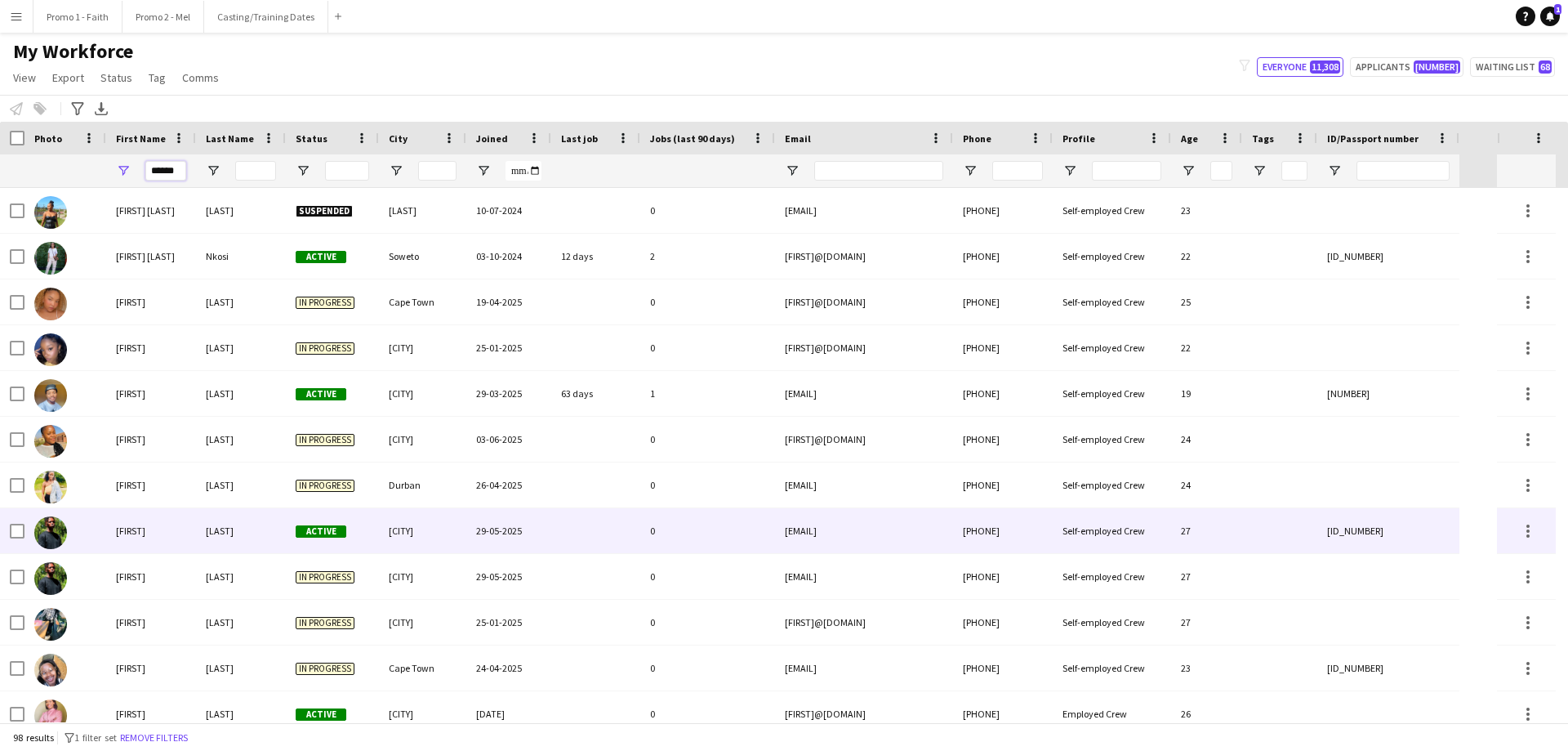 scroll, scrollTop: 409, scrollLeft: 0, axis: vertical 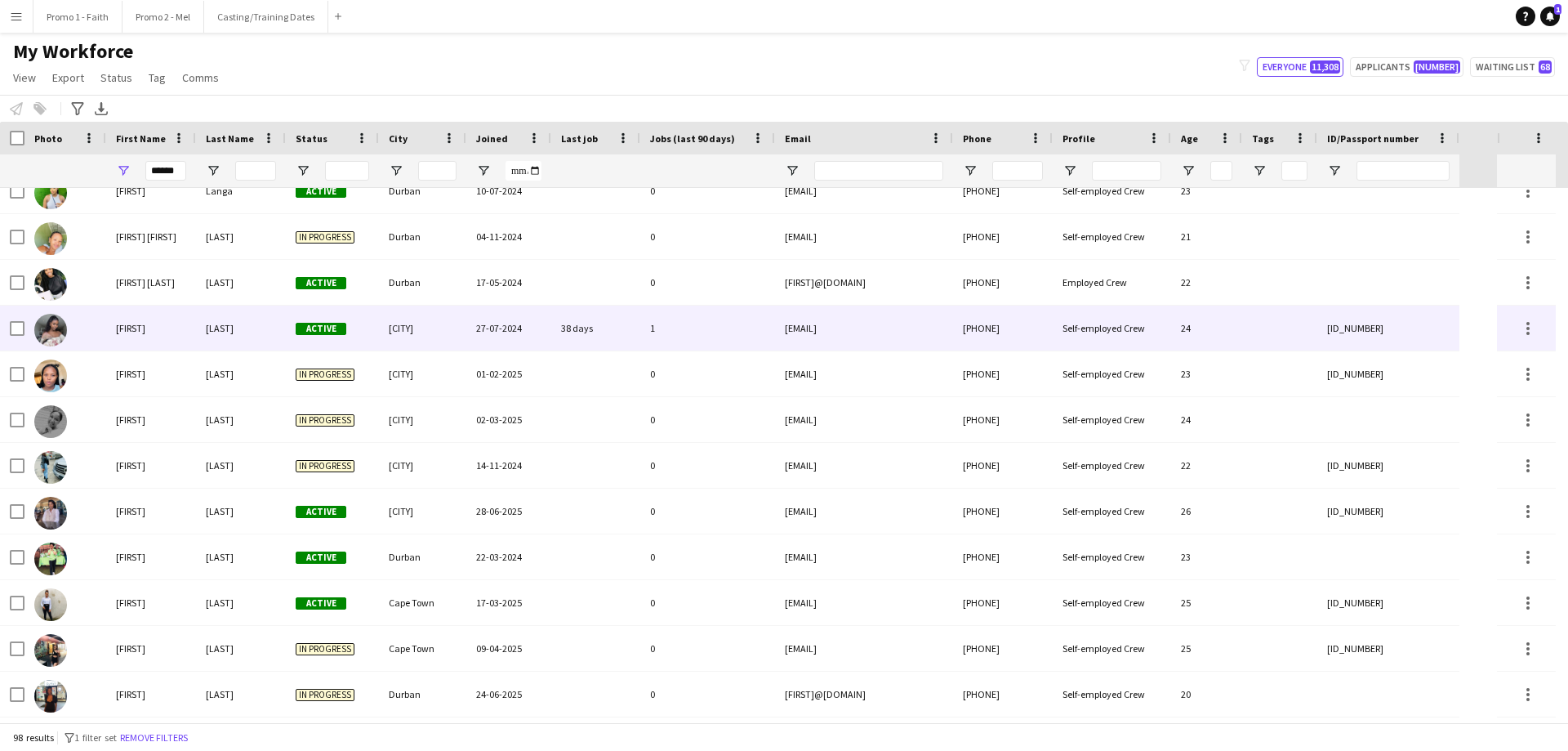 click on "[LAST]" at bounding box center (241, 328) 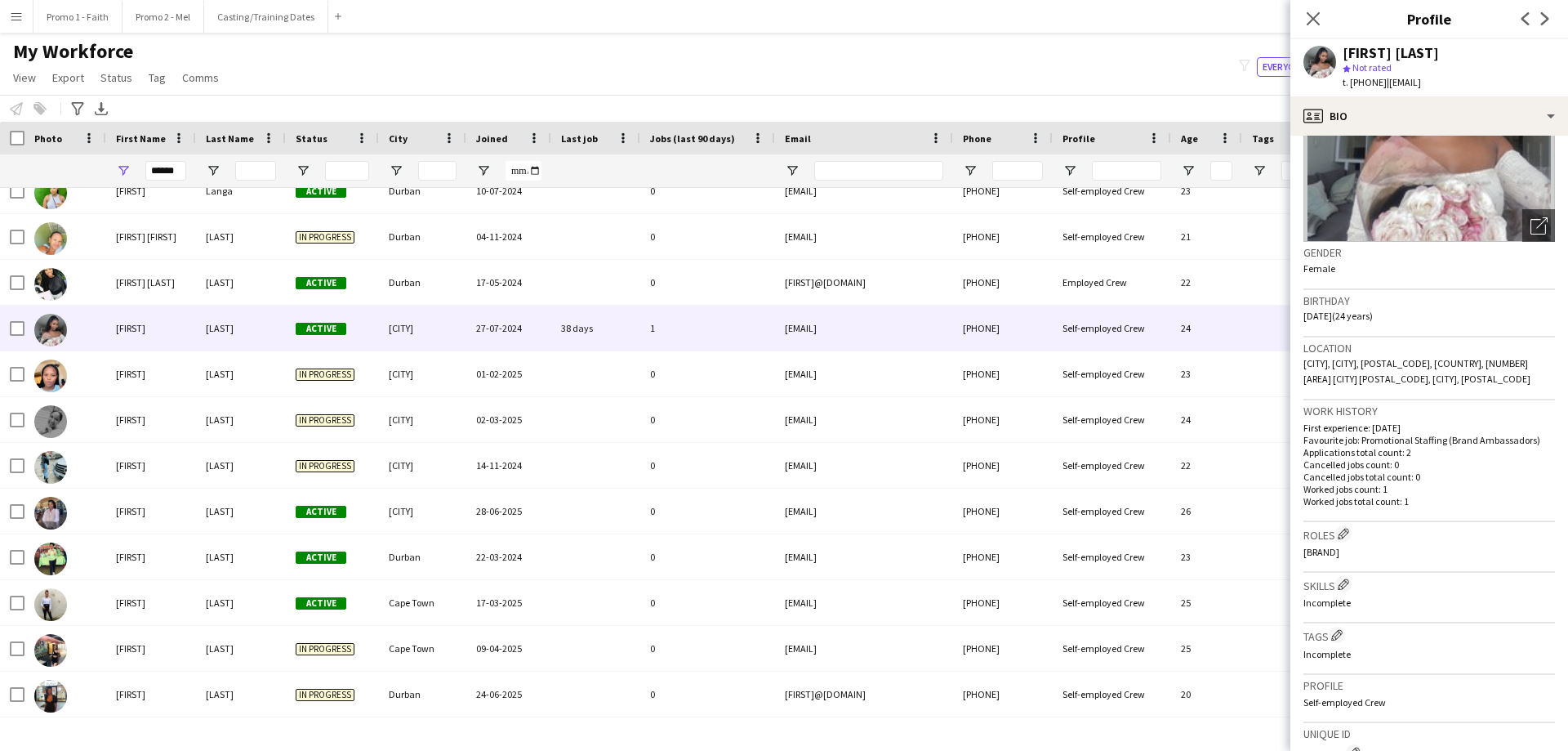 scroll, scrollTop: 489, scrollLeft: 0, axis: vertical 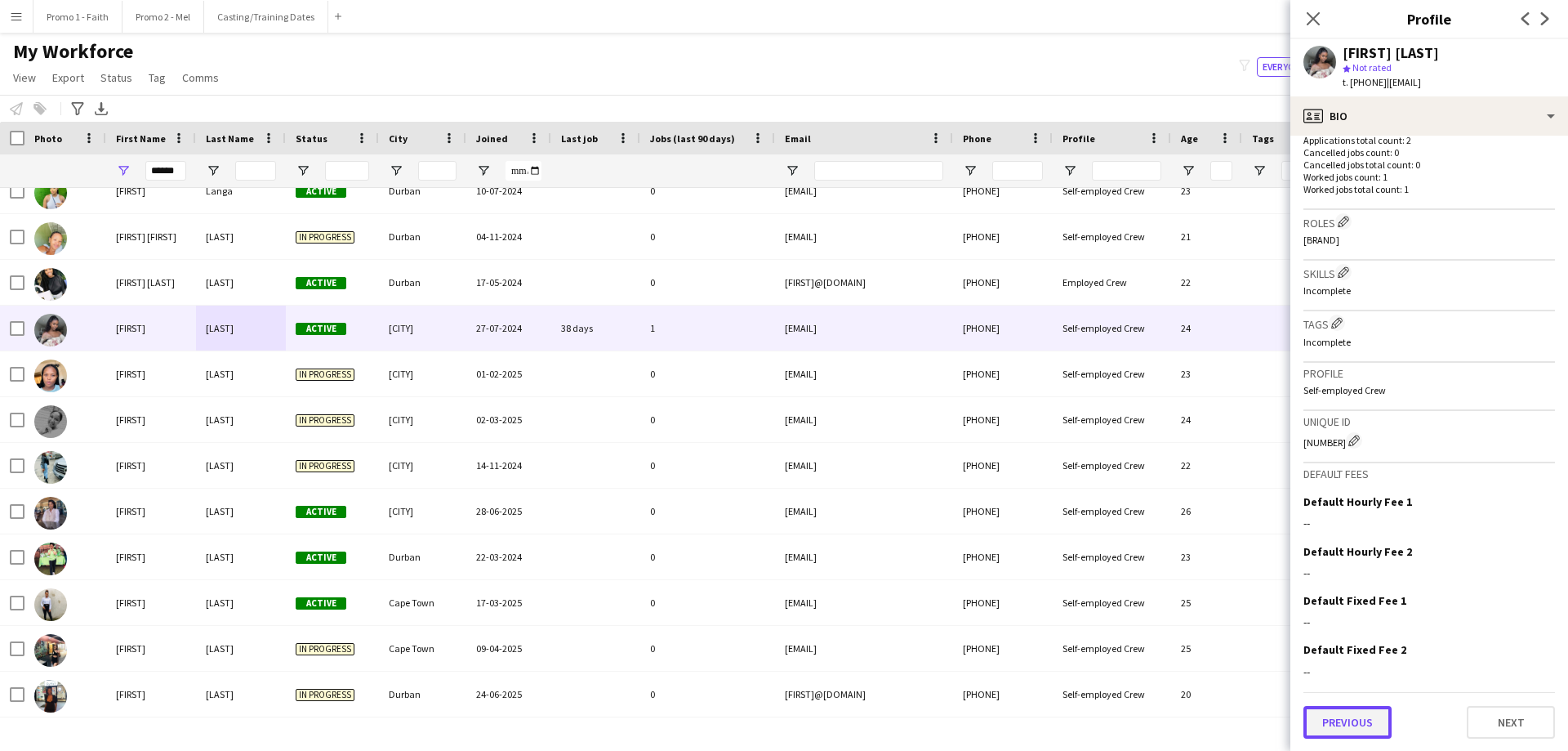 click on "Previous" 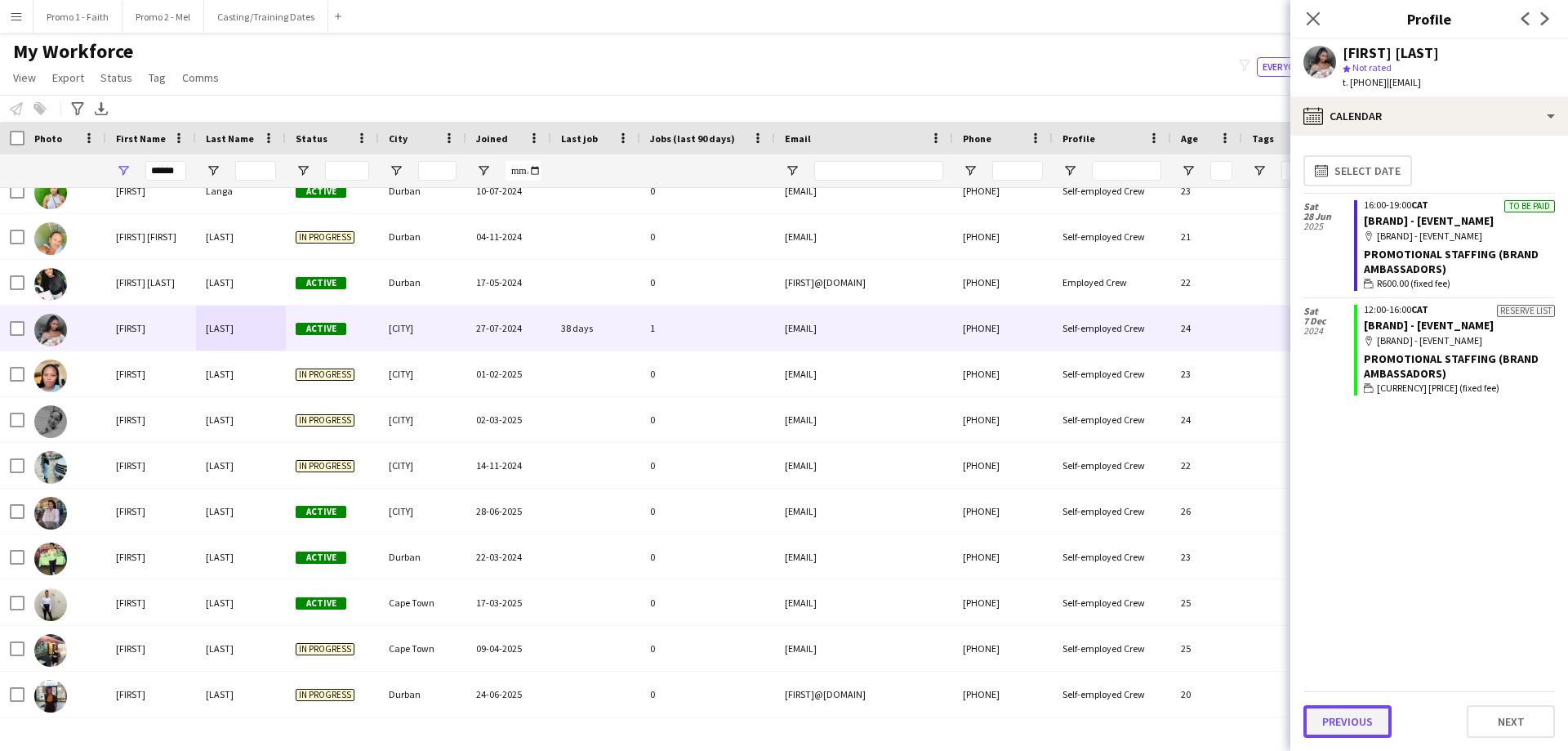 click on "Previous" 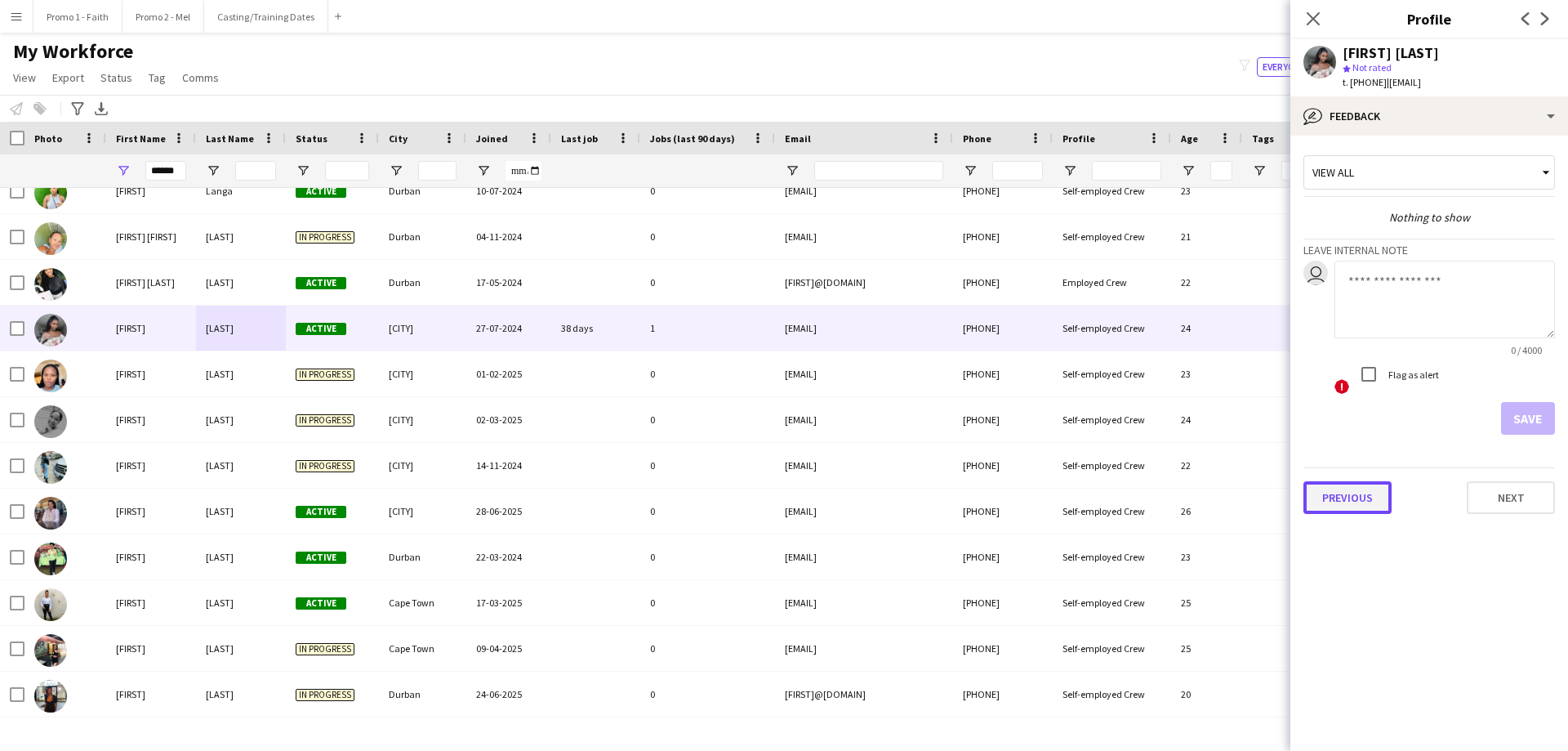 click on "Previous" 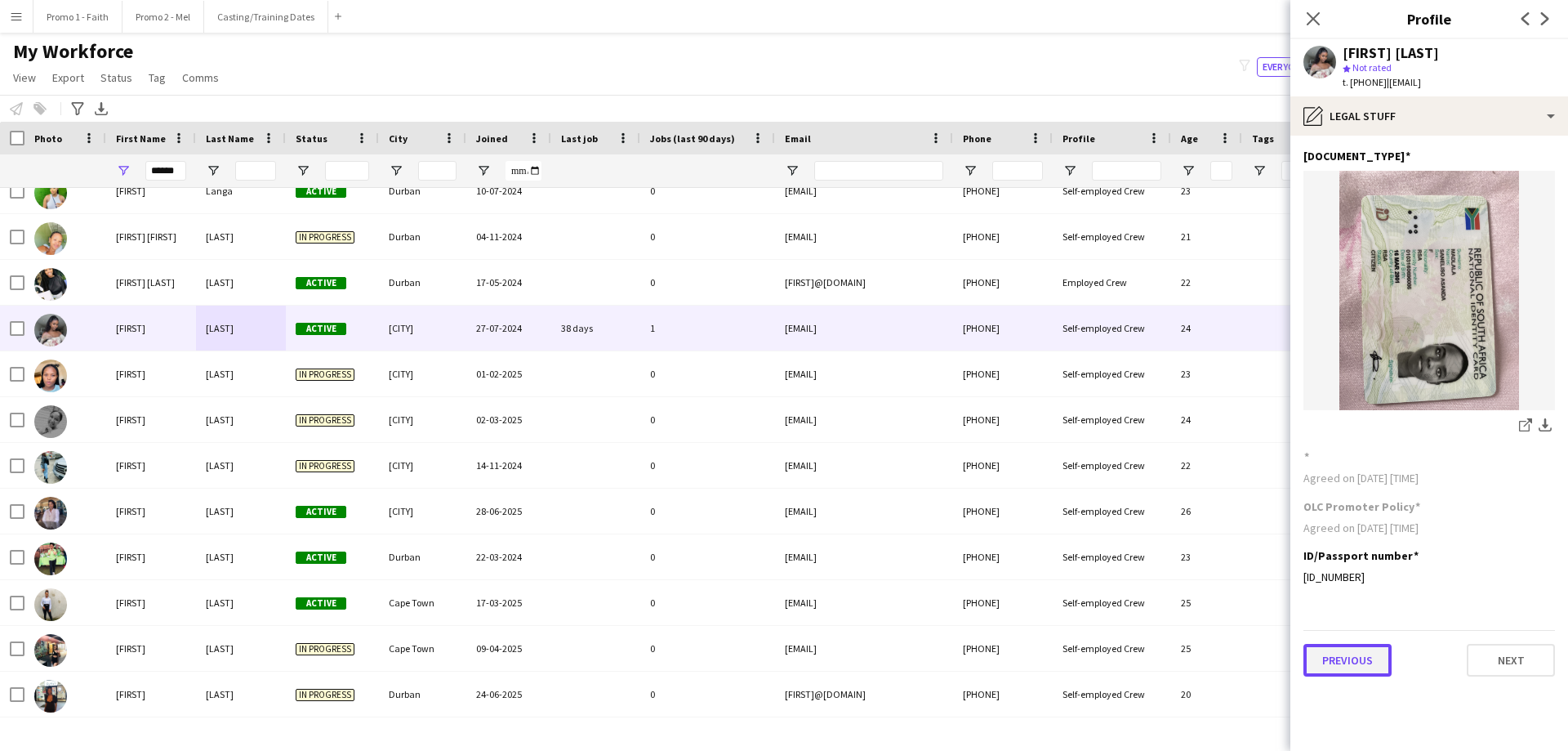 click on "Previous" 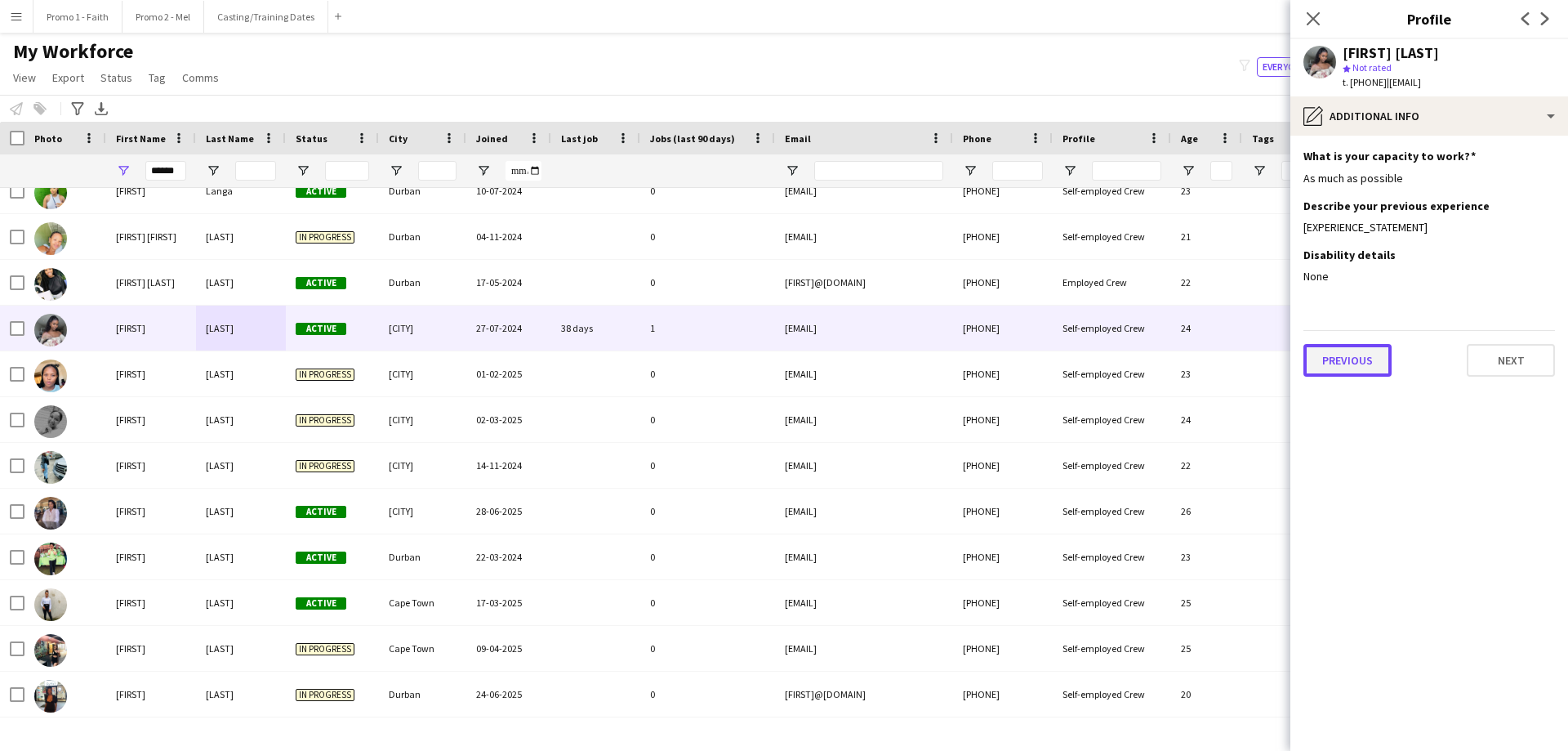 click on "Previous" 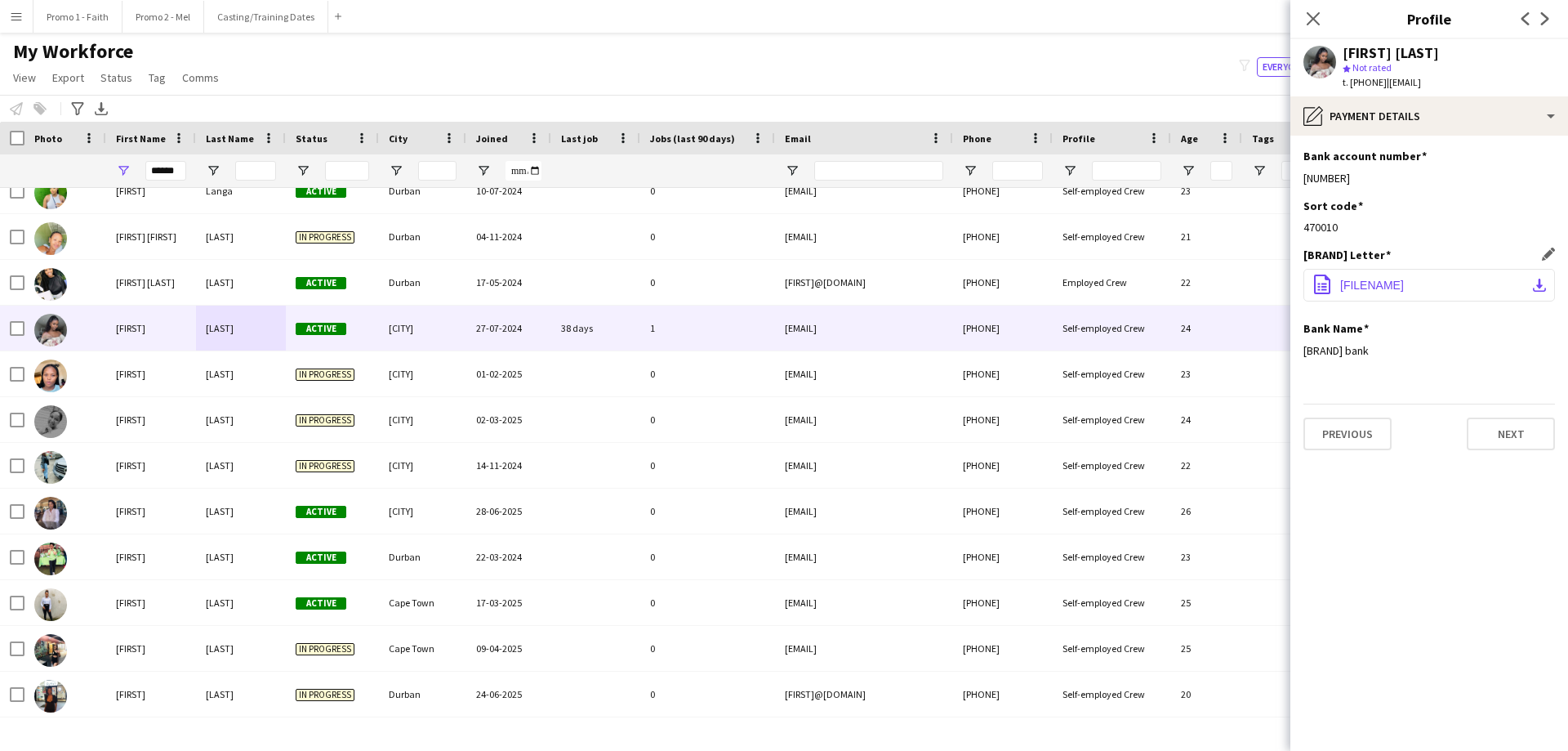 click on "[FILENAME]" 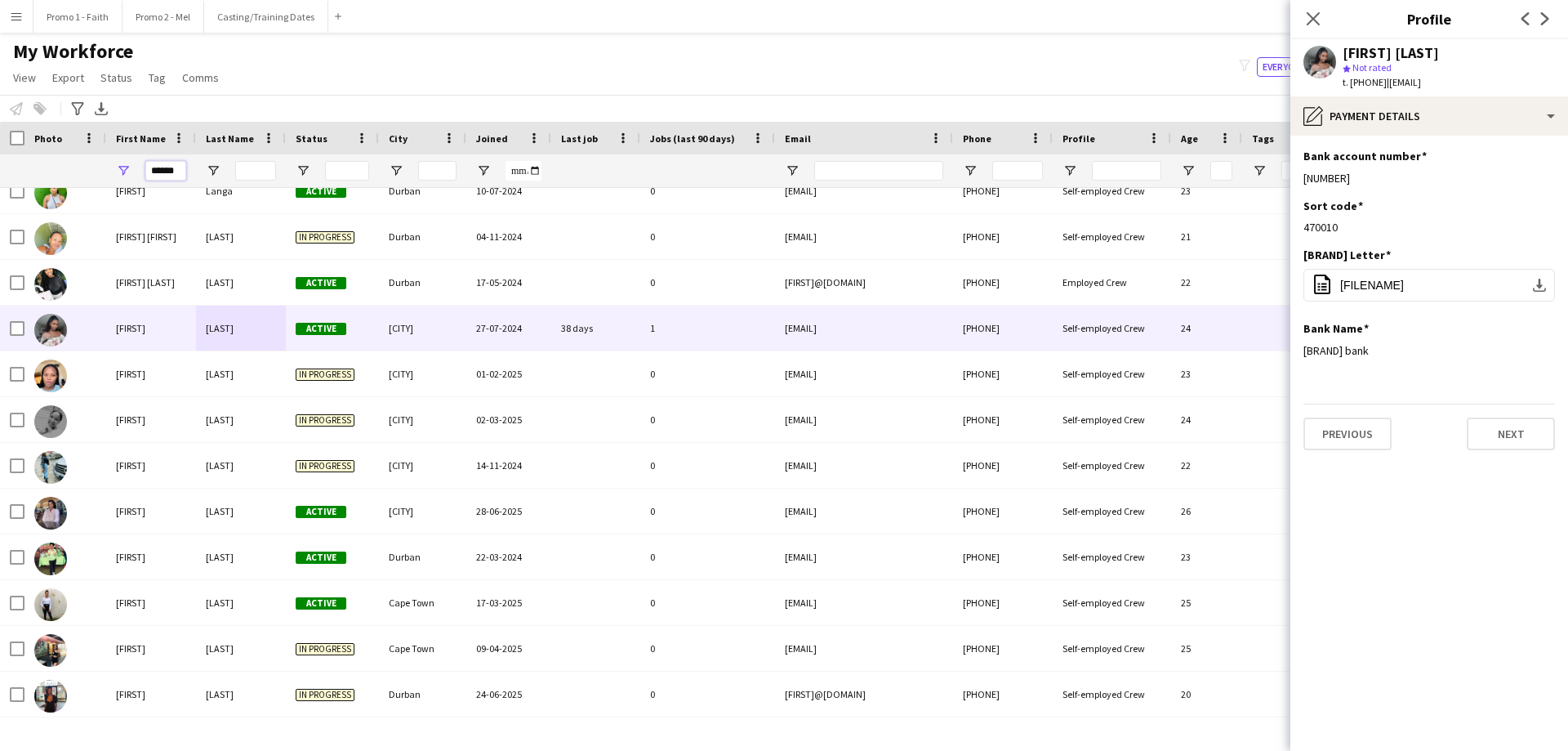 click on "******" at bounding box center [166, 171] 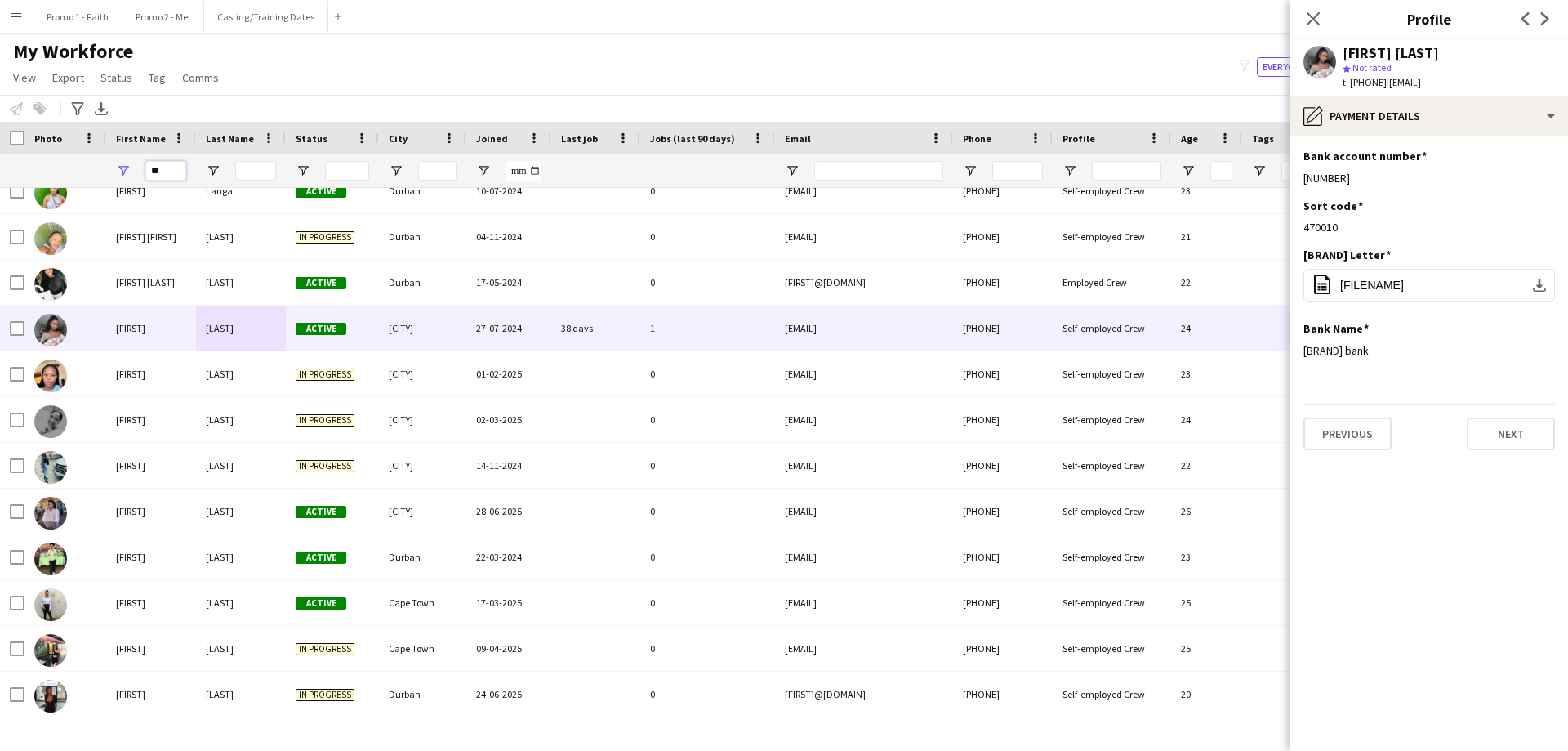 type on "*" 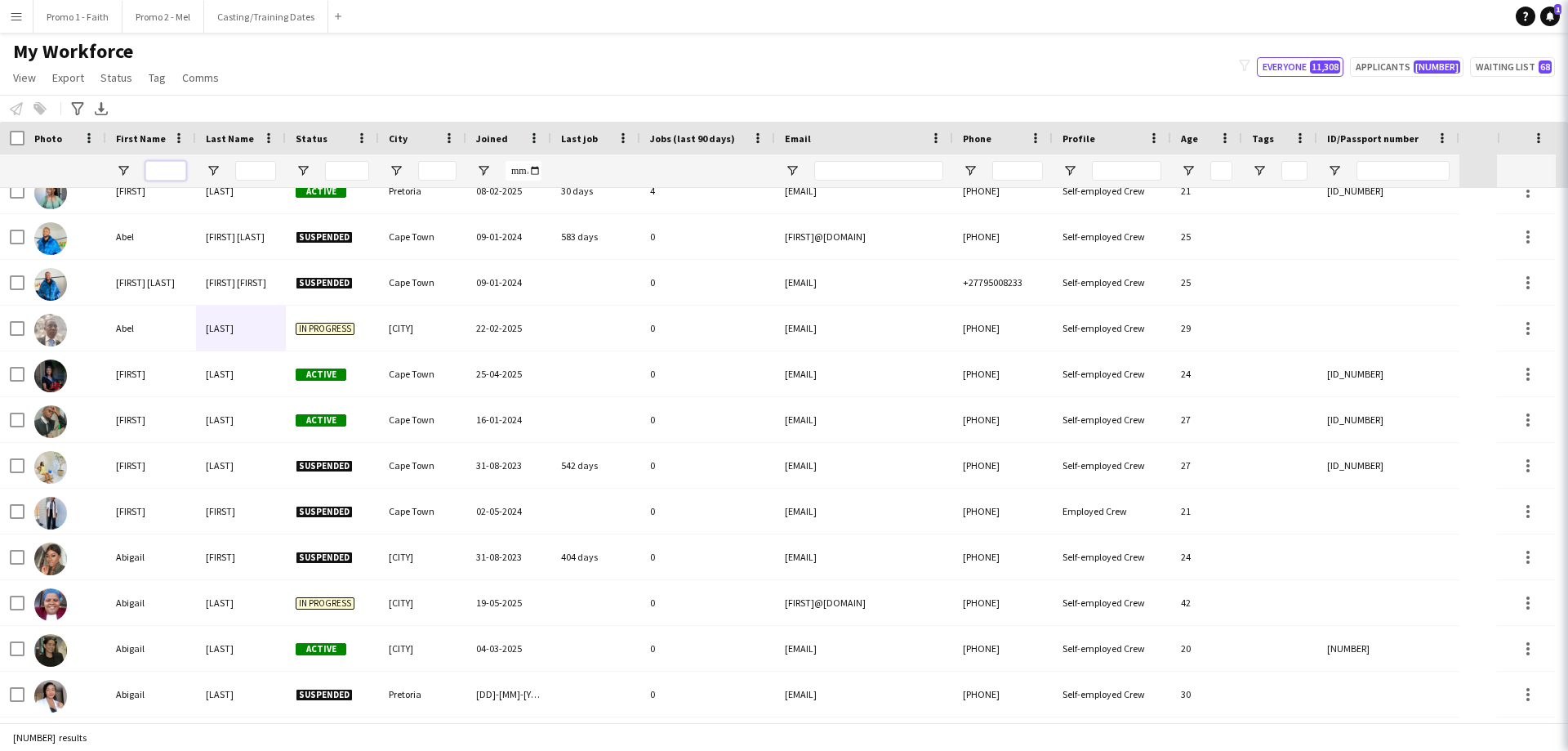 type 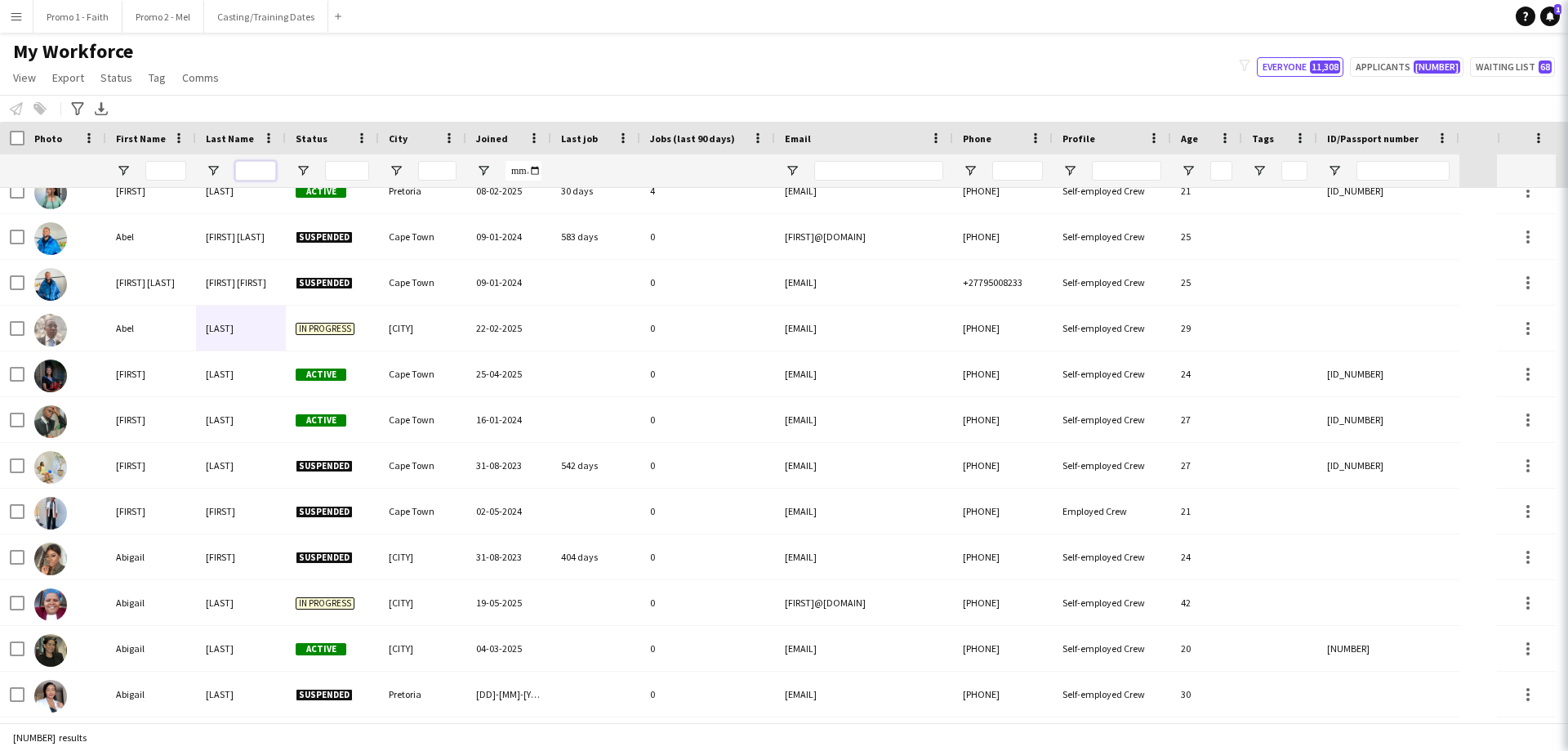 click at bounding box center [256, 171] 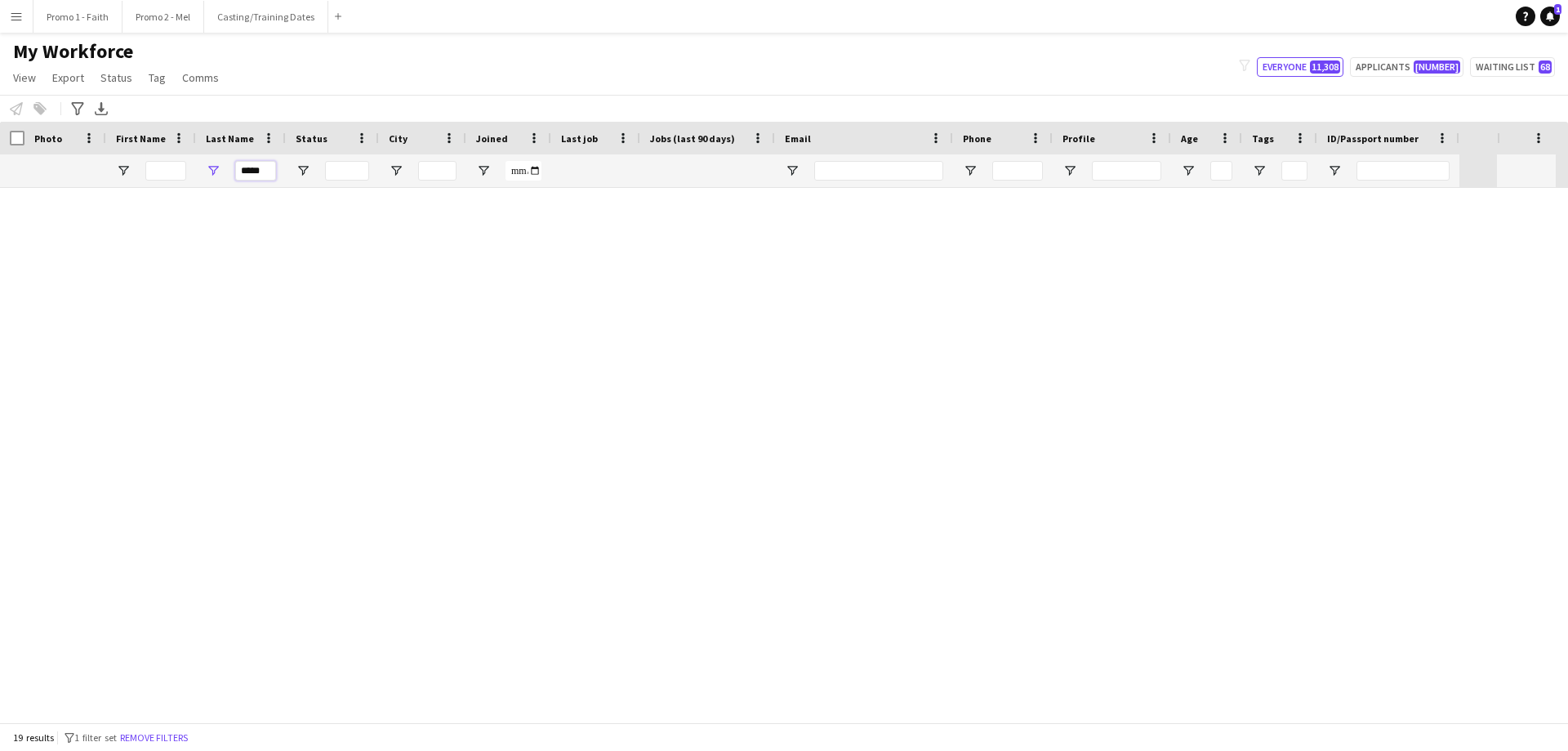 scroll, scrollTop: 335, scrollLeft: 0, axis: vertical 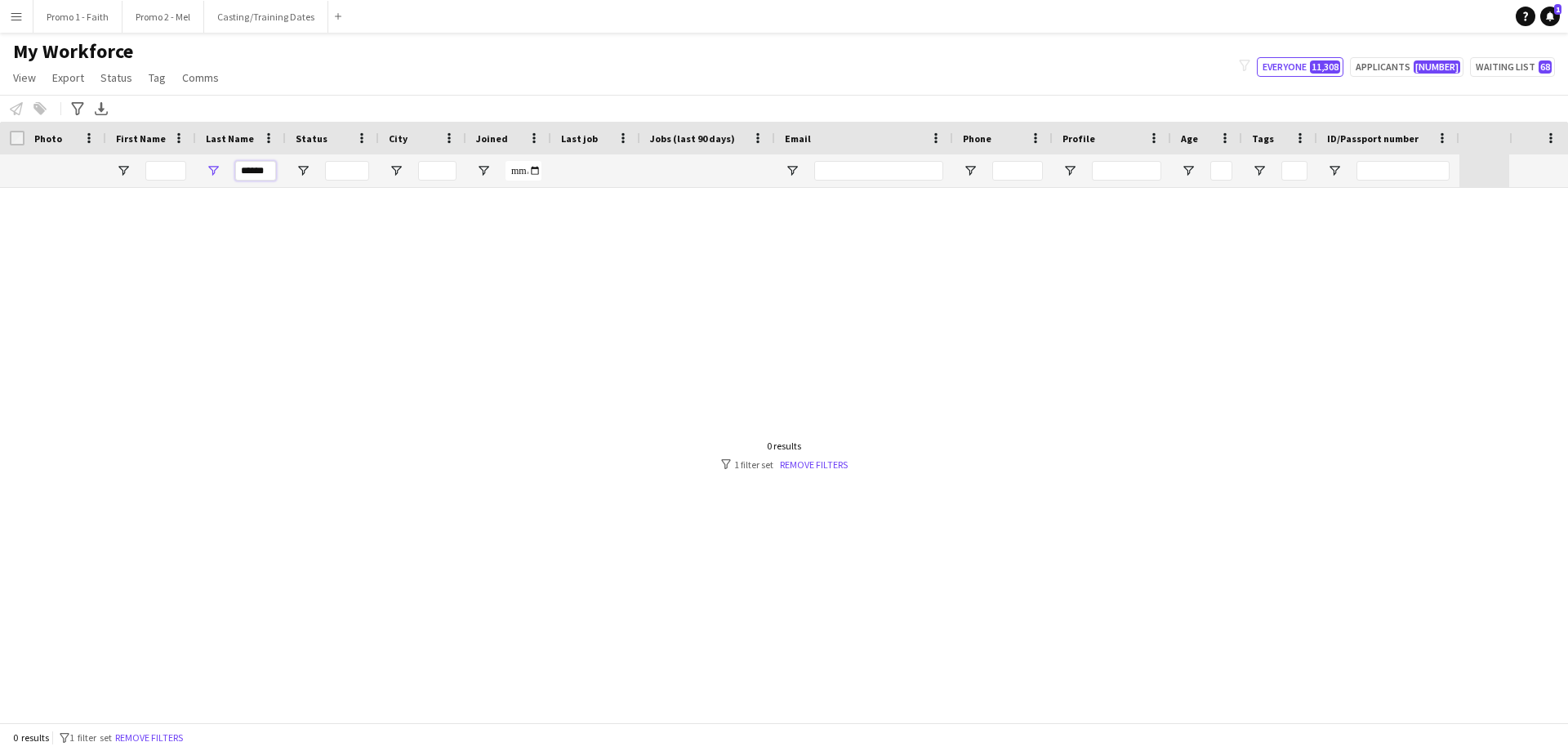click on "******" at bounding box center [256, 171] 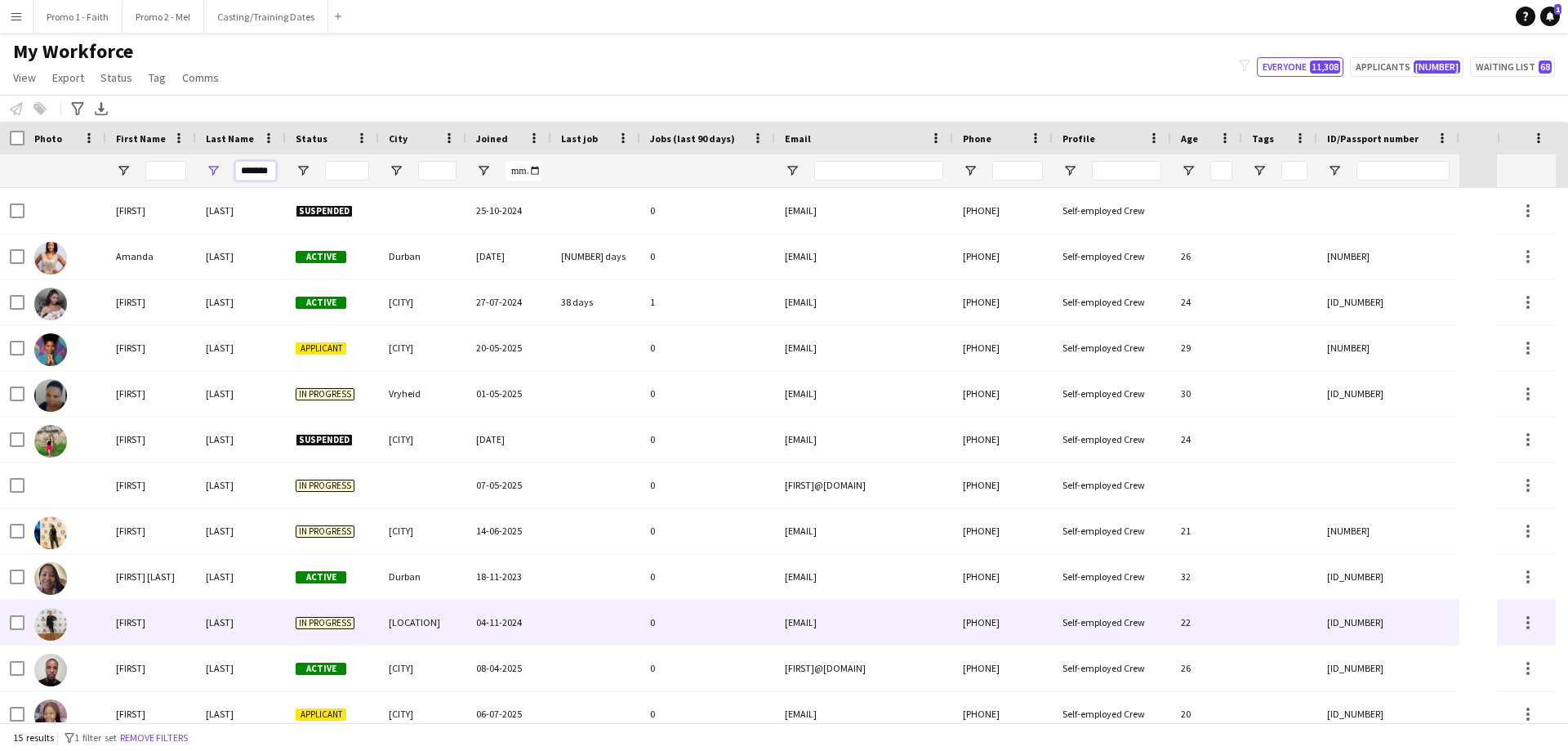 scroll, scrollTop: 82, scrollLeft: 0, axis: vertical 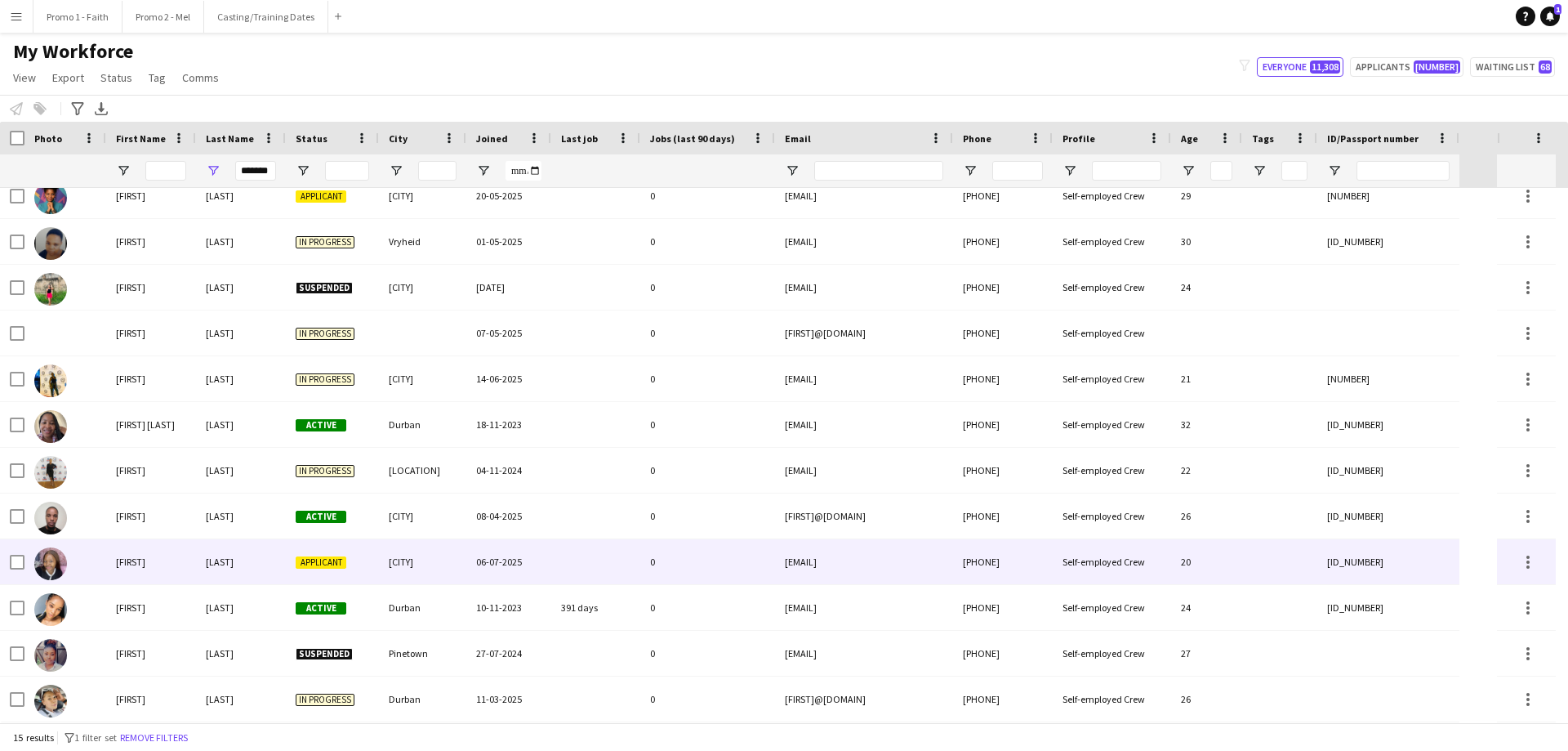 click on "[LAST]" at bounding box center [241, 561] 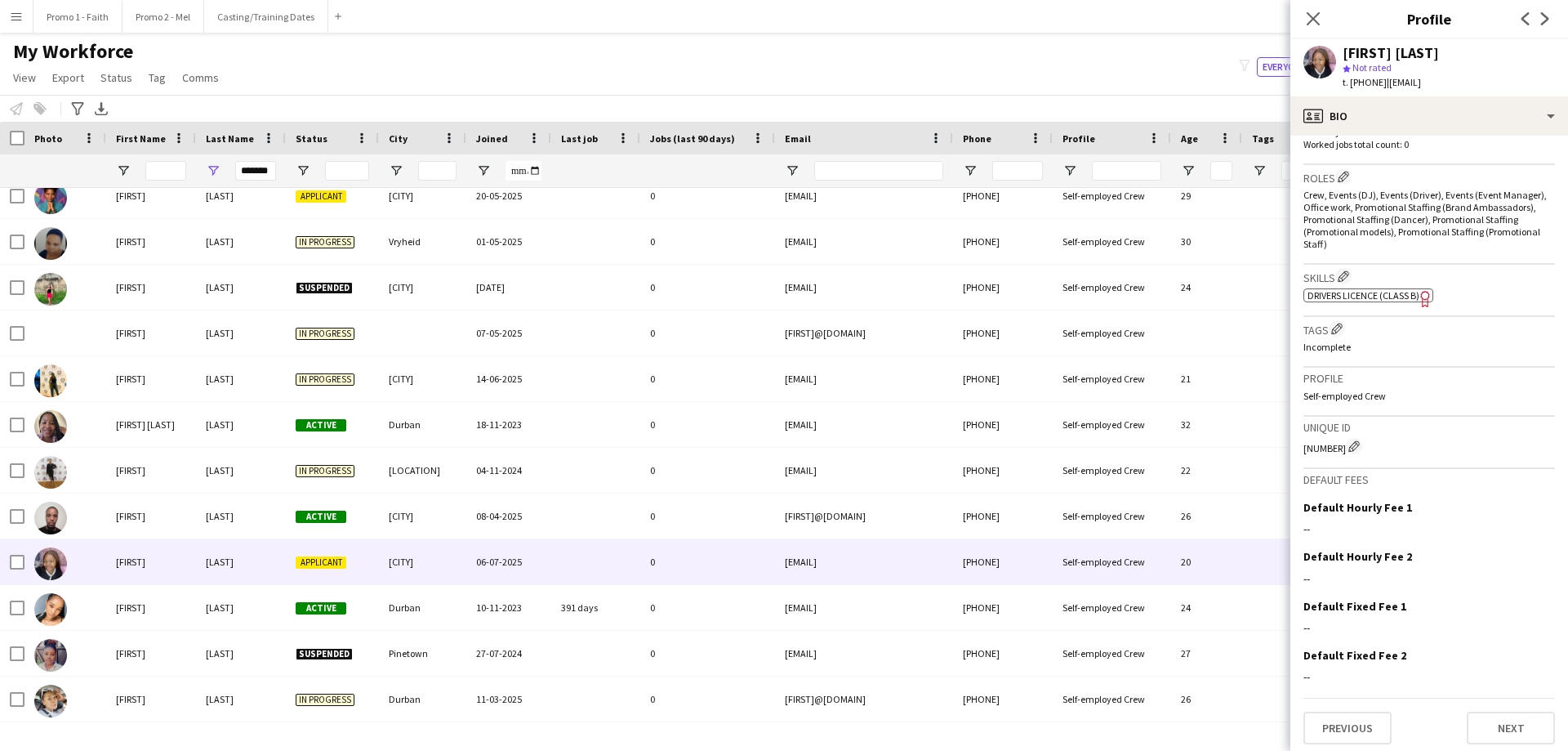 scroll, scrollTop: 476, scrollLeft: 0, axis: vertical 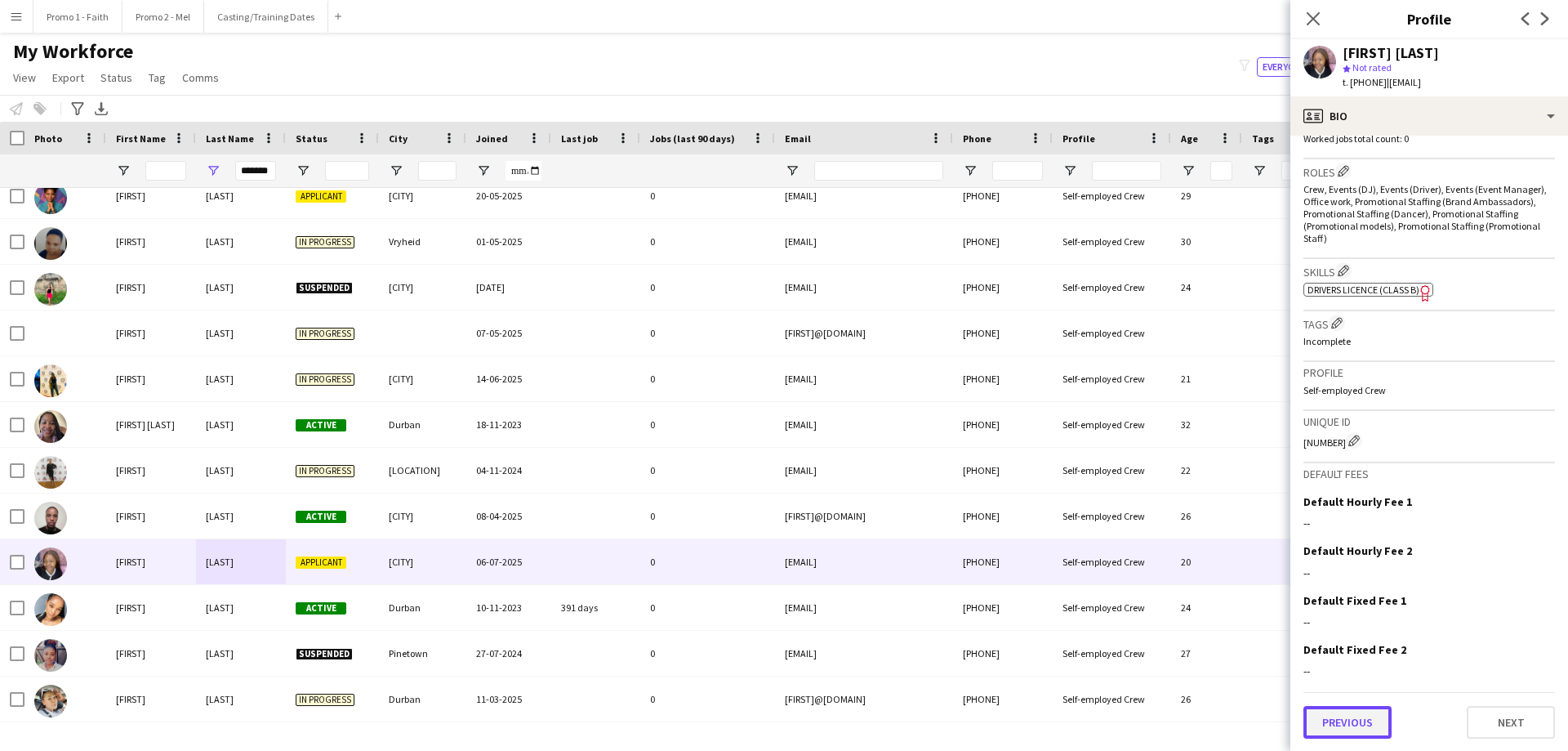 click on "Previous" 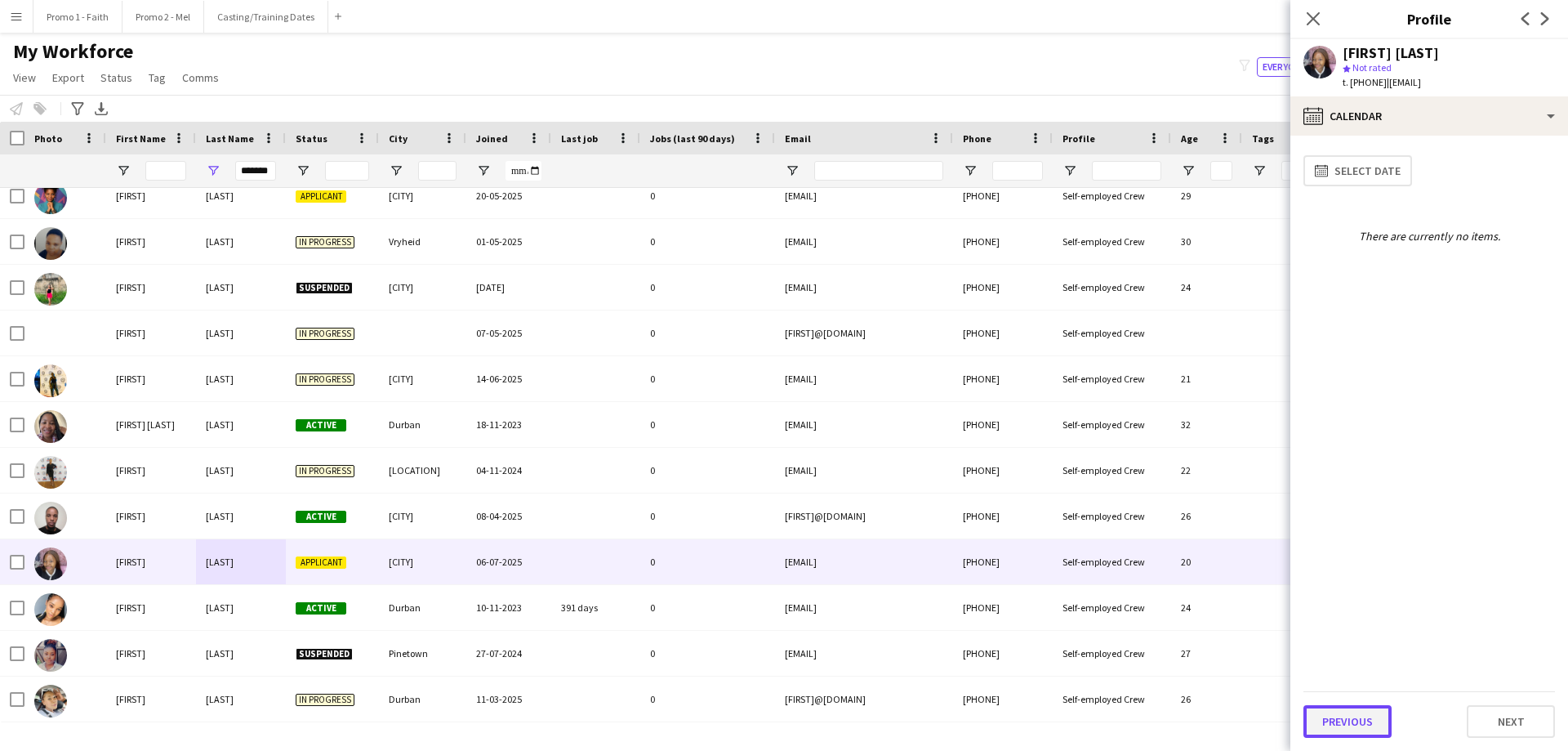 click on "Previous" 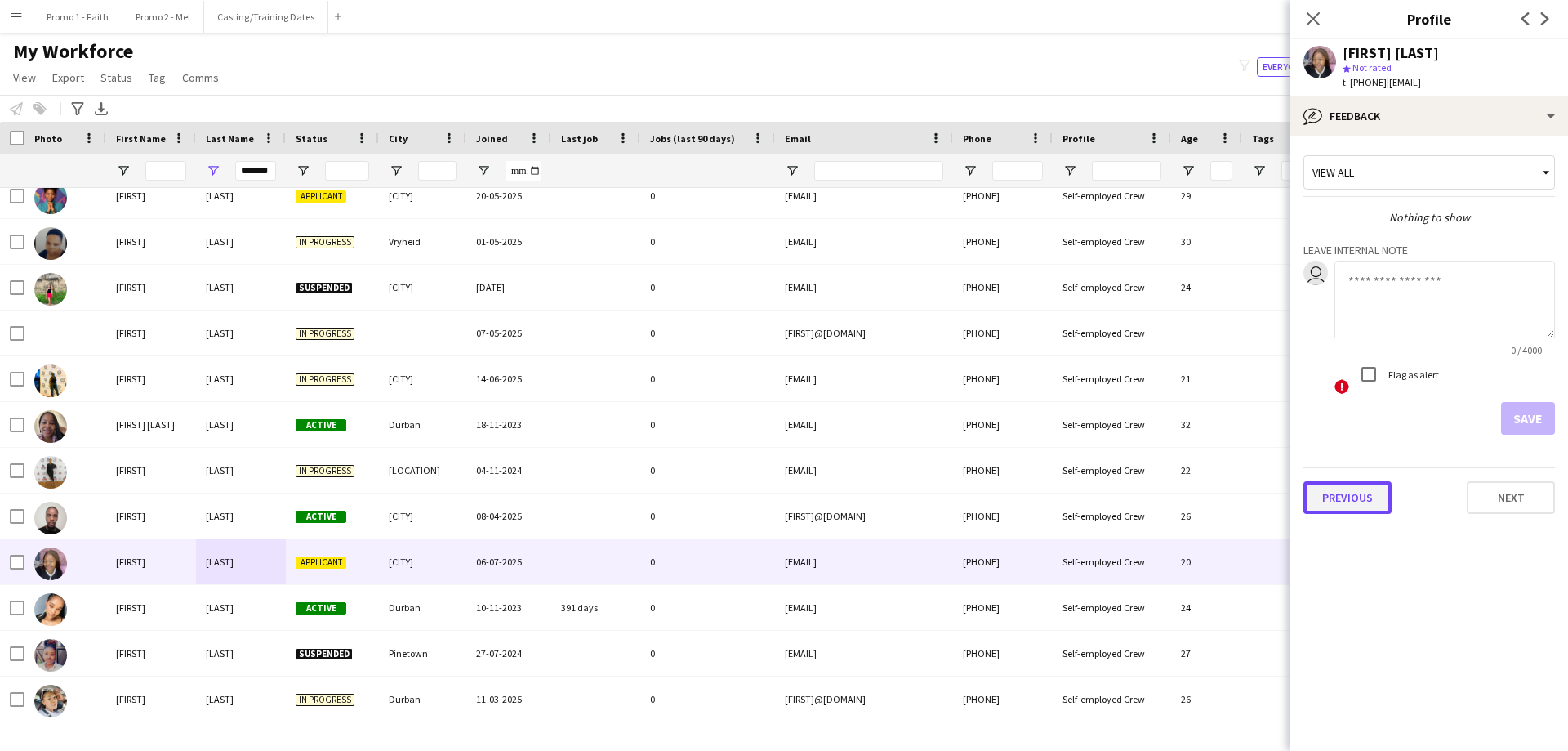 click on "Previous" 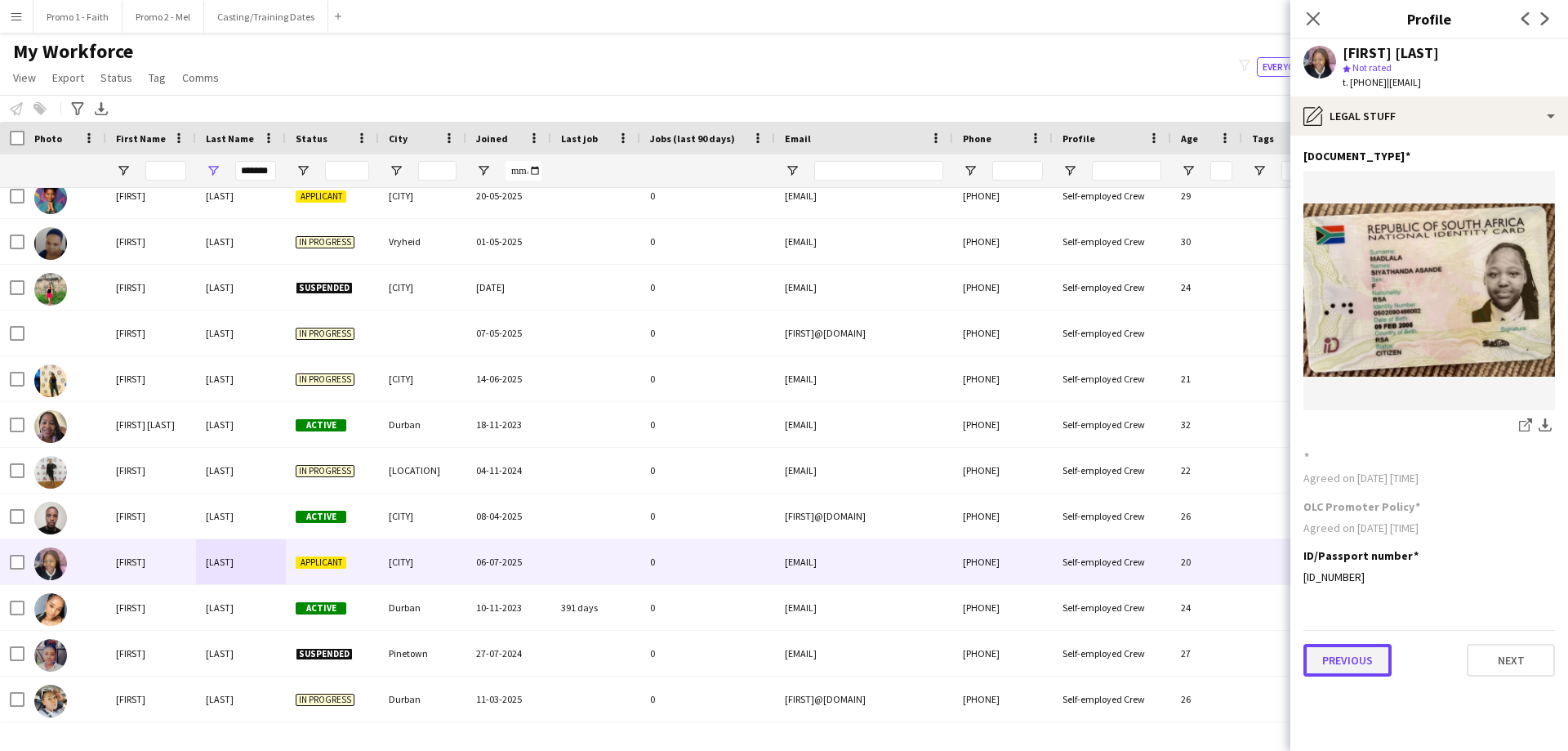 click on "Previous" 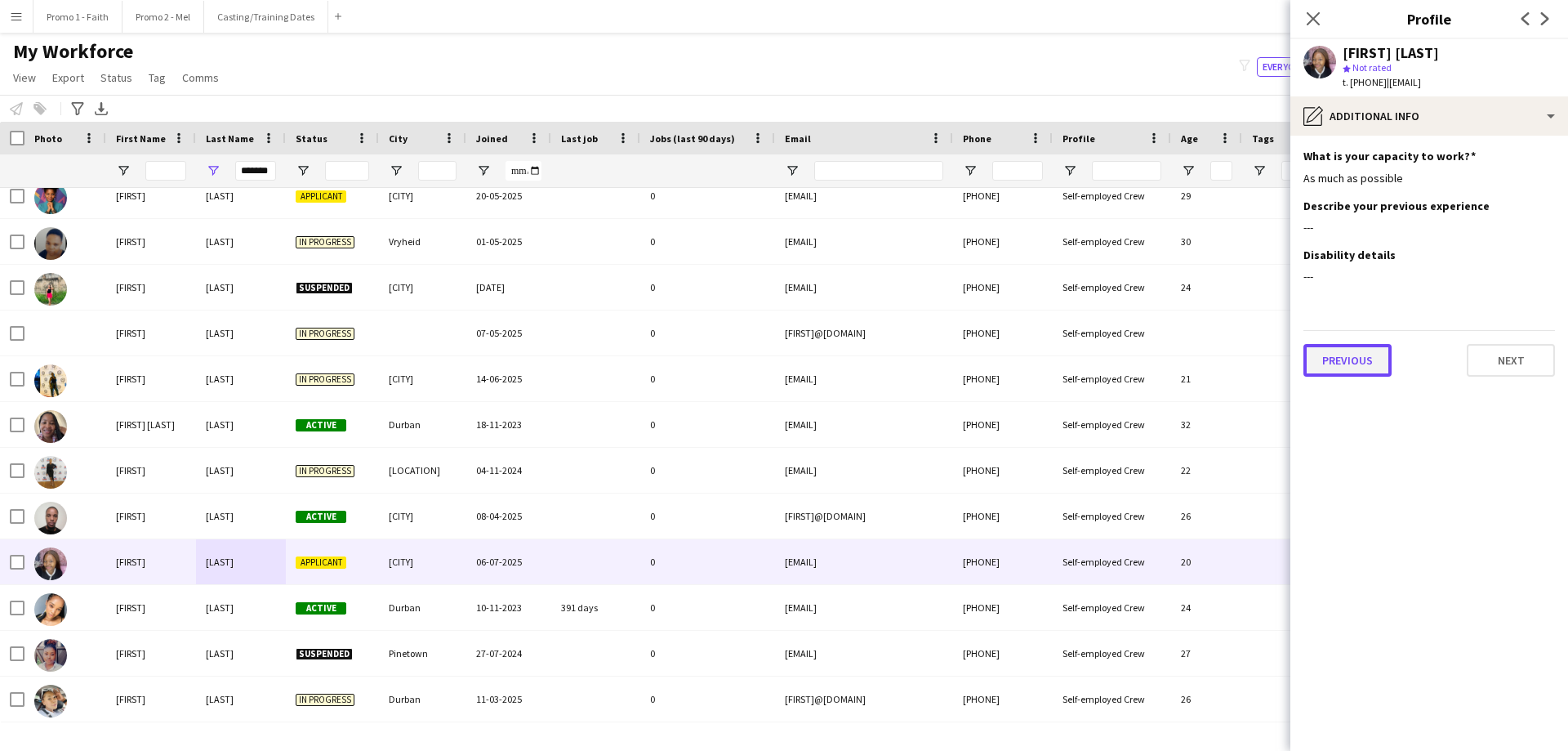 click on "Previous" 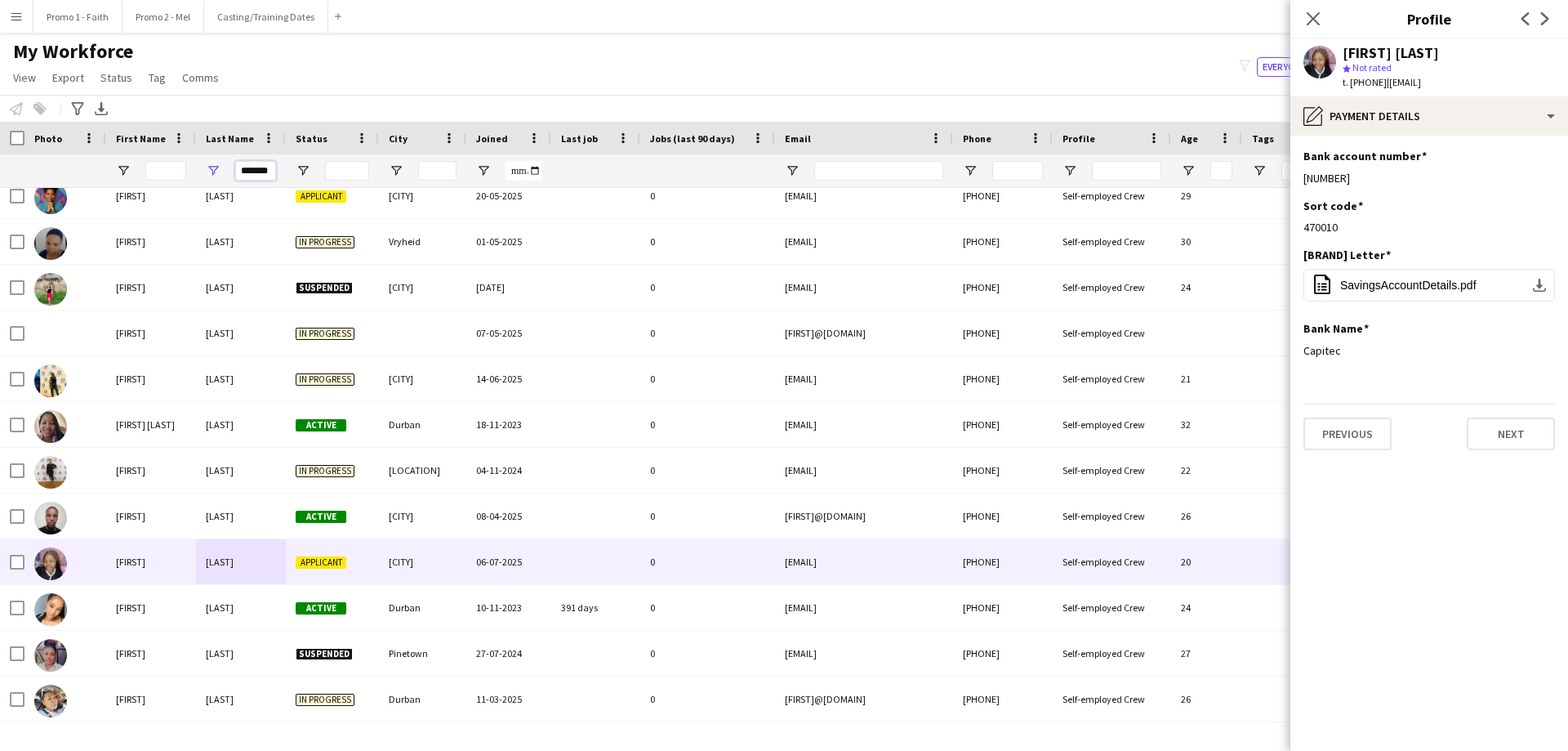 click on "*******" at bounding box center [256, 171] 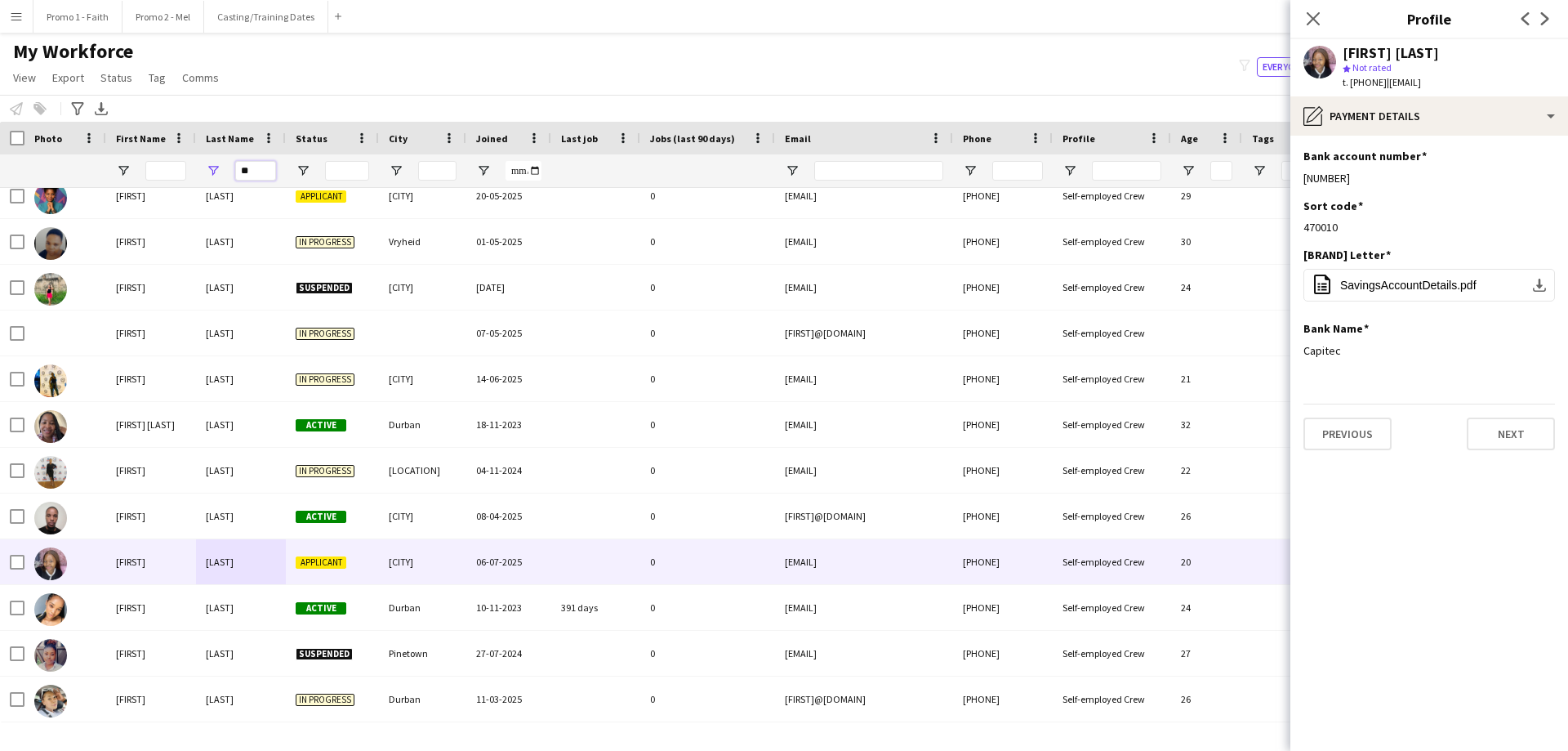 type on "*" 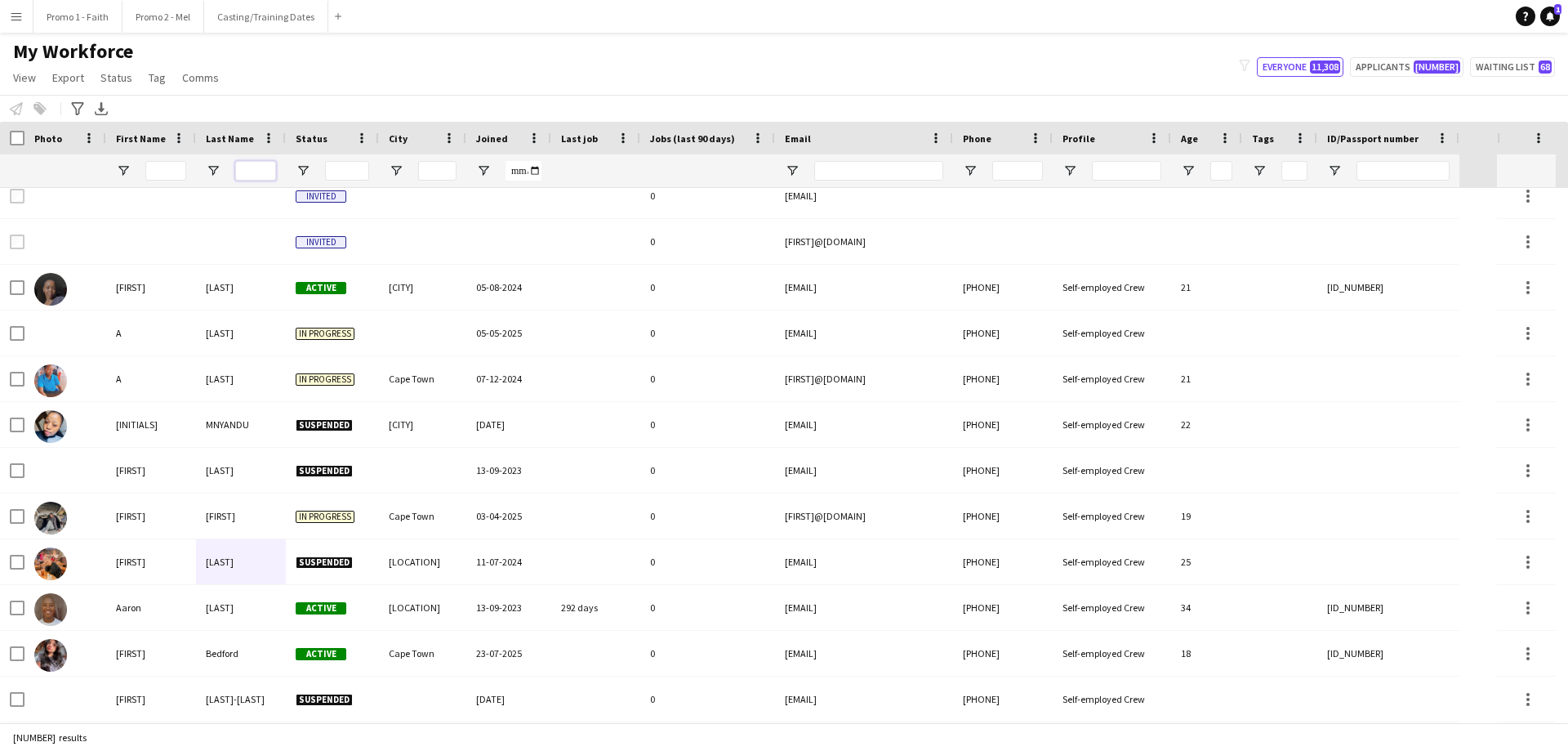 type 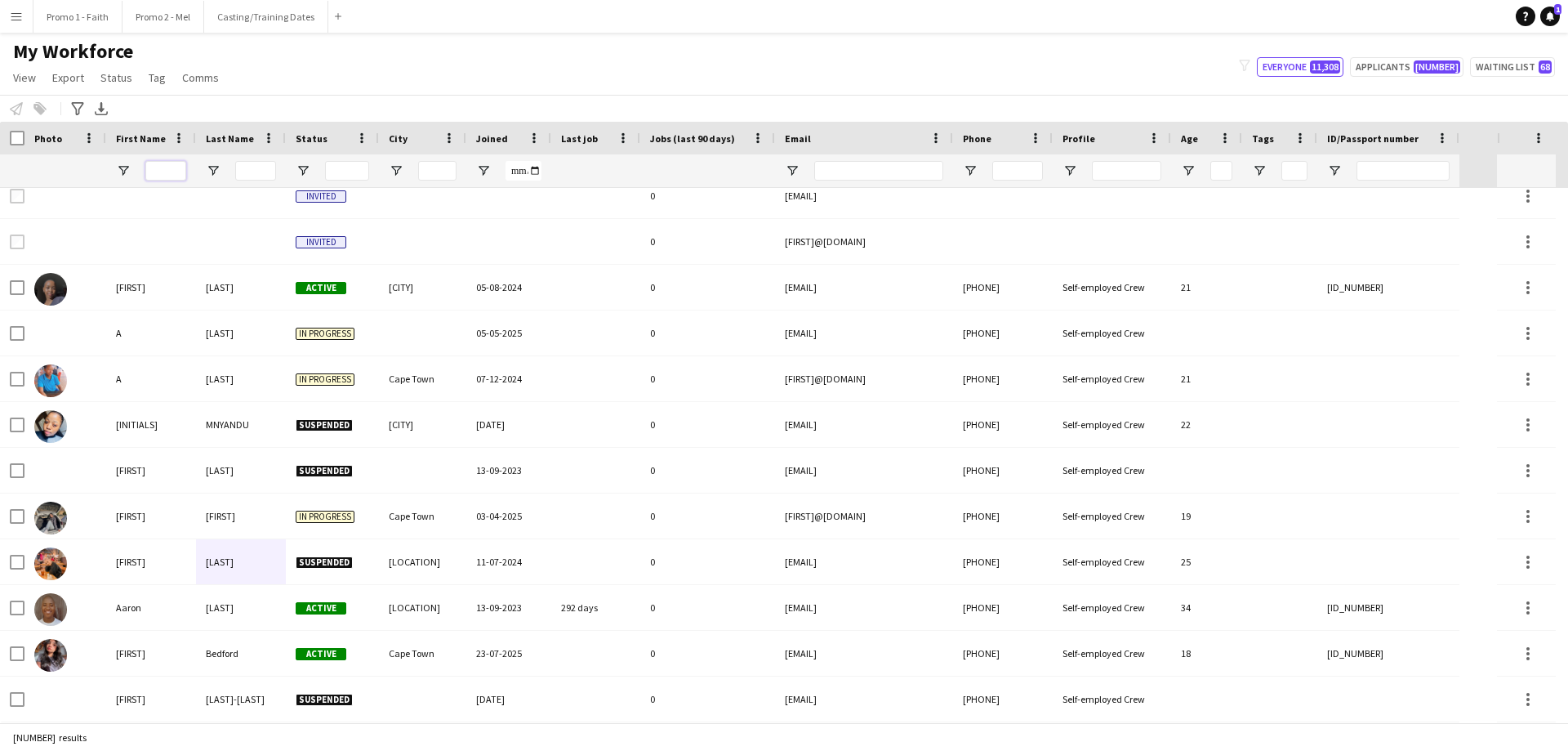 click at bounding box center (166, 171) 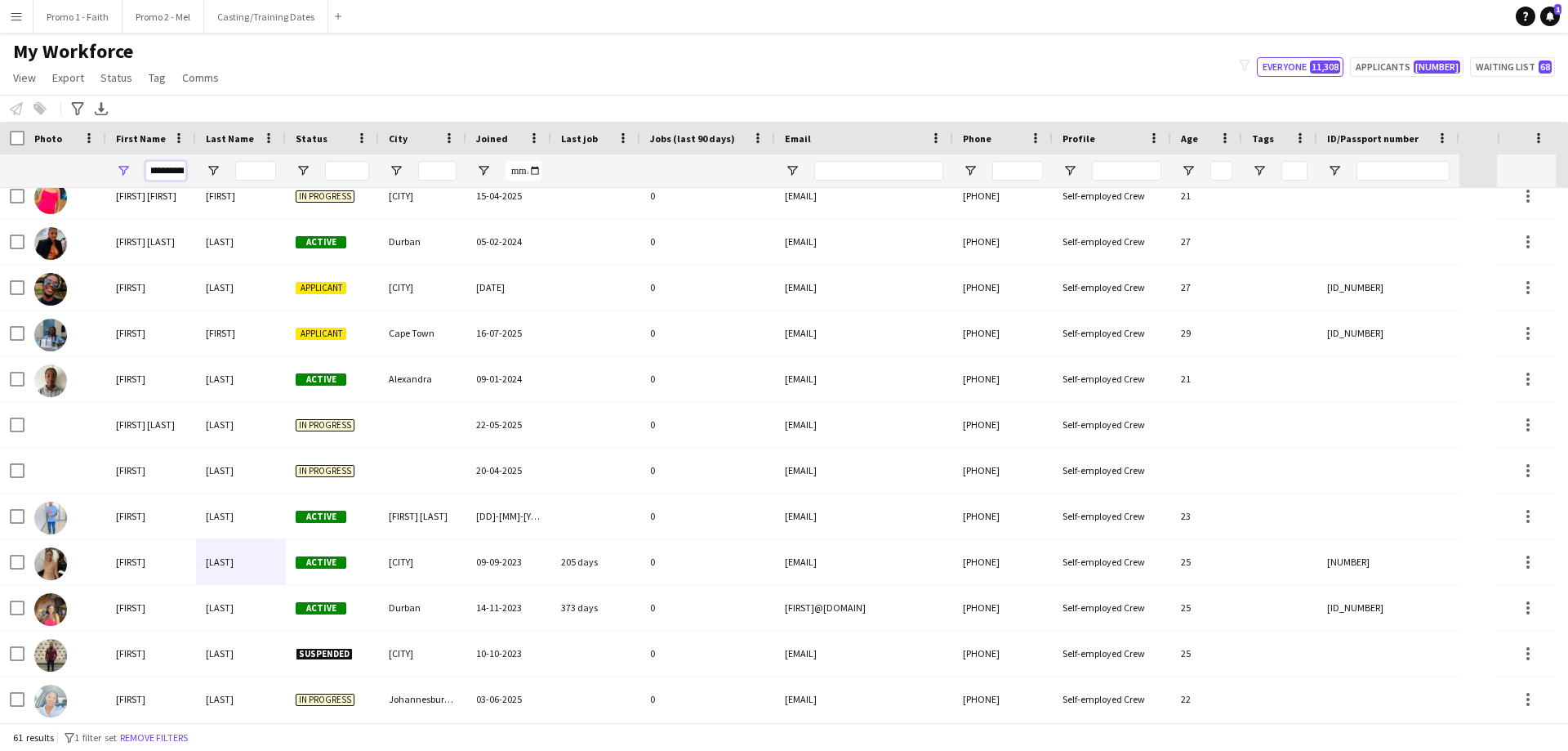 scroll, scrollTop: 0, scrollLeft: 8, axis: horizontal 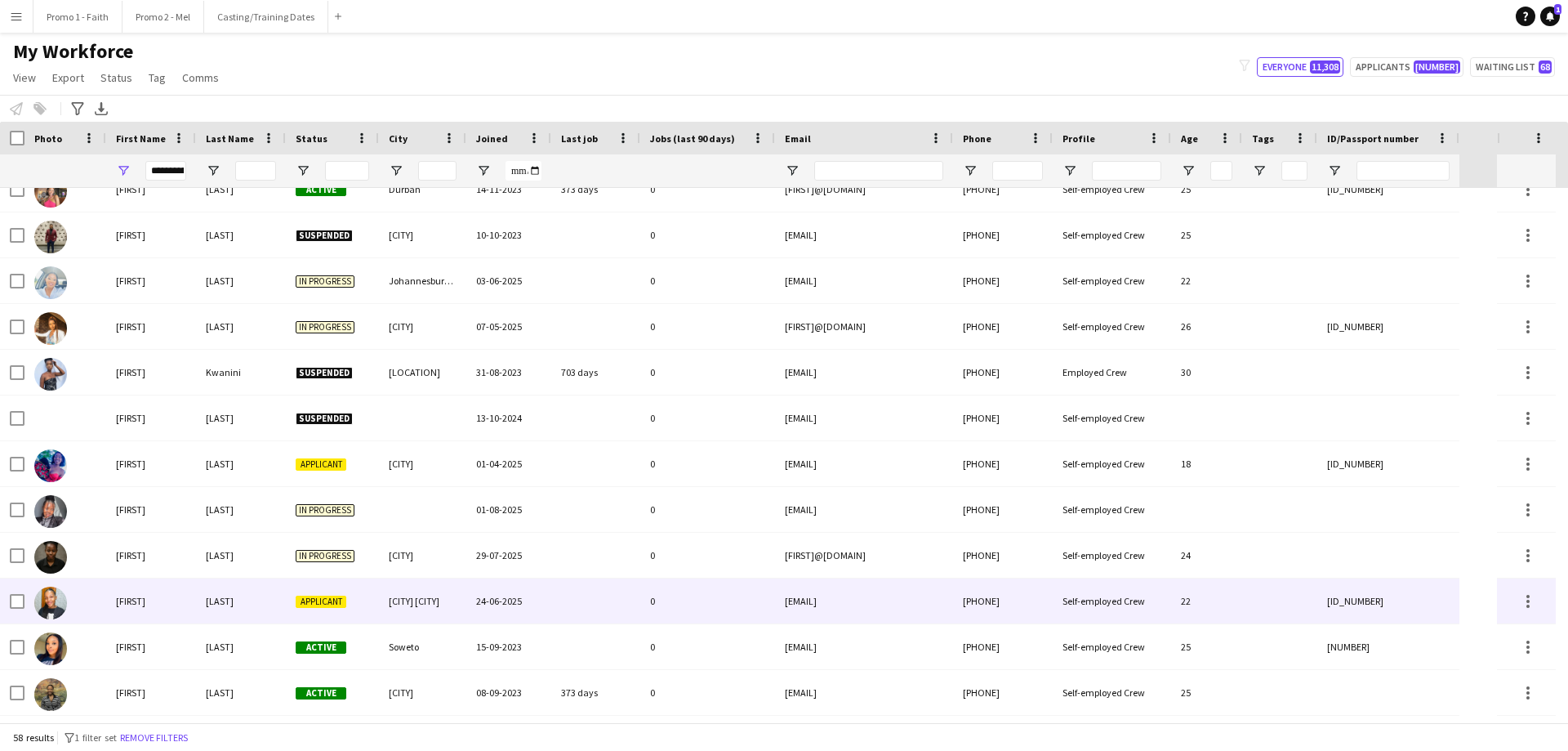 click on "[LAST]" at bounding box center (241, 601) 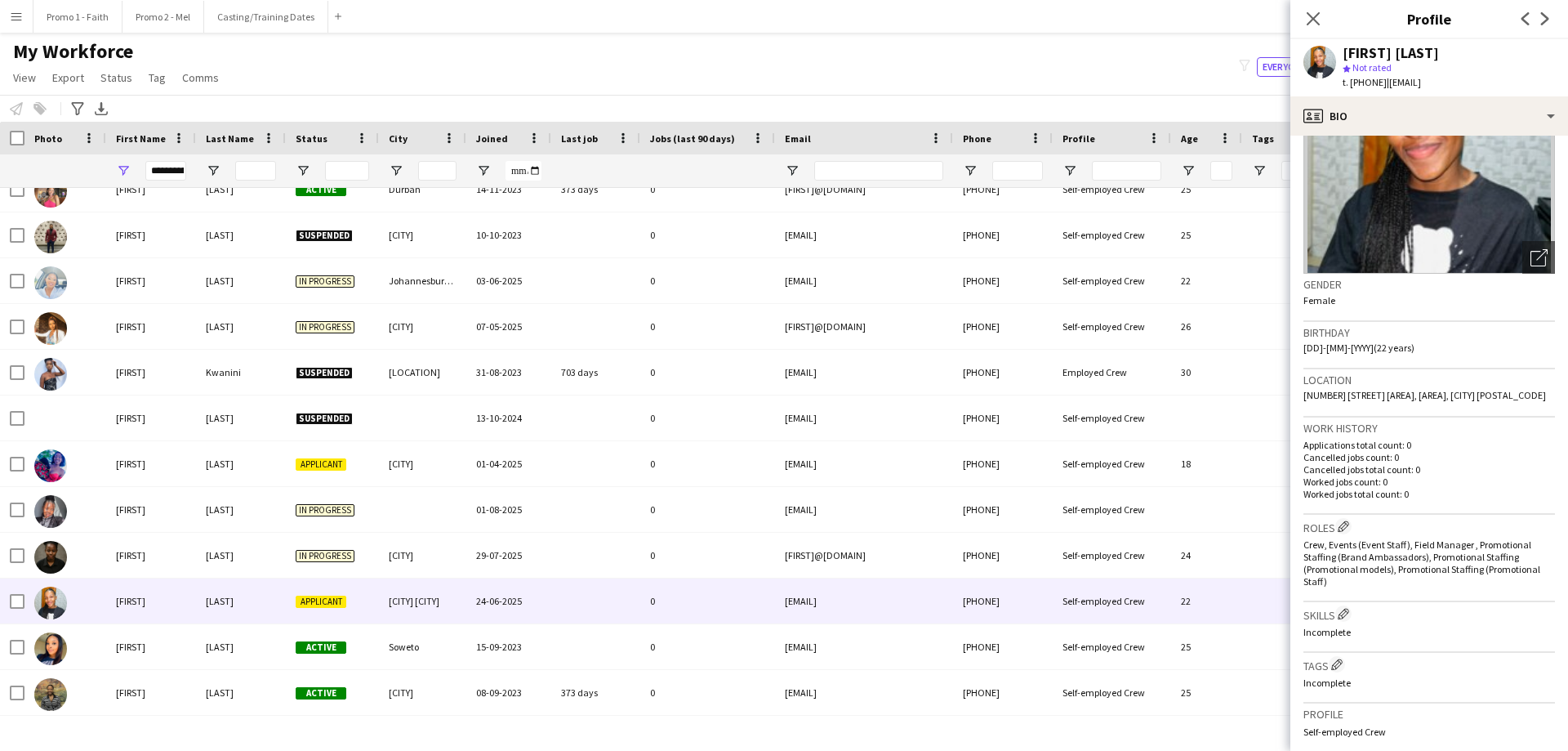 scroll, scrollTop: 476, scrollLeft: 0, axis: vertical 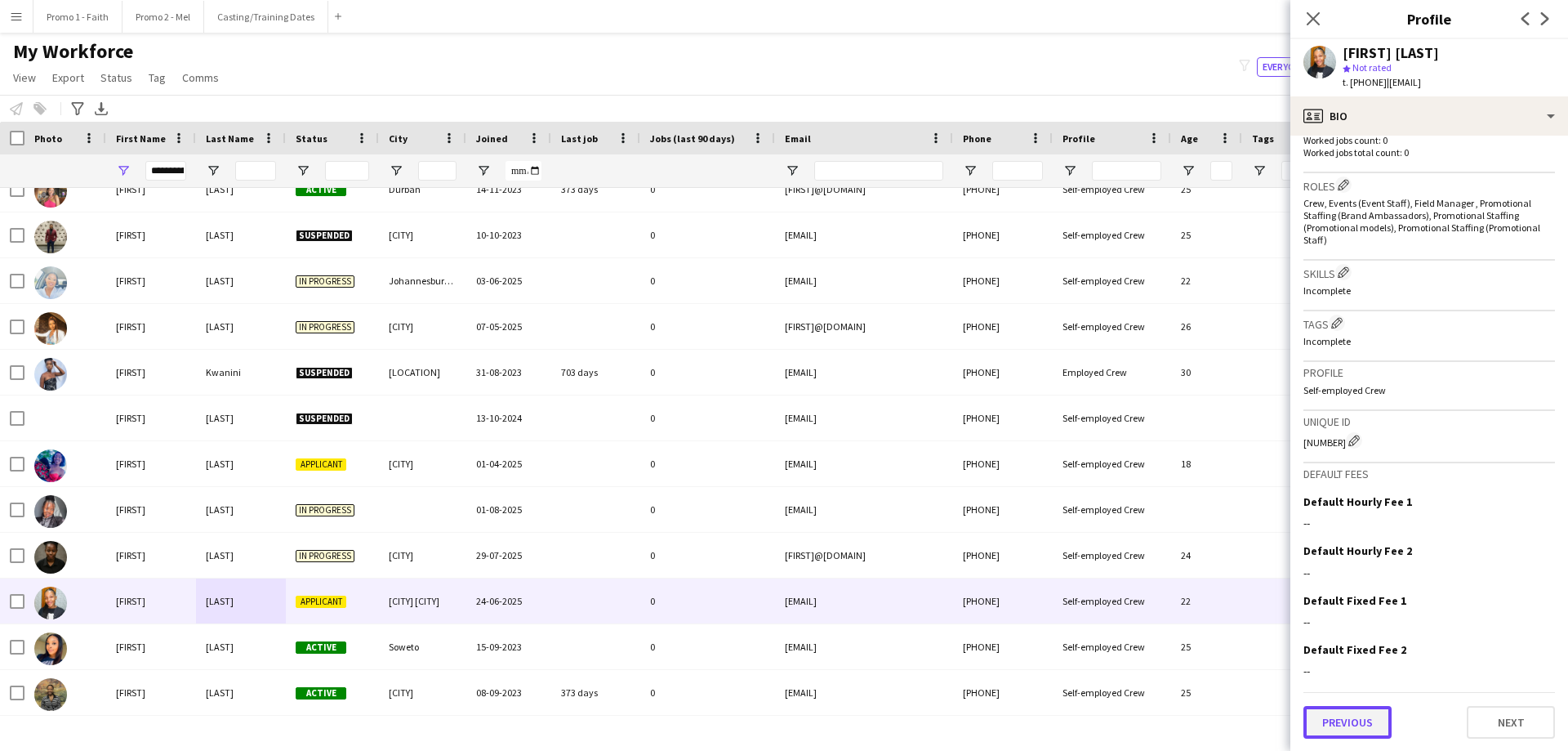 click on "Previous" 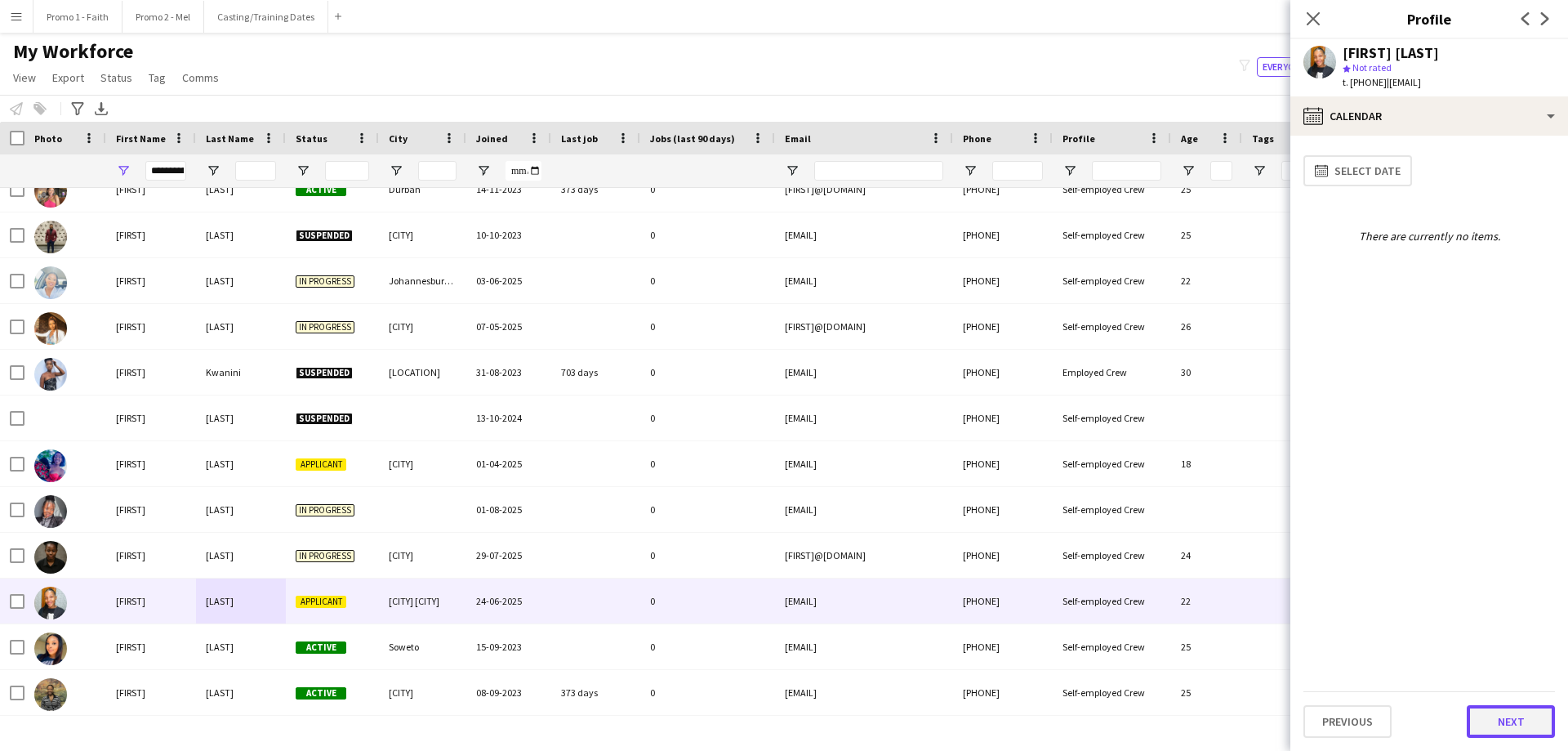 click on "Next" 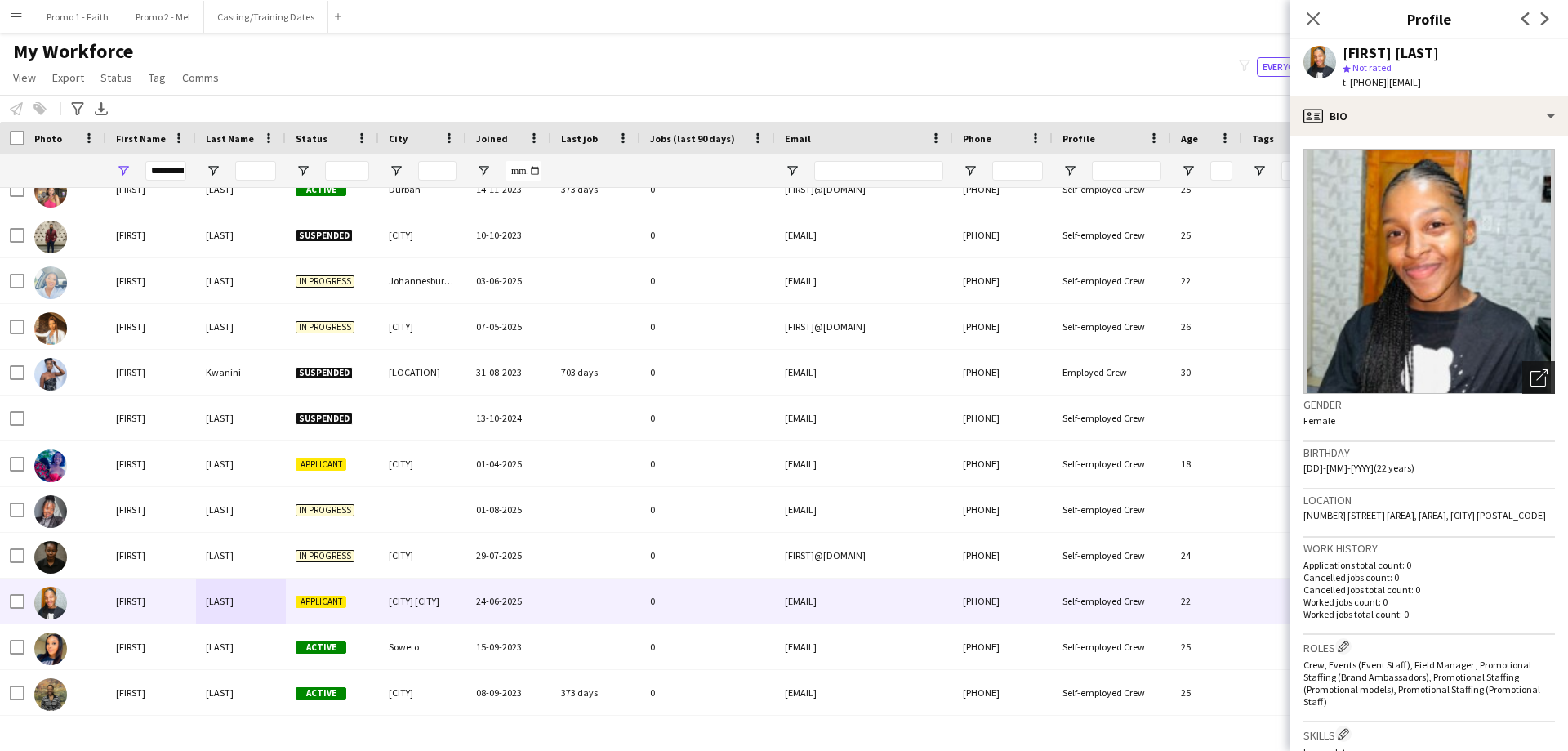click 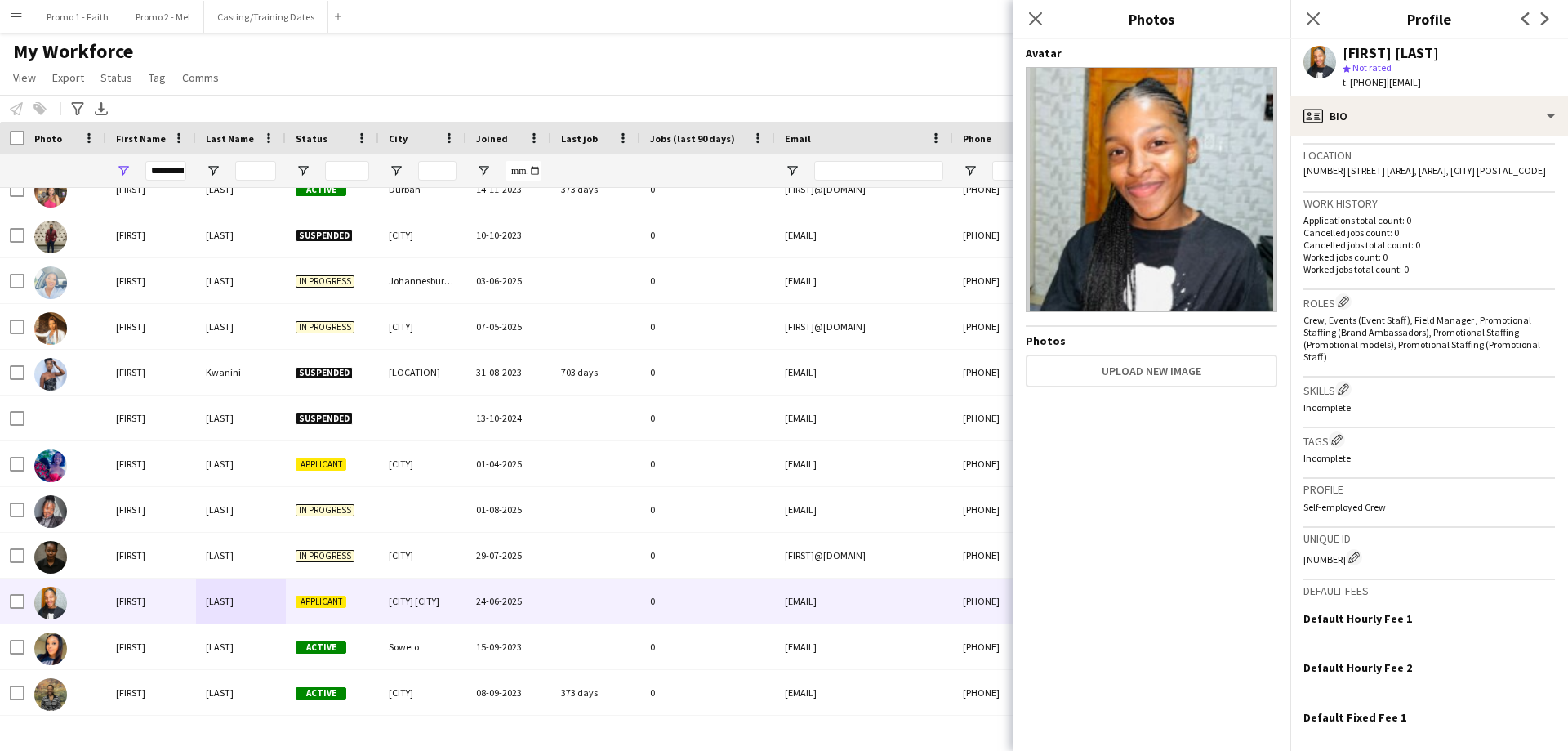 scroll, scrollTop: 476, scrollLeft: 0, axis: vertical 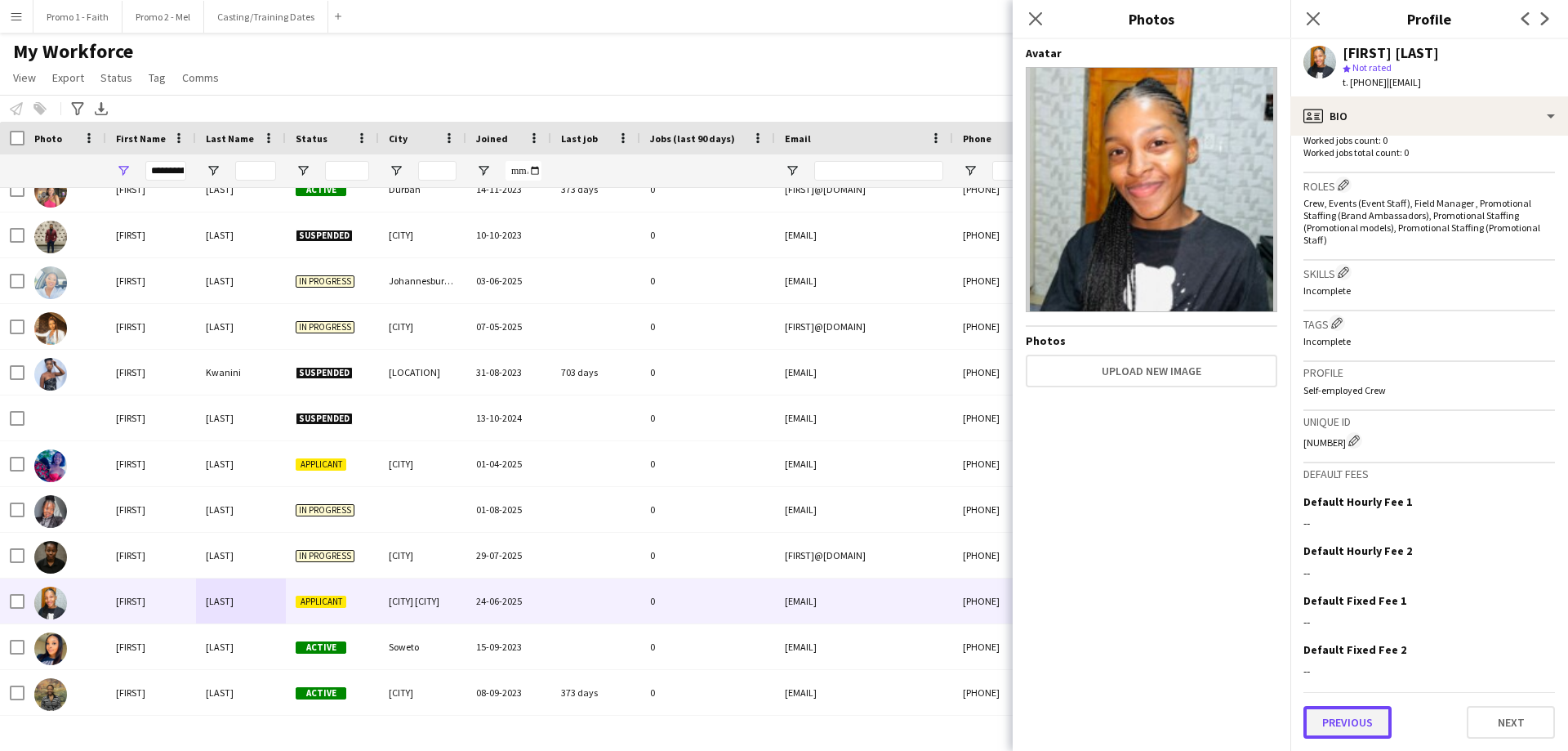 click on "Previous" 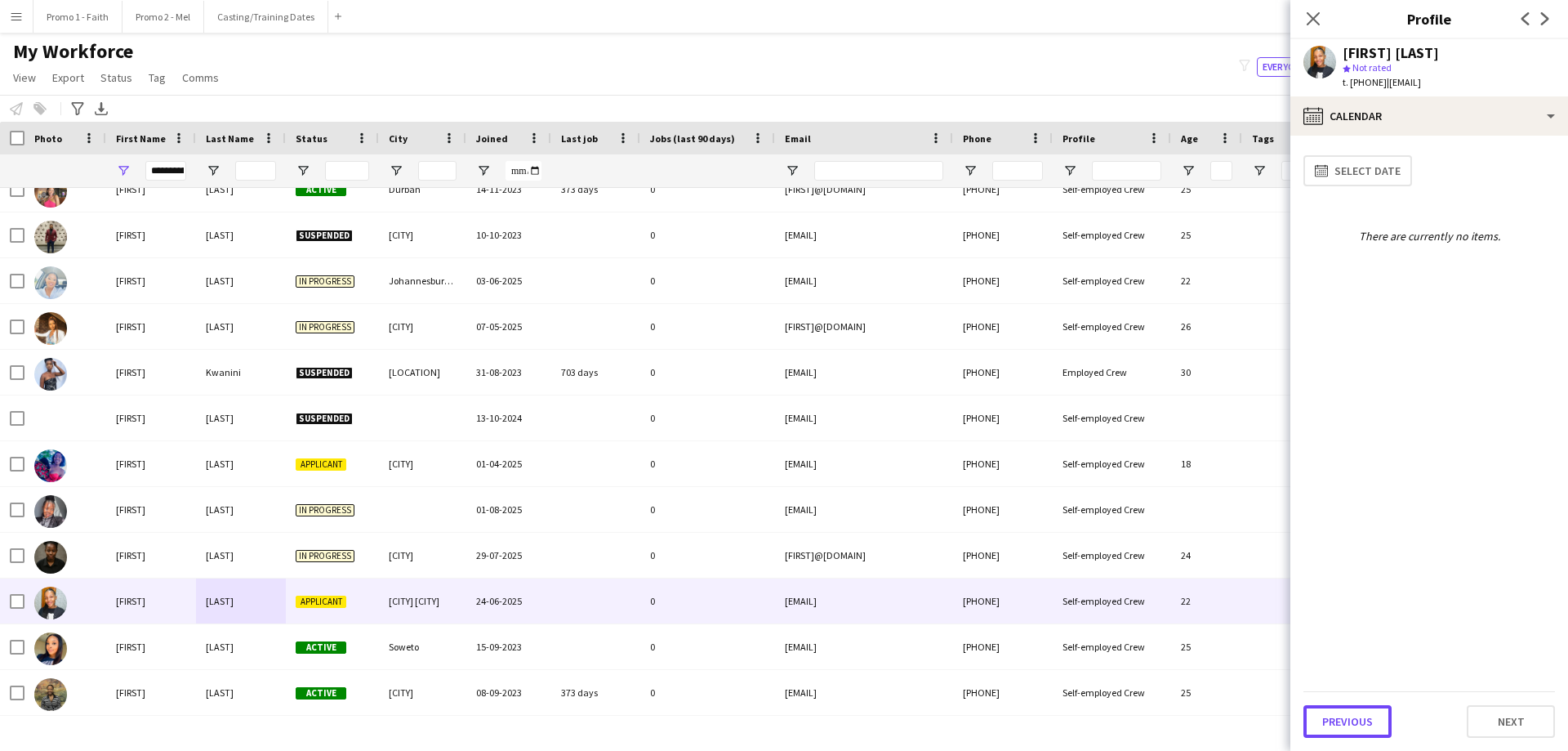 click on "Previous" 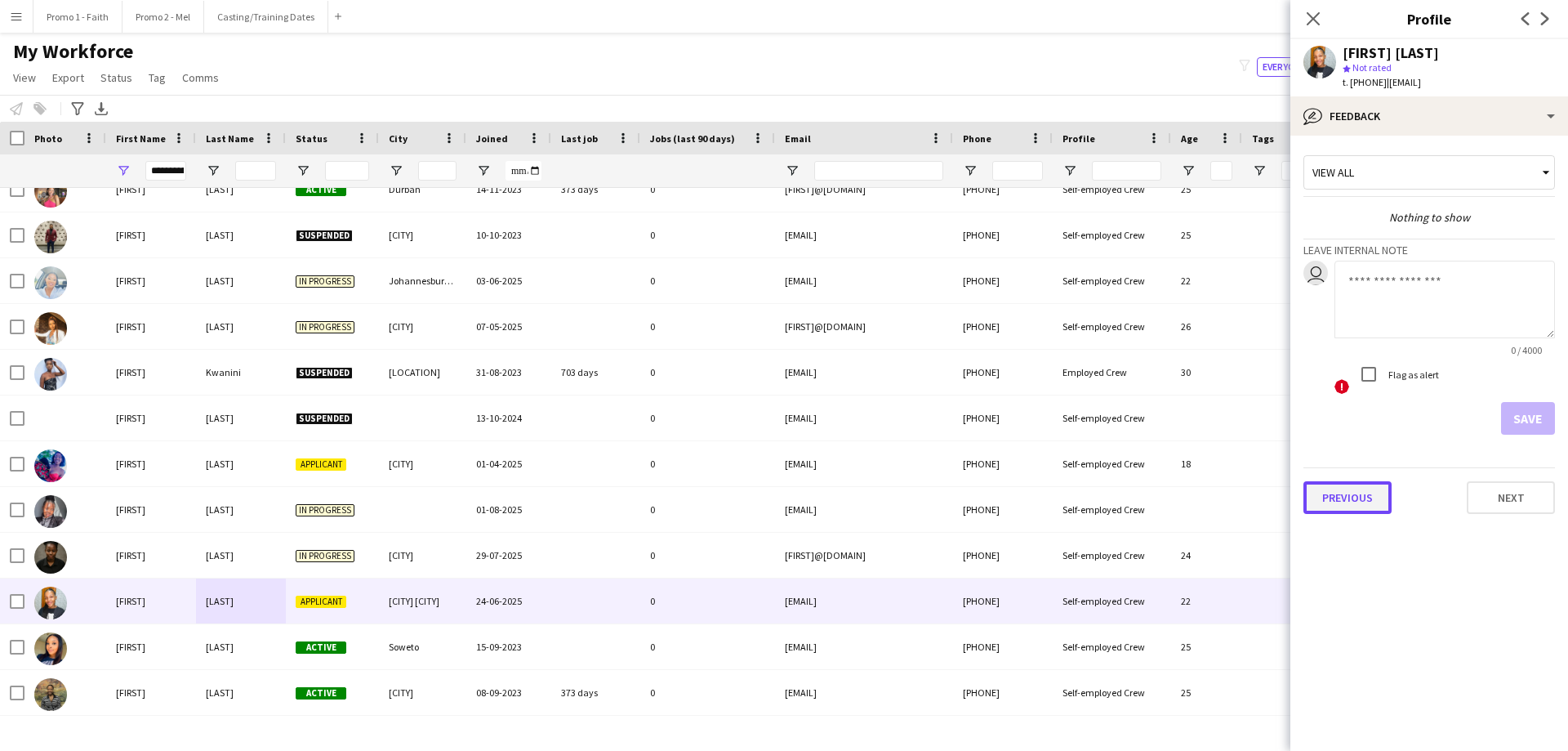 click on "Previous" 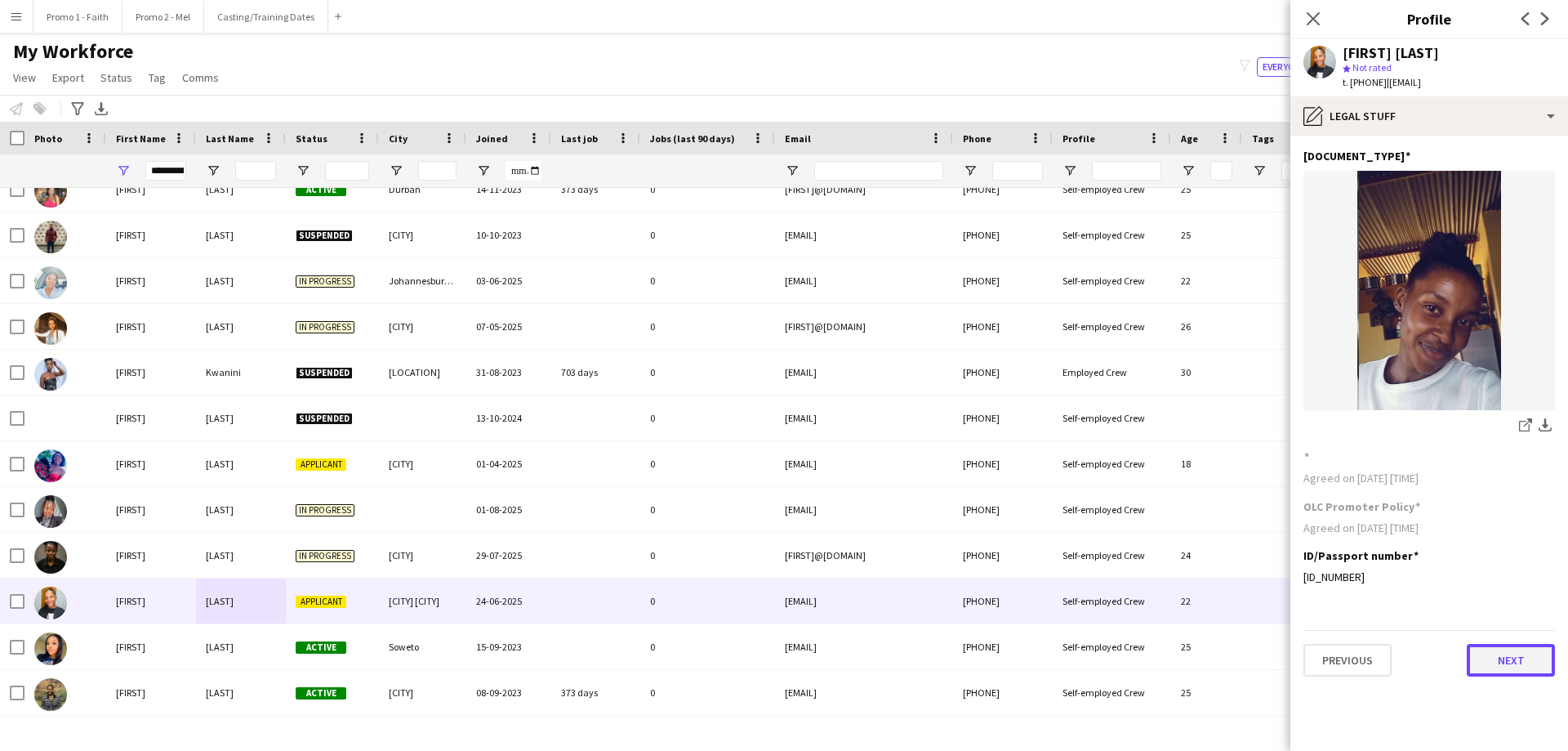 click on "Next" 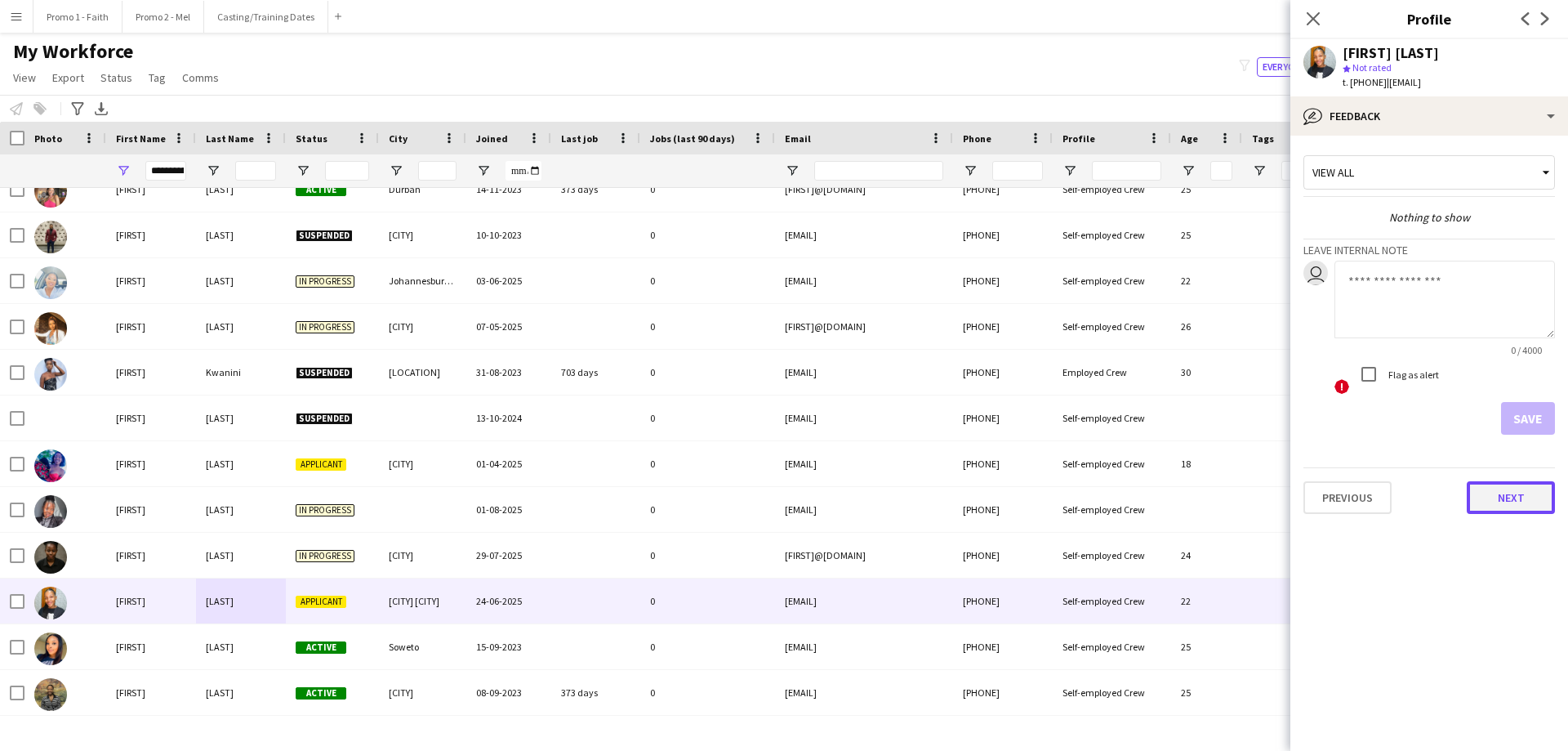 click on "Next" 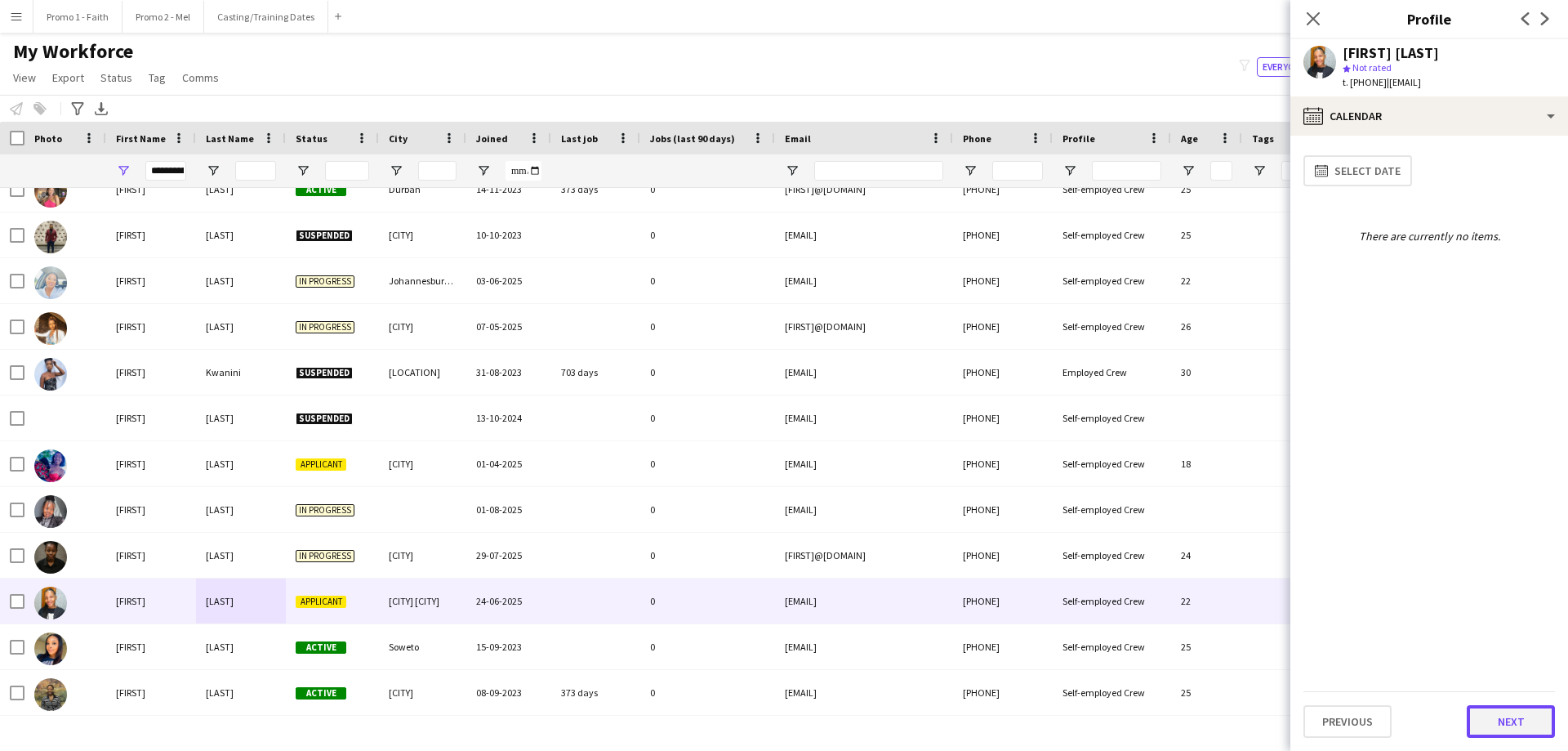 click on "Next" 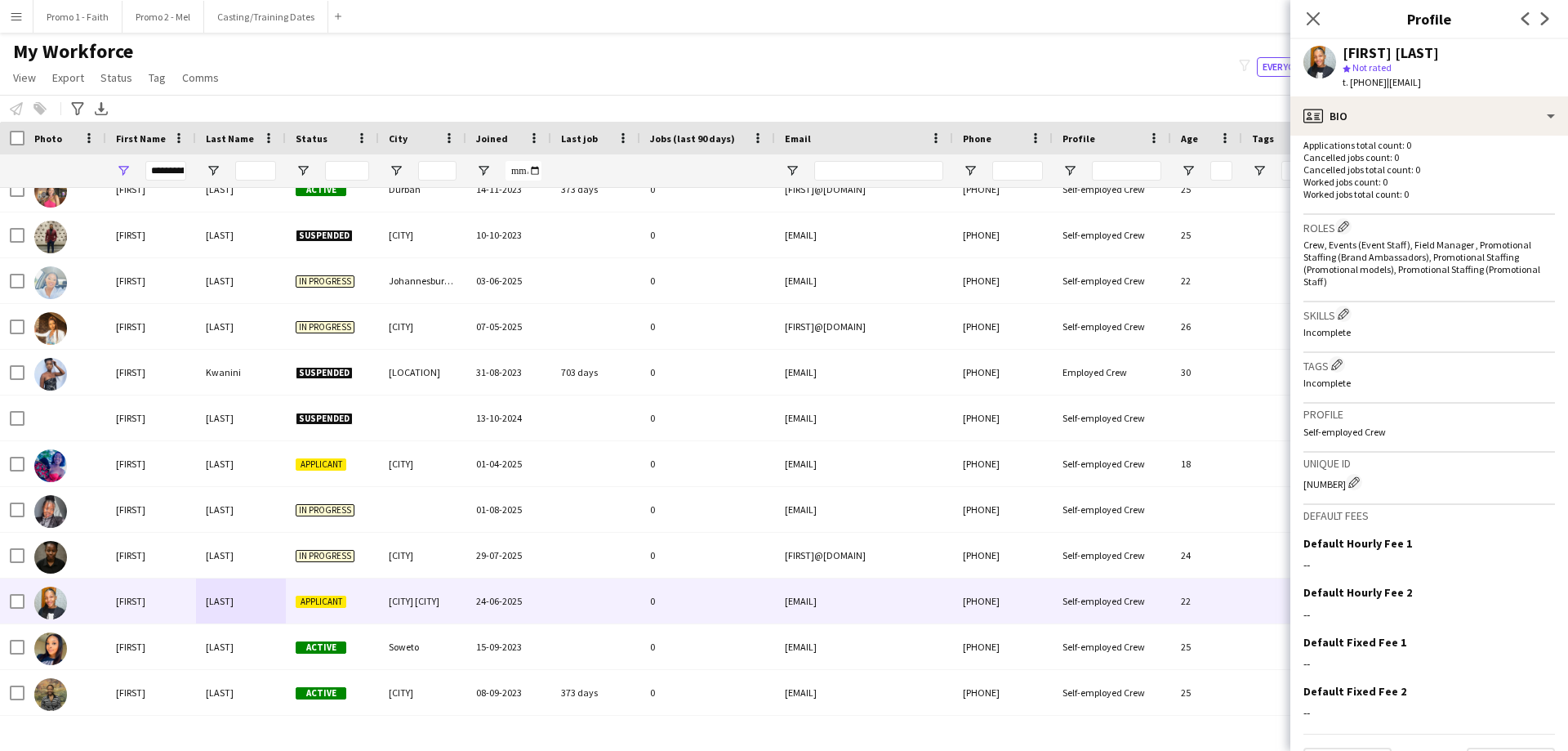 scroll, scrollTop: 476, scrollLeft: 0, axis: vertical 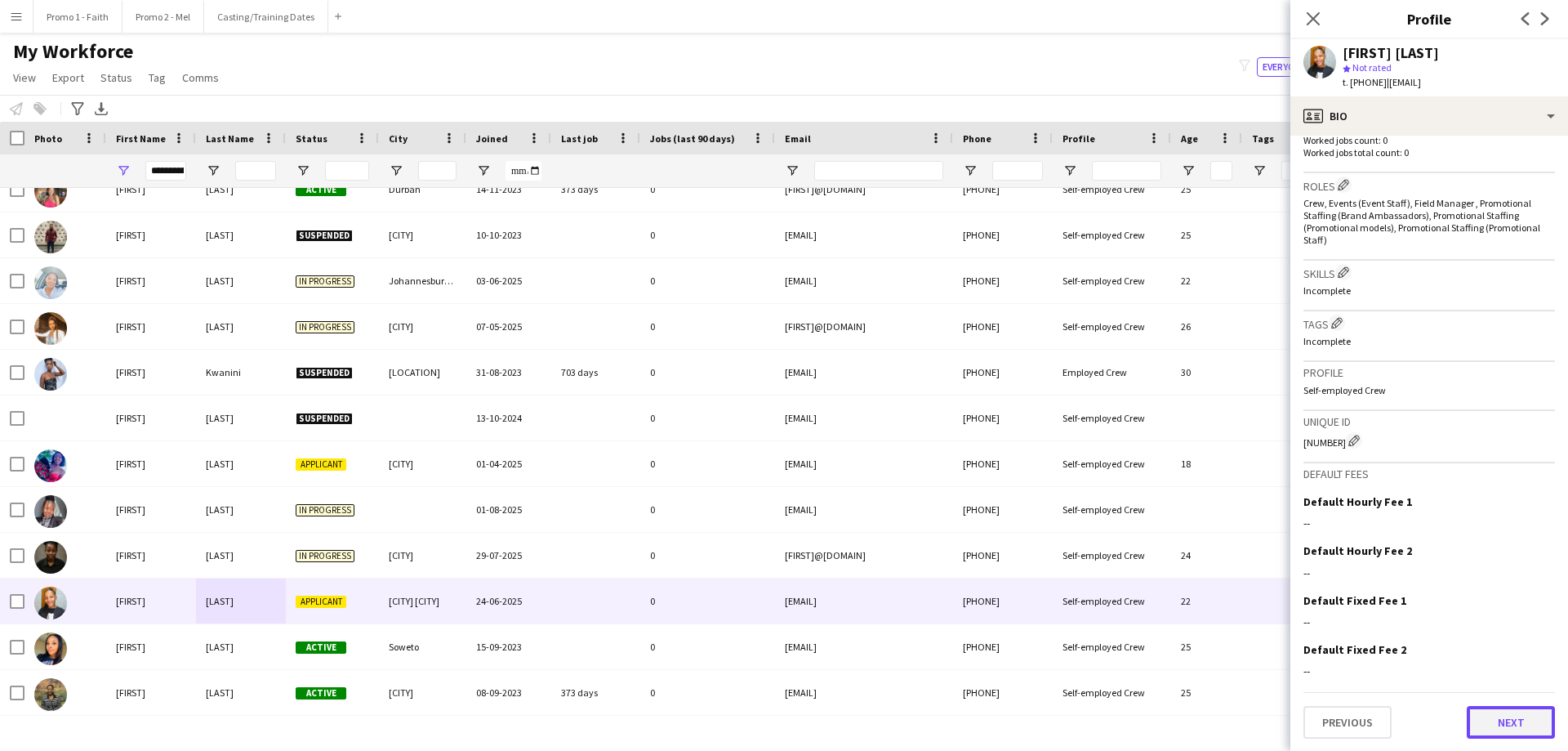 click on "Next" 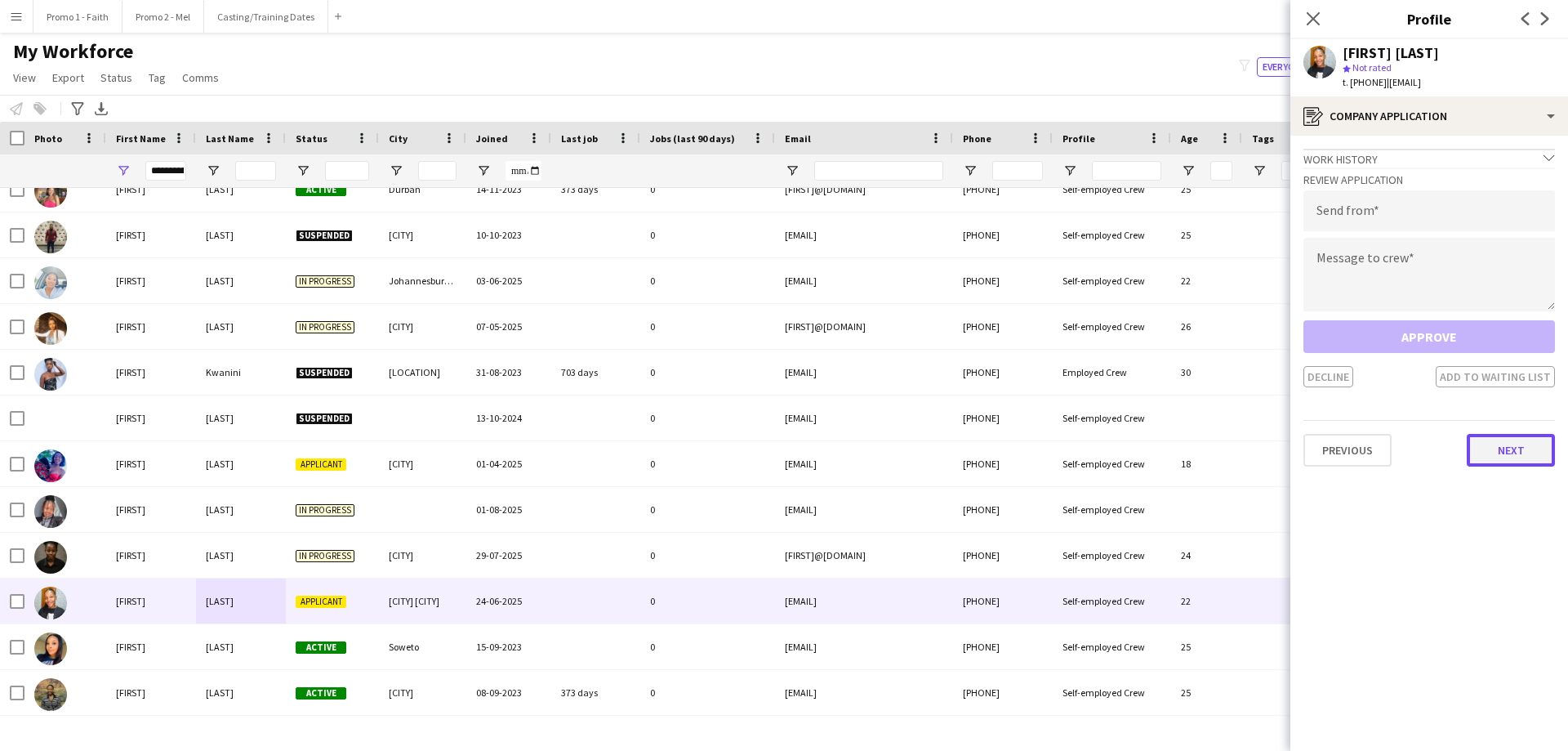 click on "Next" 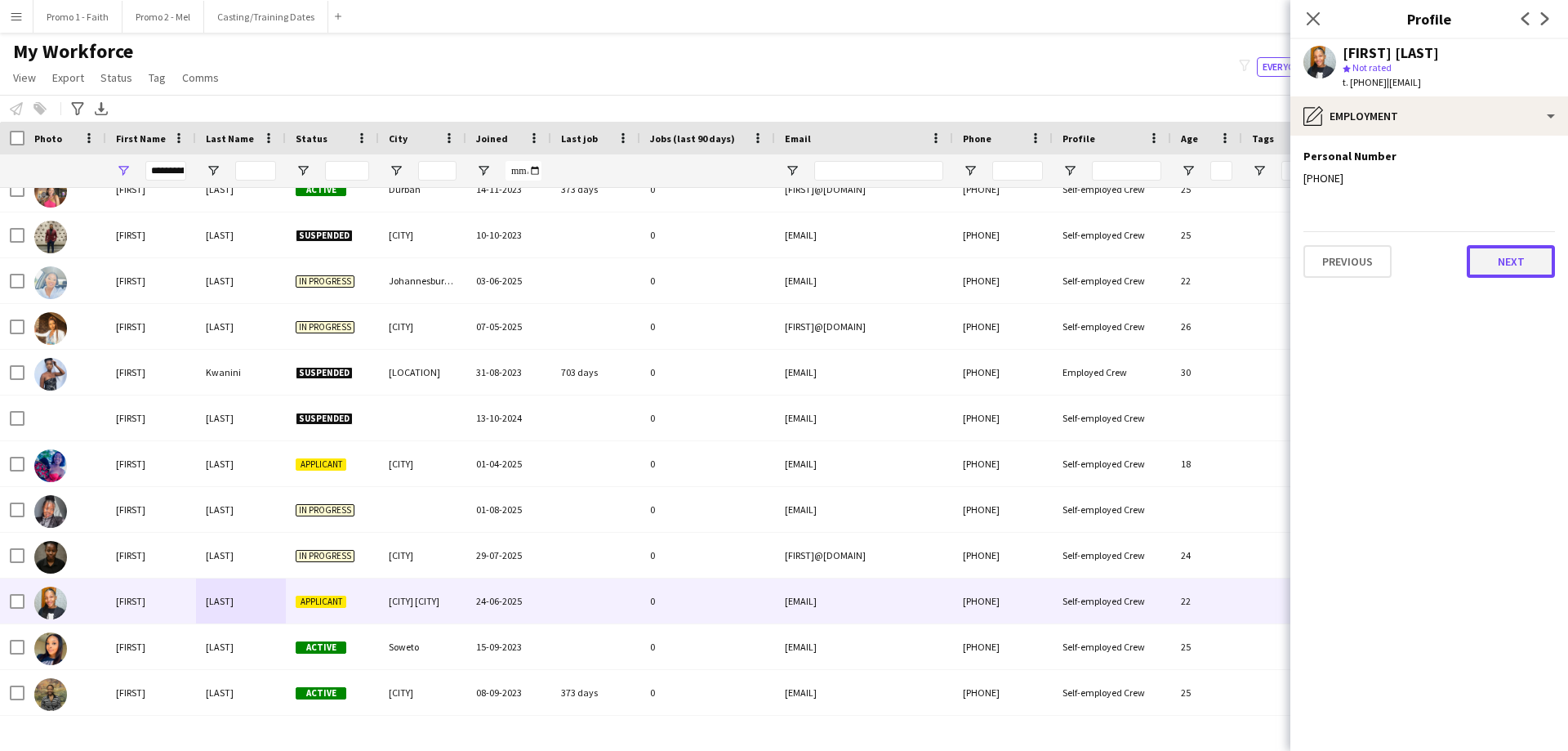 click on "Next" 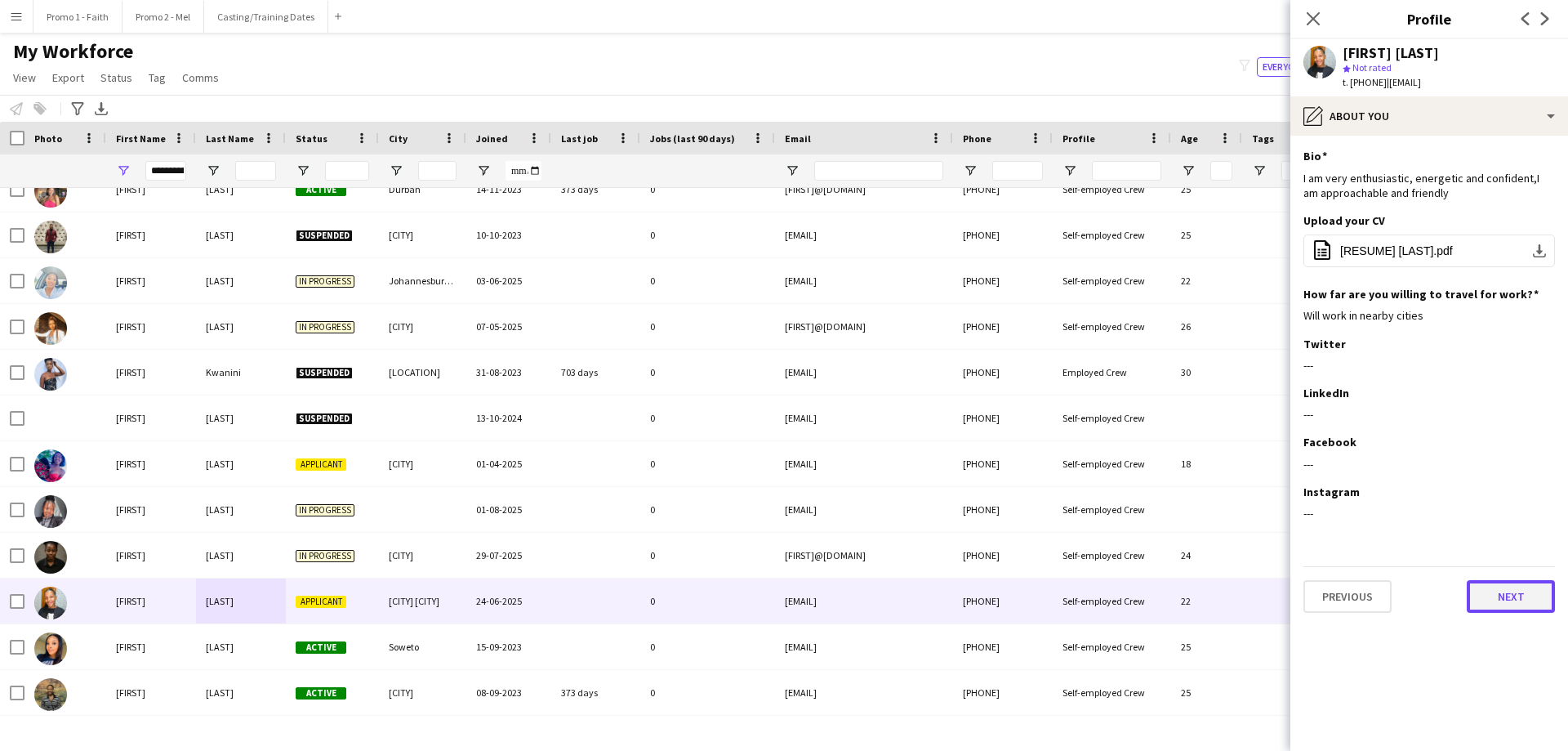 click on "Next" 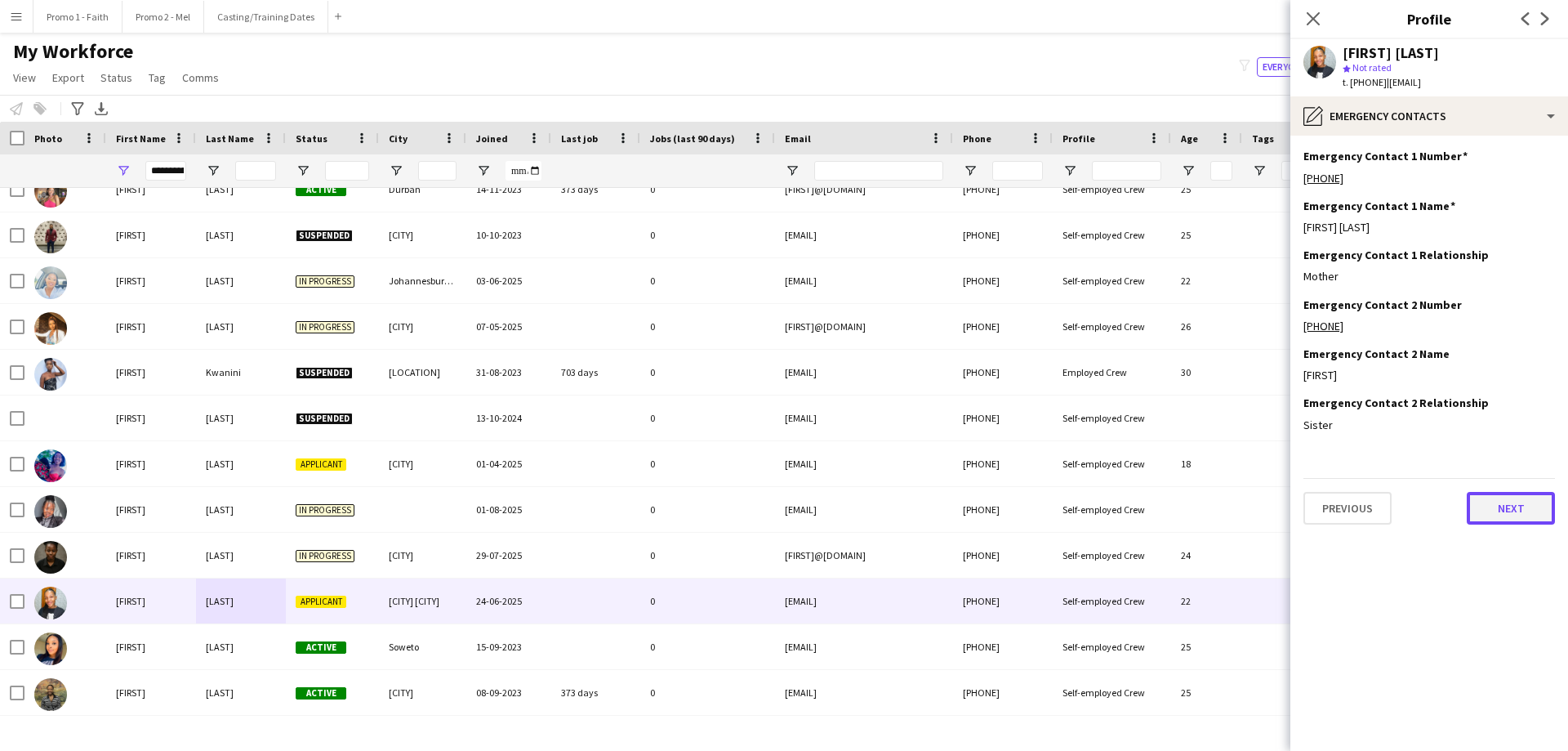 click on "Next" 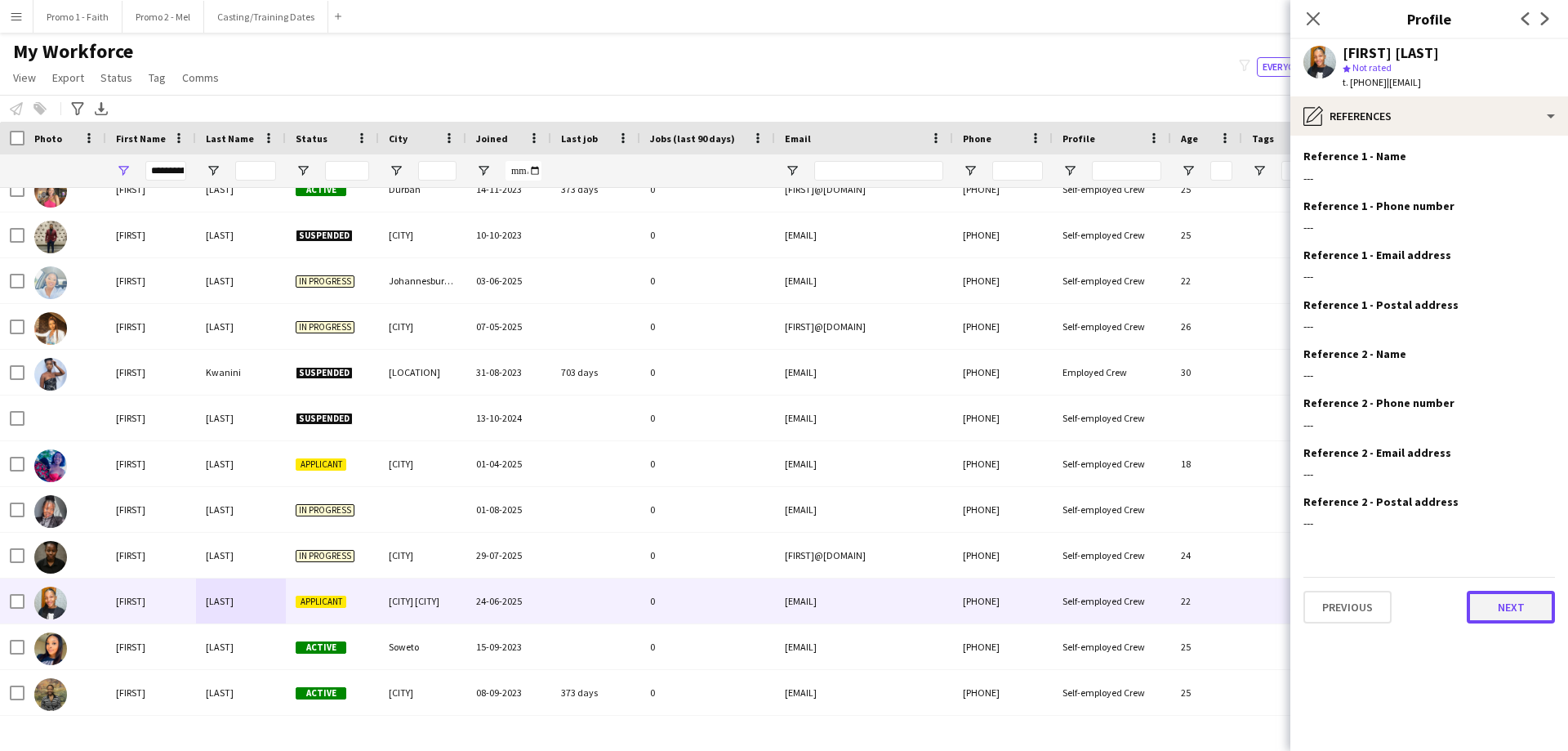 click on "Next" 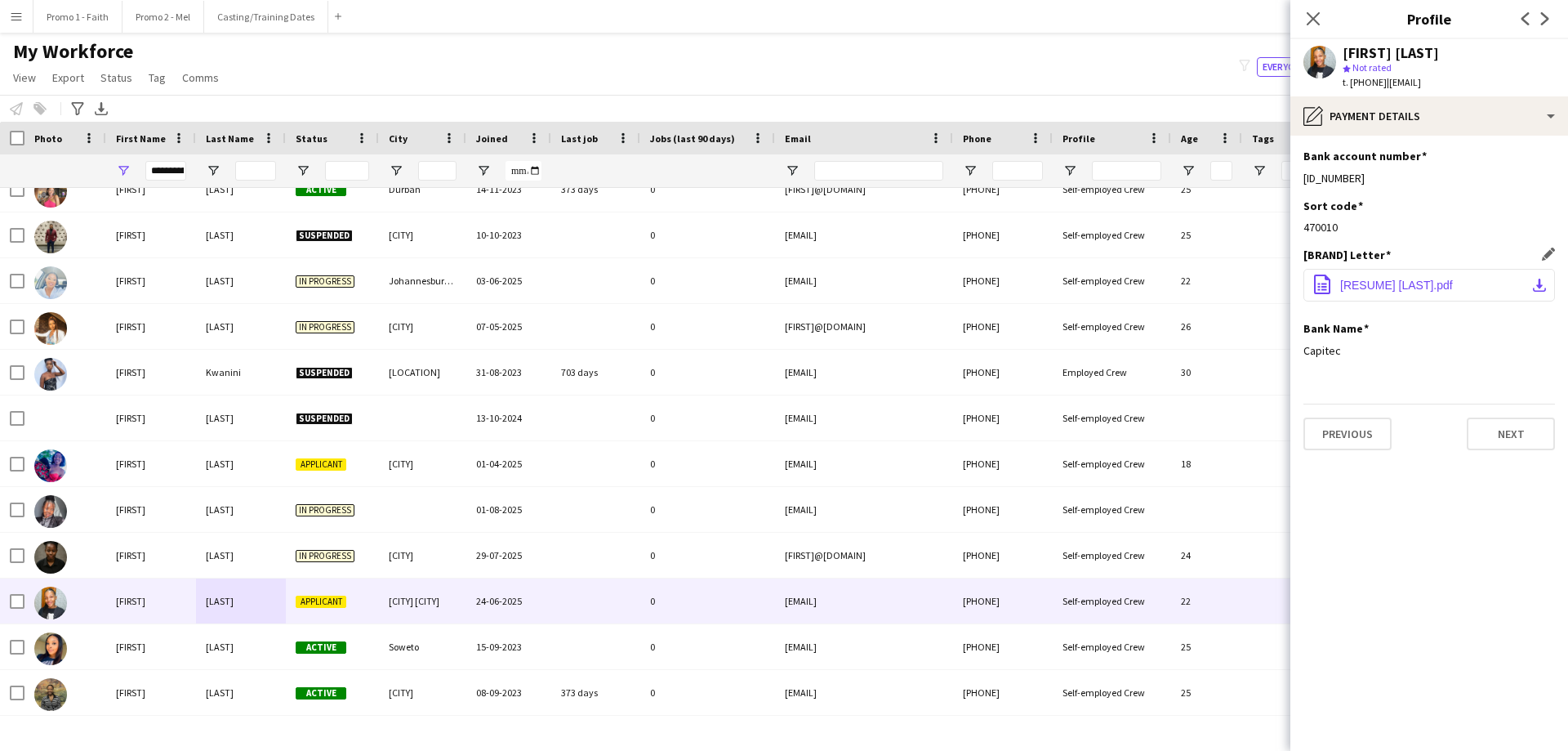click on "[RESUME] [LAST].pdf" 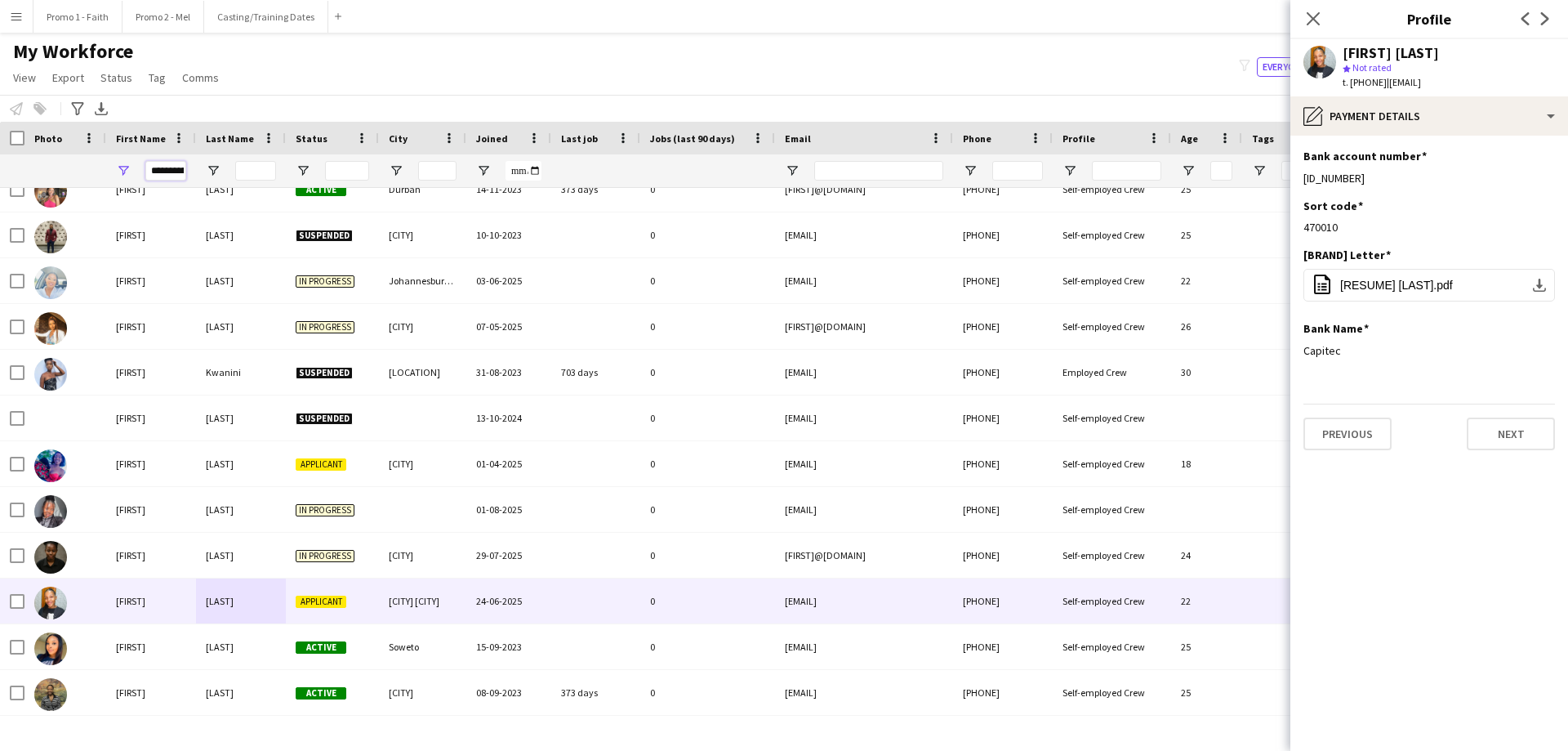 click on "**********" at bounding box center [166, 171] 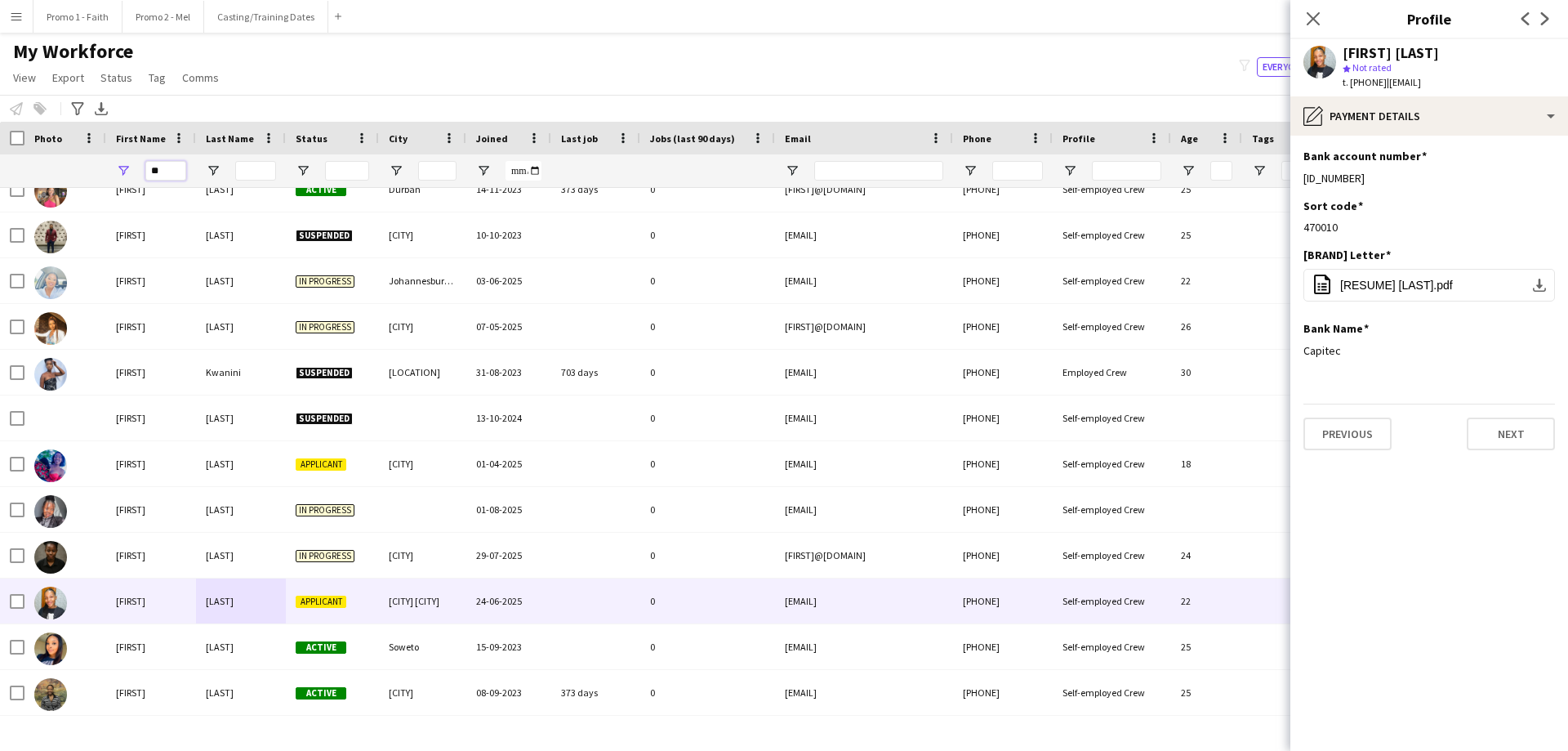 type on "*" 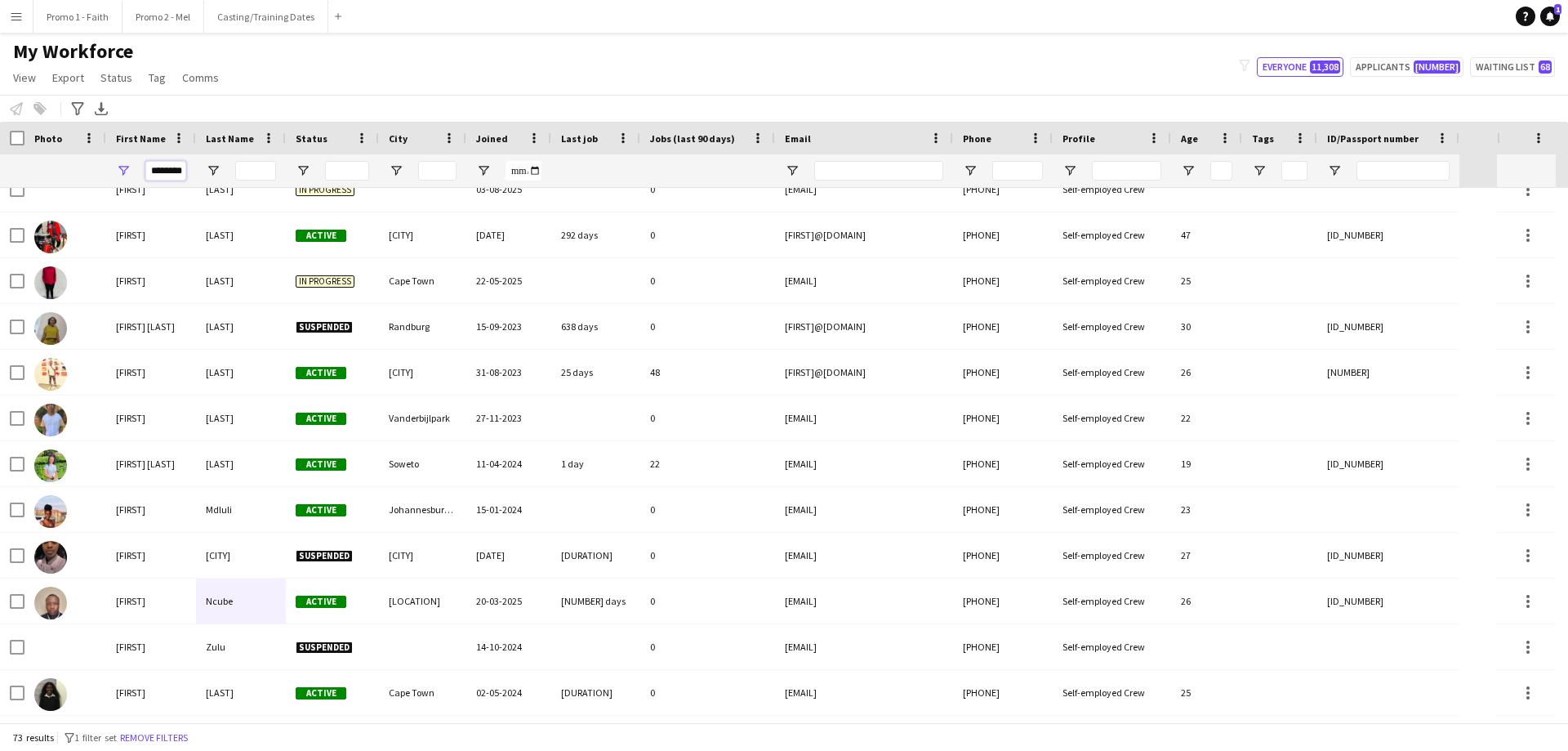scroll, scrollTop: 0, scrollLeft: 2, axis: horizontal 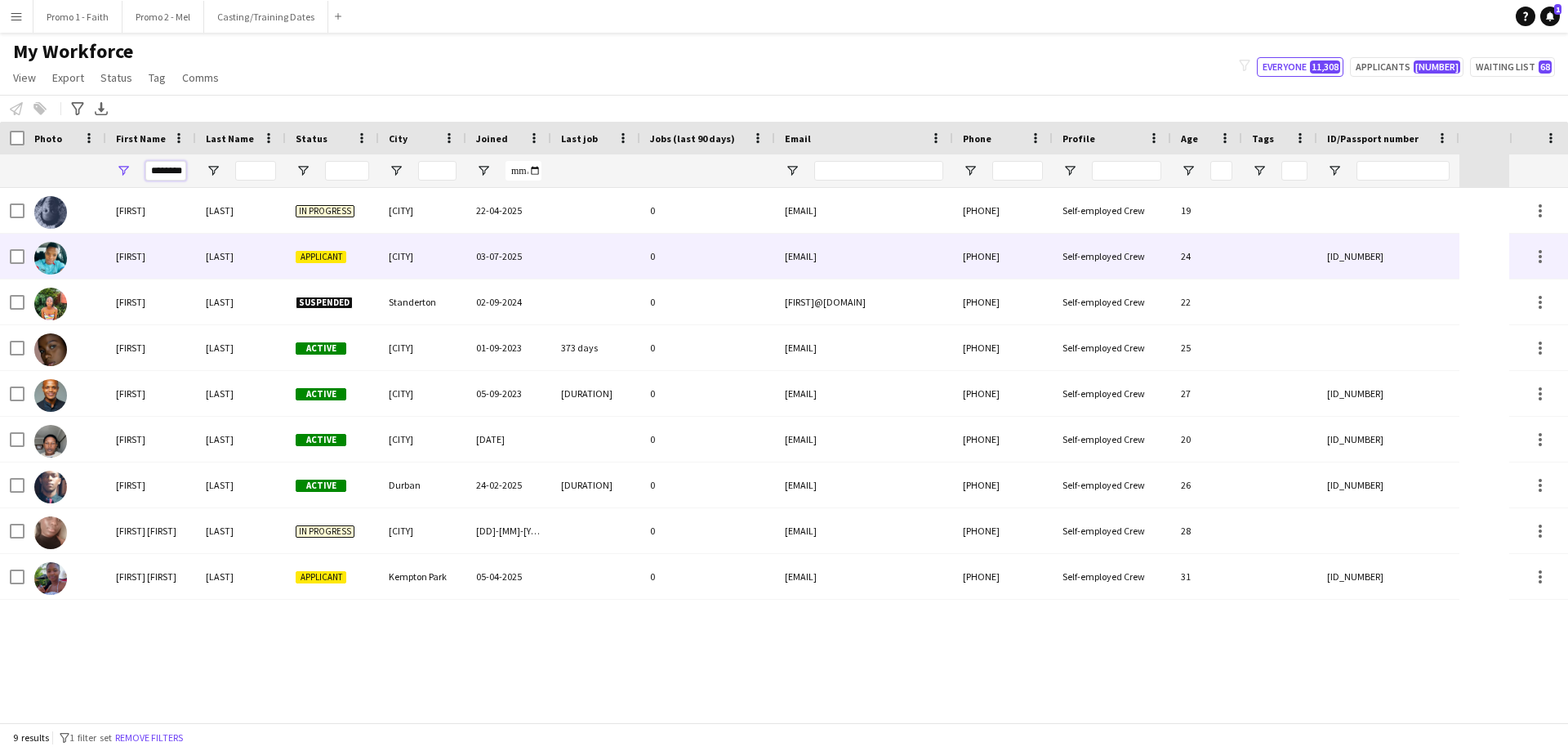 type on "********" 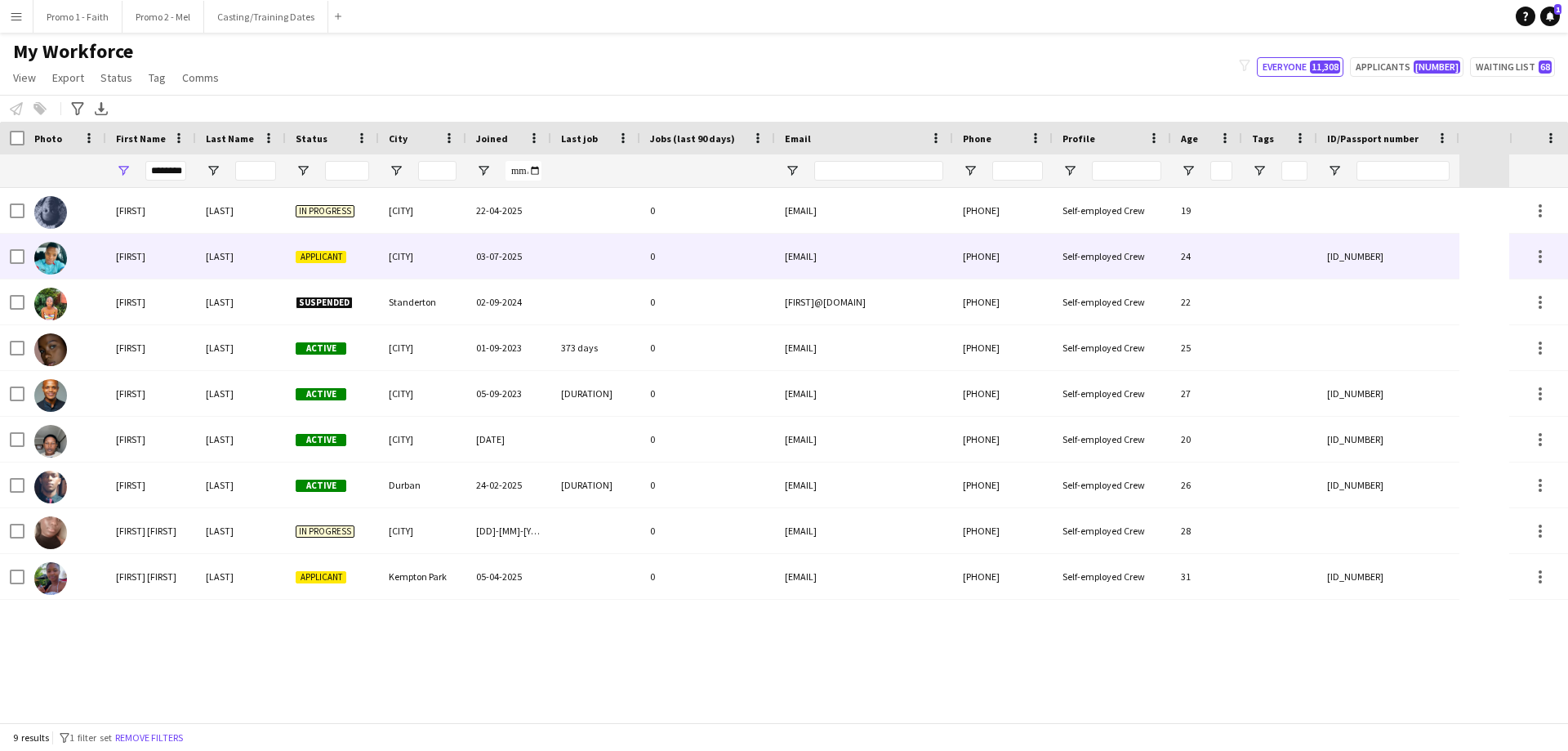 scroll, scrollTop: 0, scrollLeft: 0, axis: both 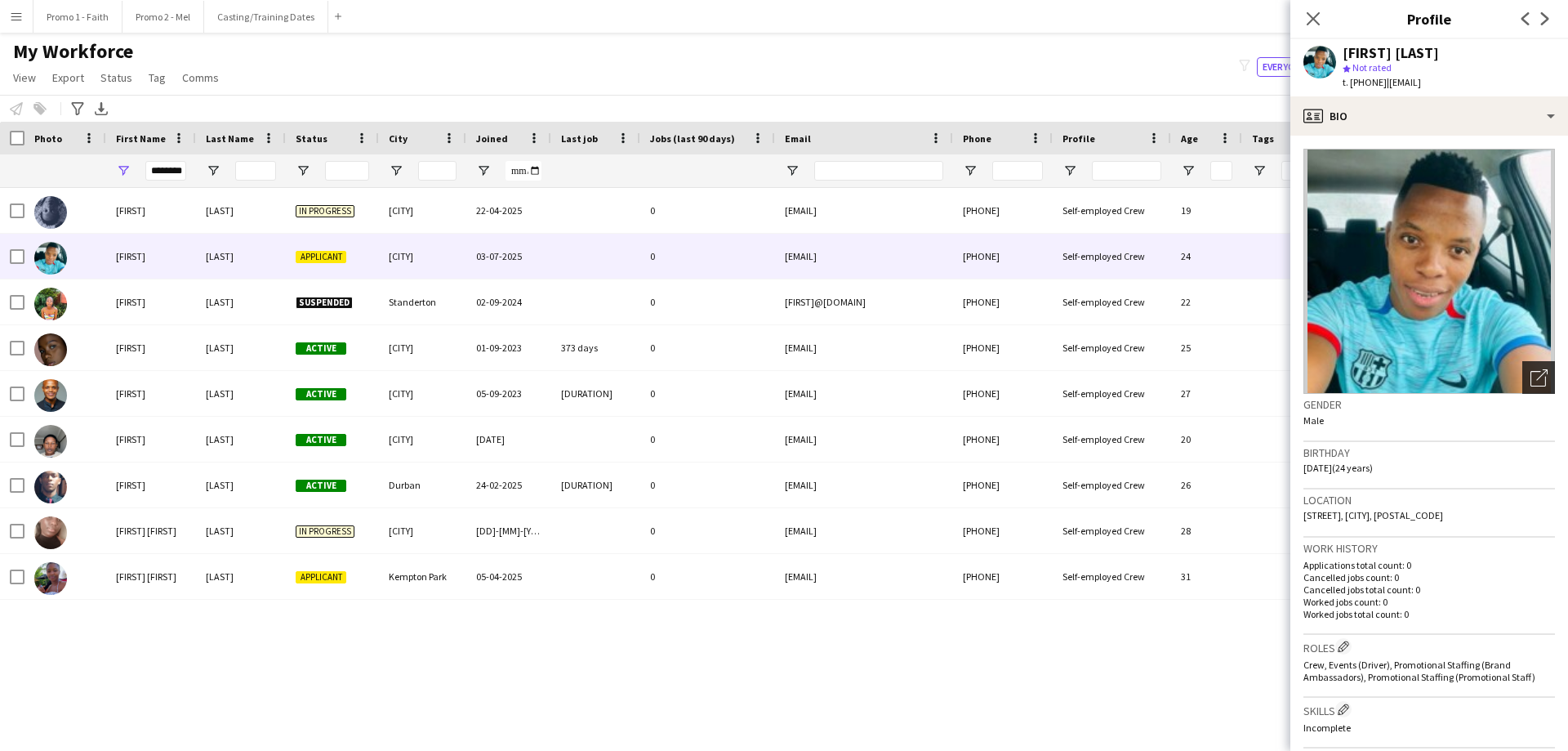 click on "Open photos pop-in" 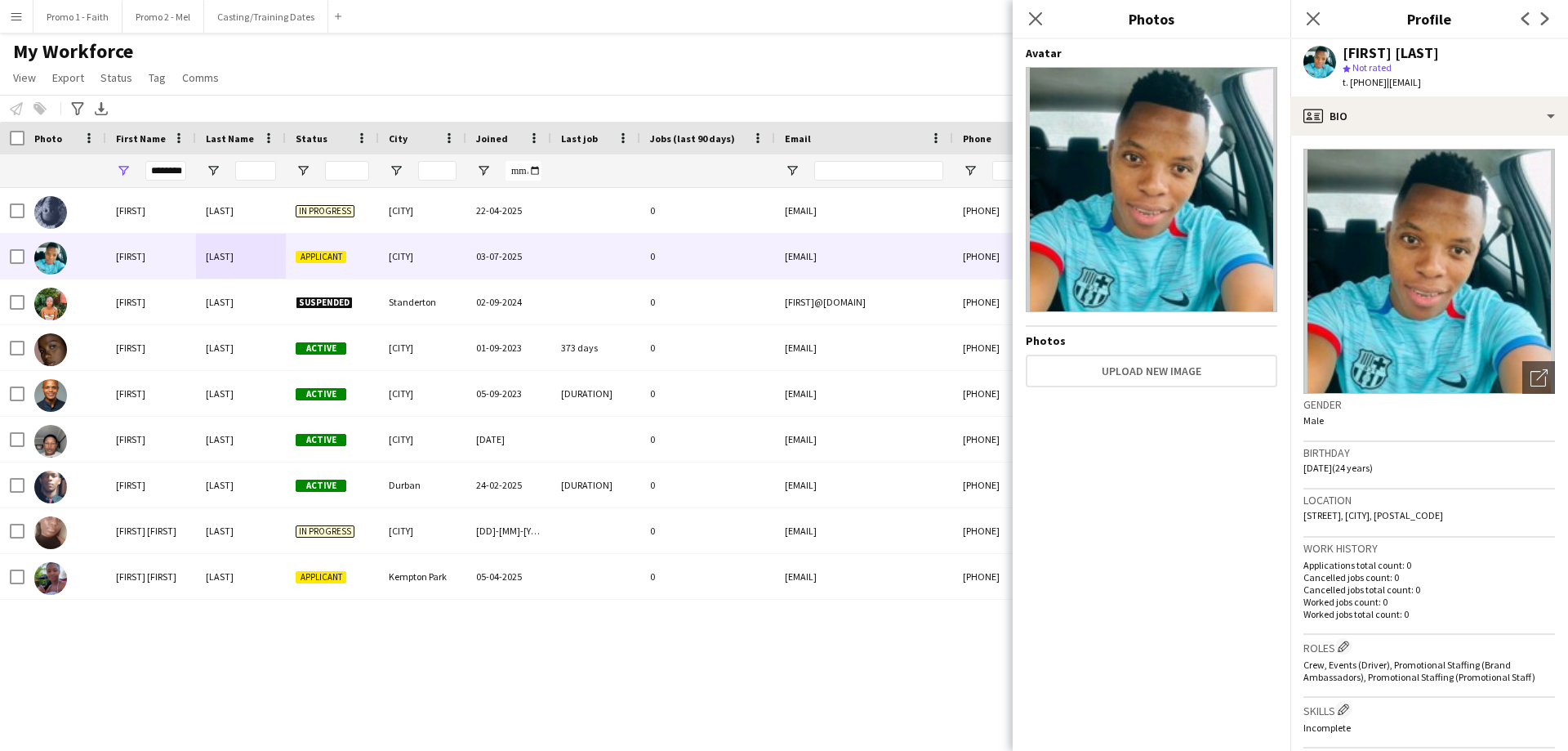 scroll, scrollTop: 437, scrollLeft: 0, axis: vertical 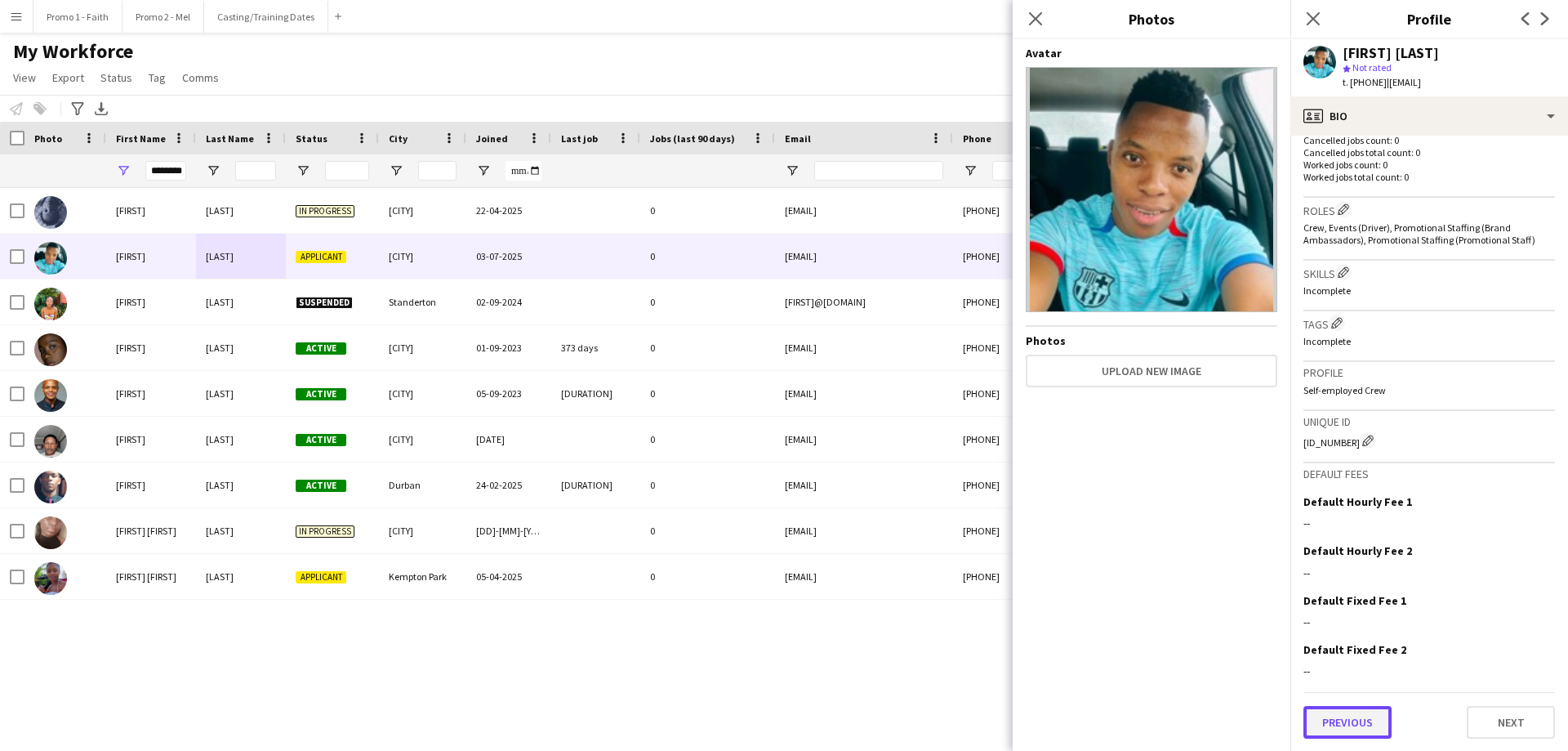 click on "Previous" 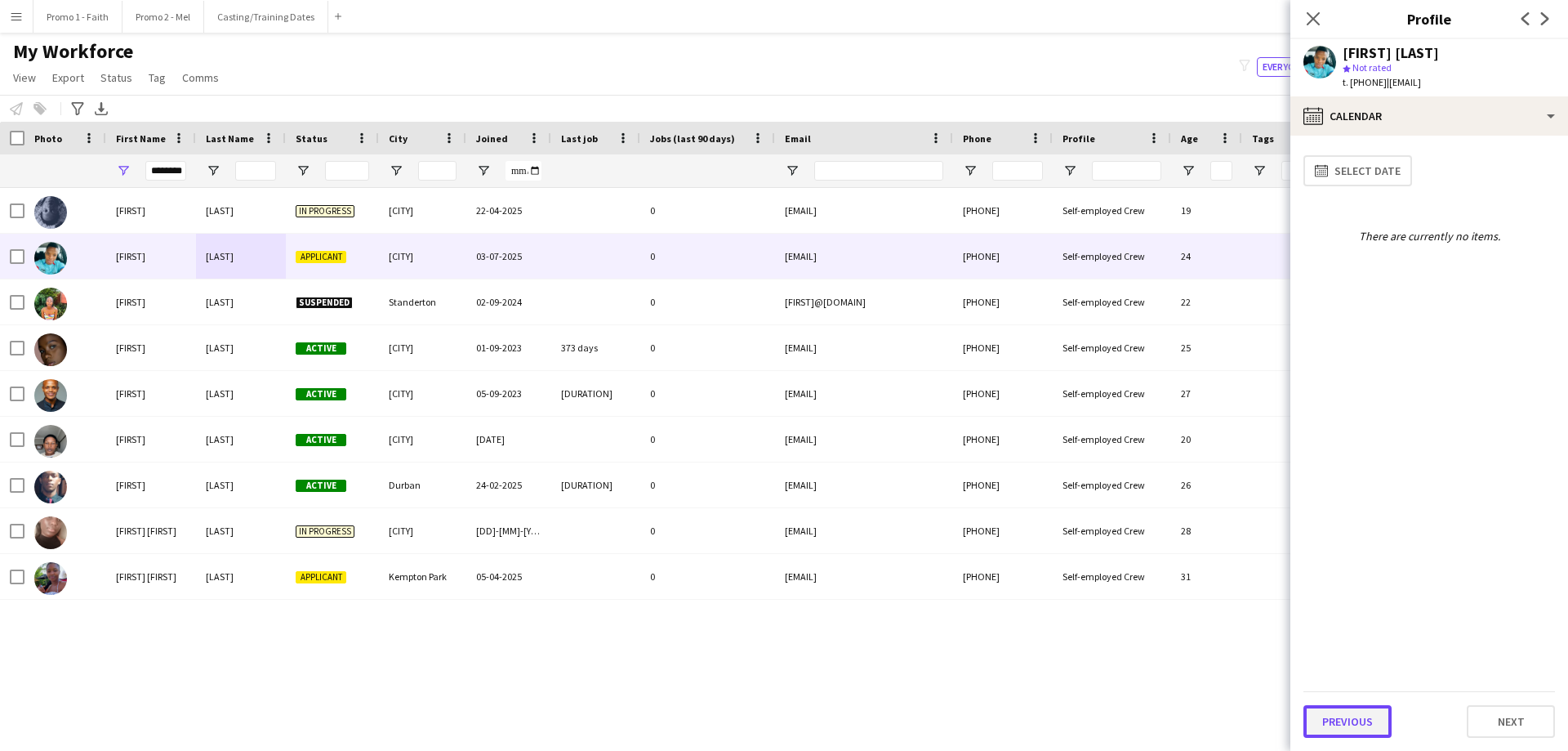 click on "Previous" 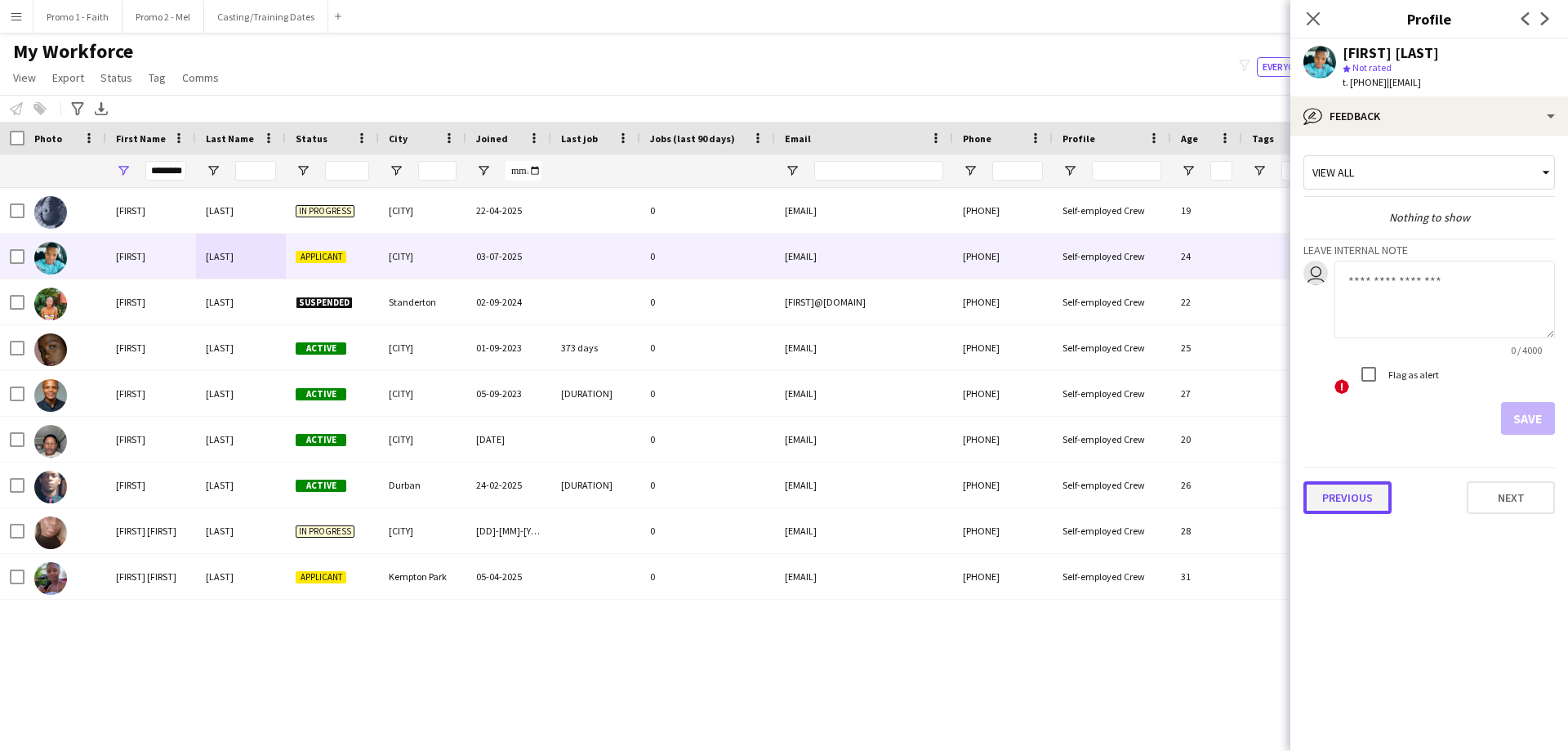 click on "Previous" 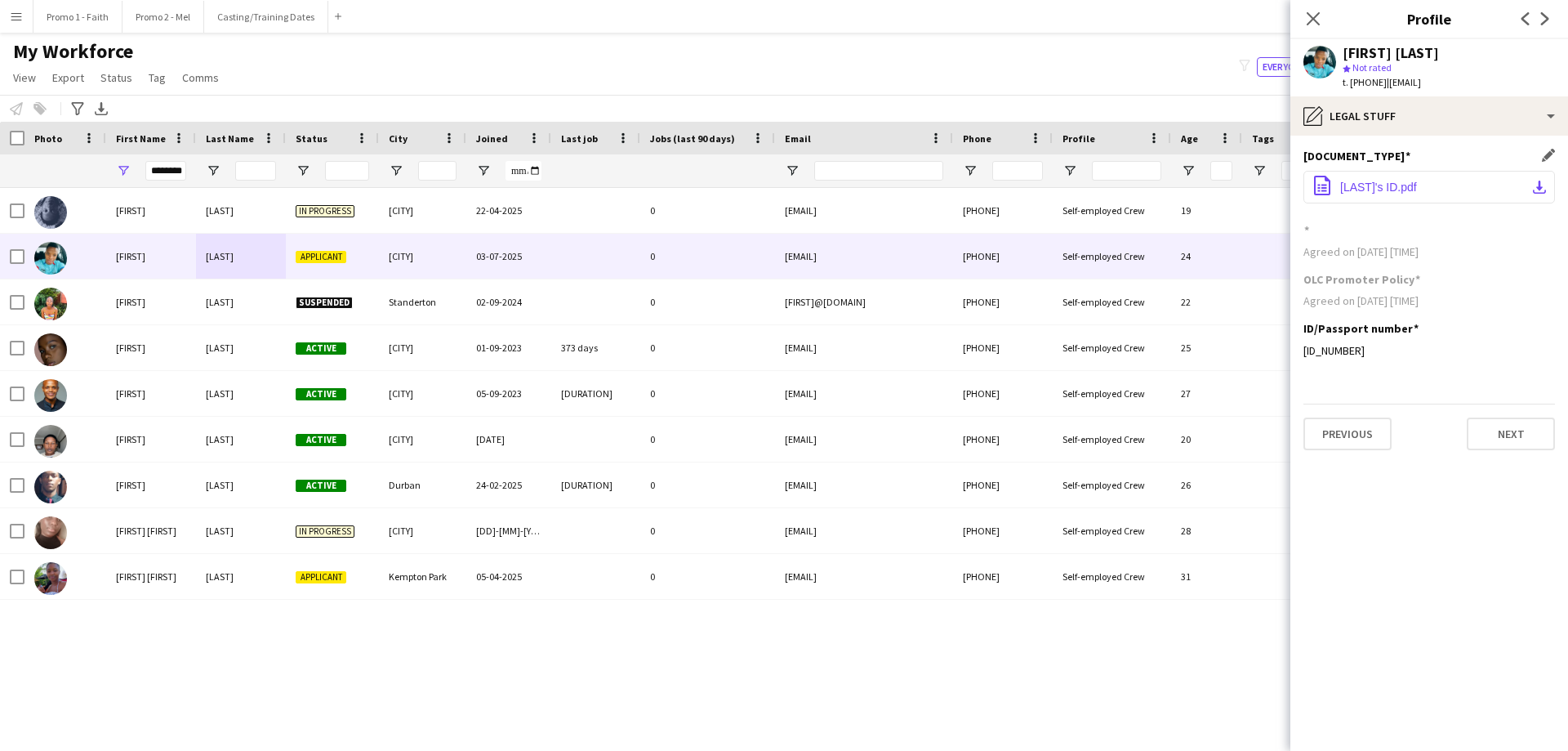 click on "[DOCUMENT_TYPE]
[LAST]'s ID.pdf
download-bottom" 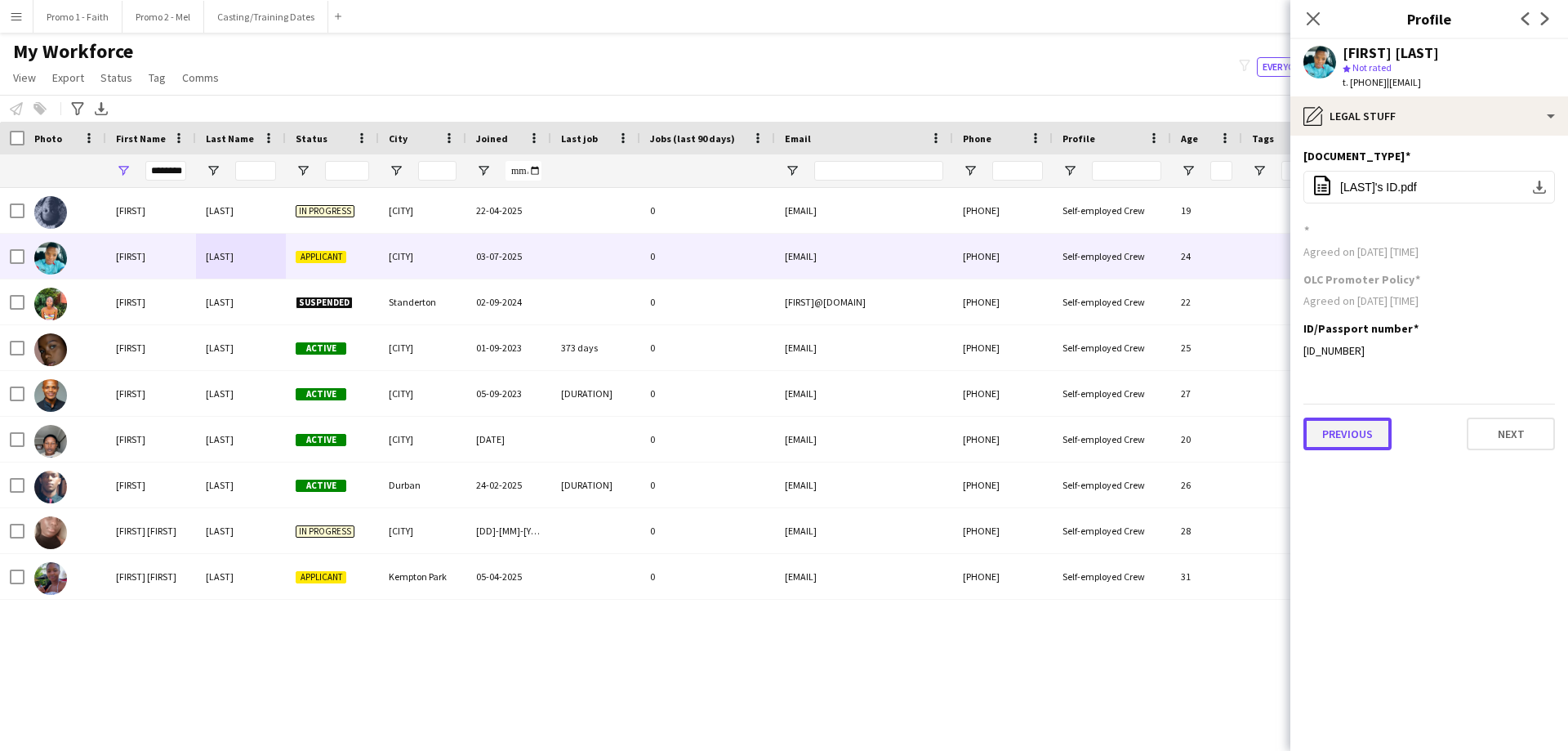 click on "Previous" 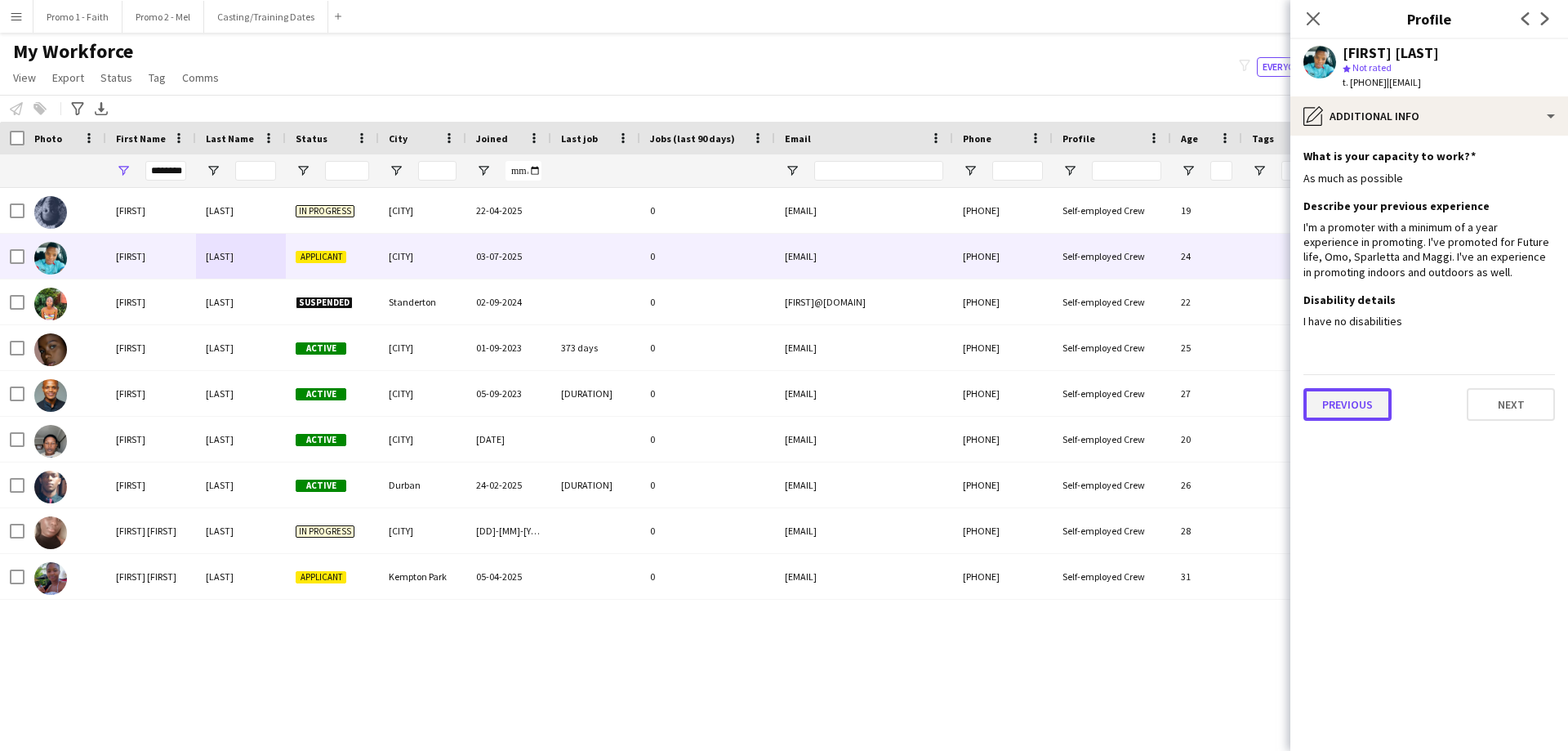 click on "Previous" 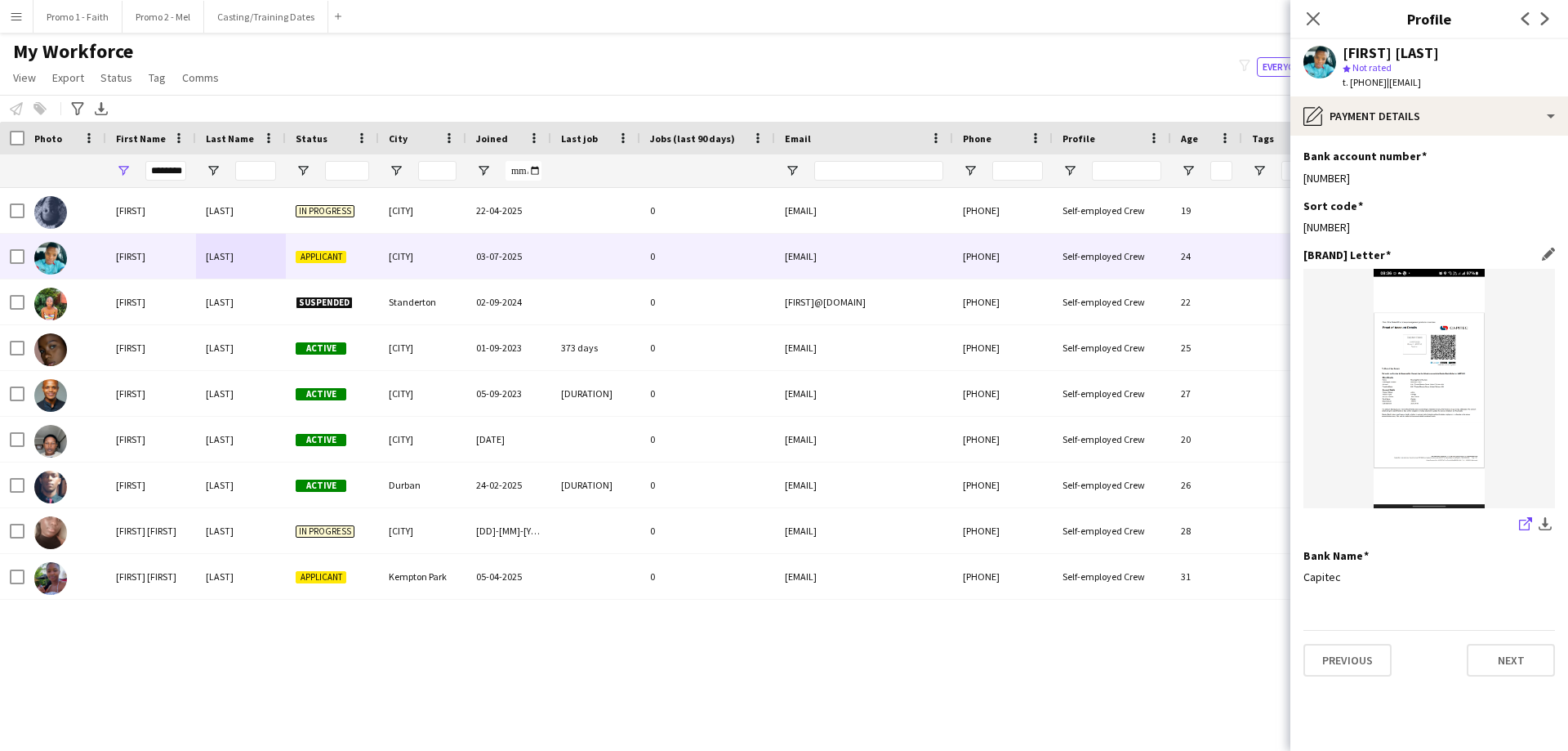 click 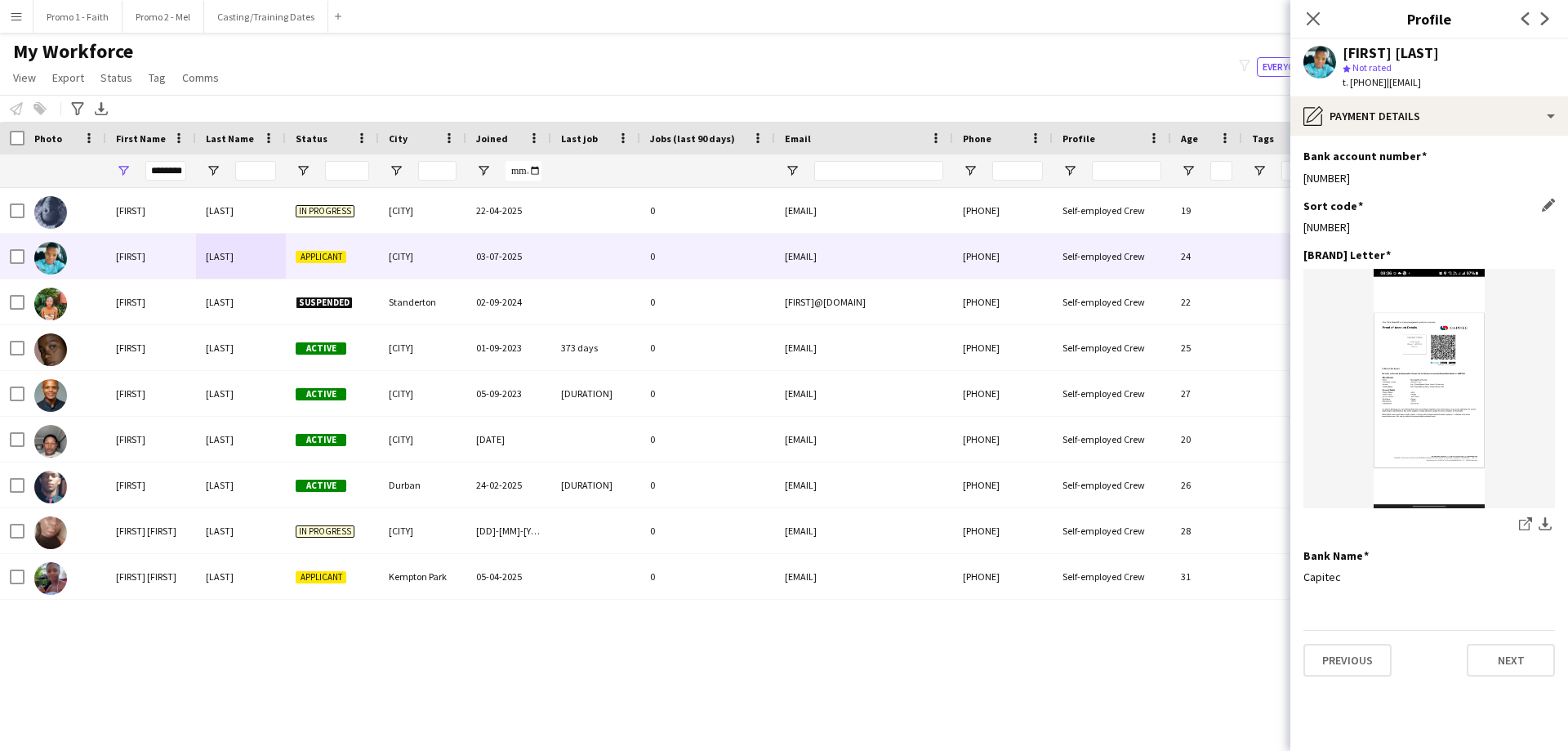 click on "[NUMBER]" 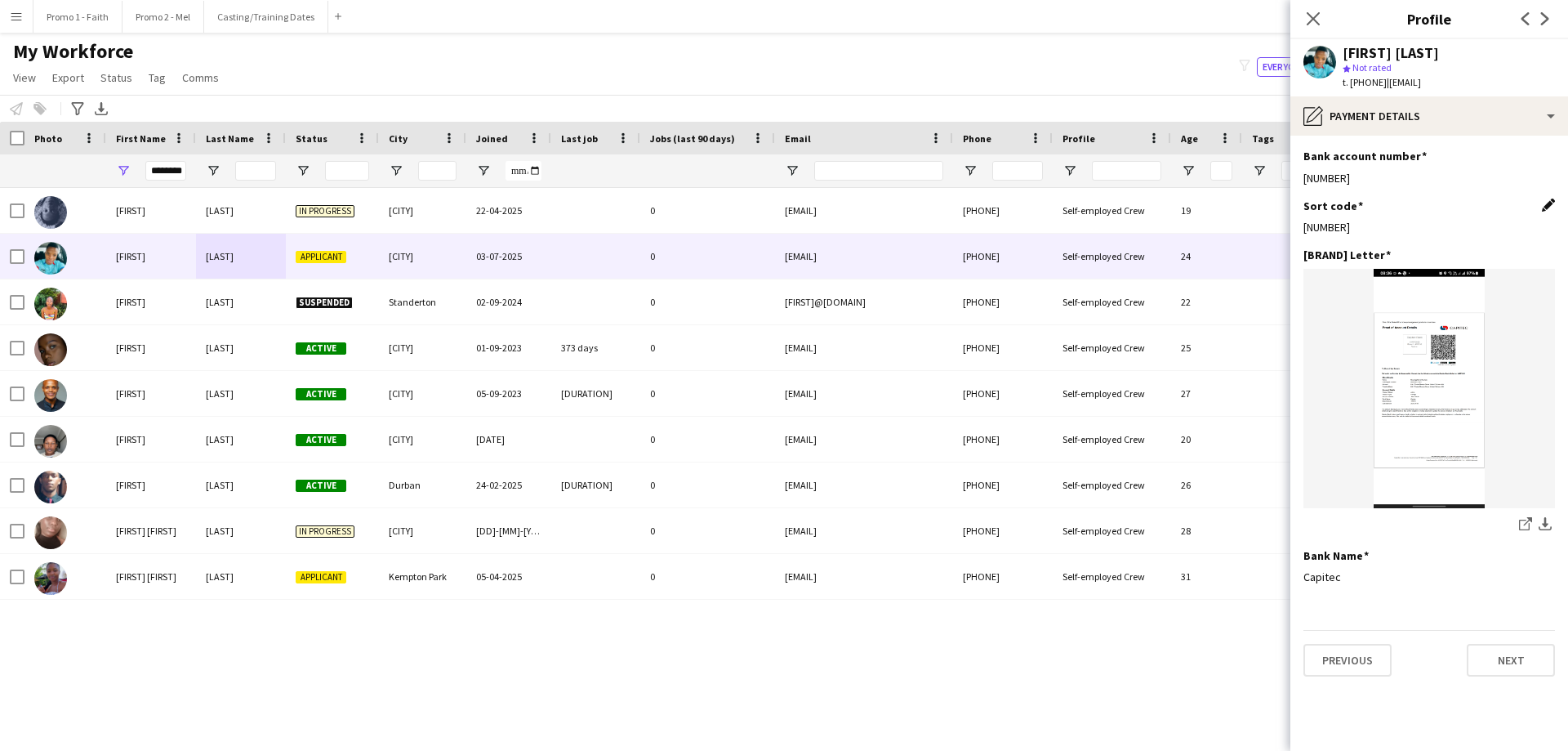 click on "Edit this field" 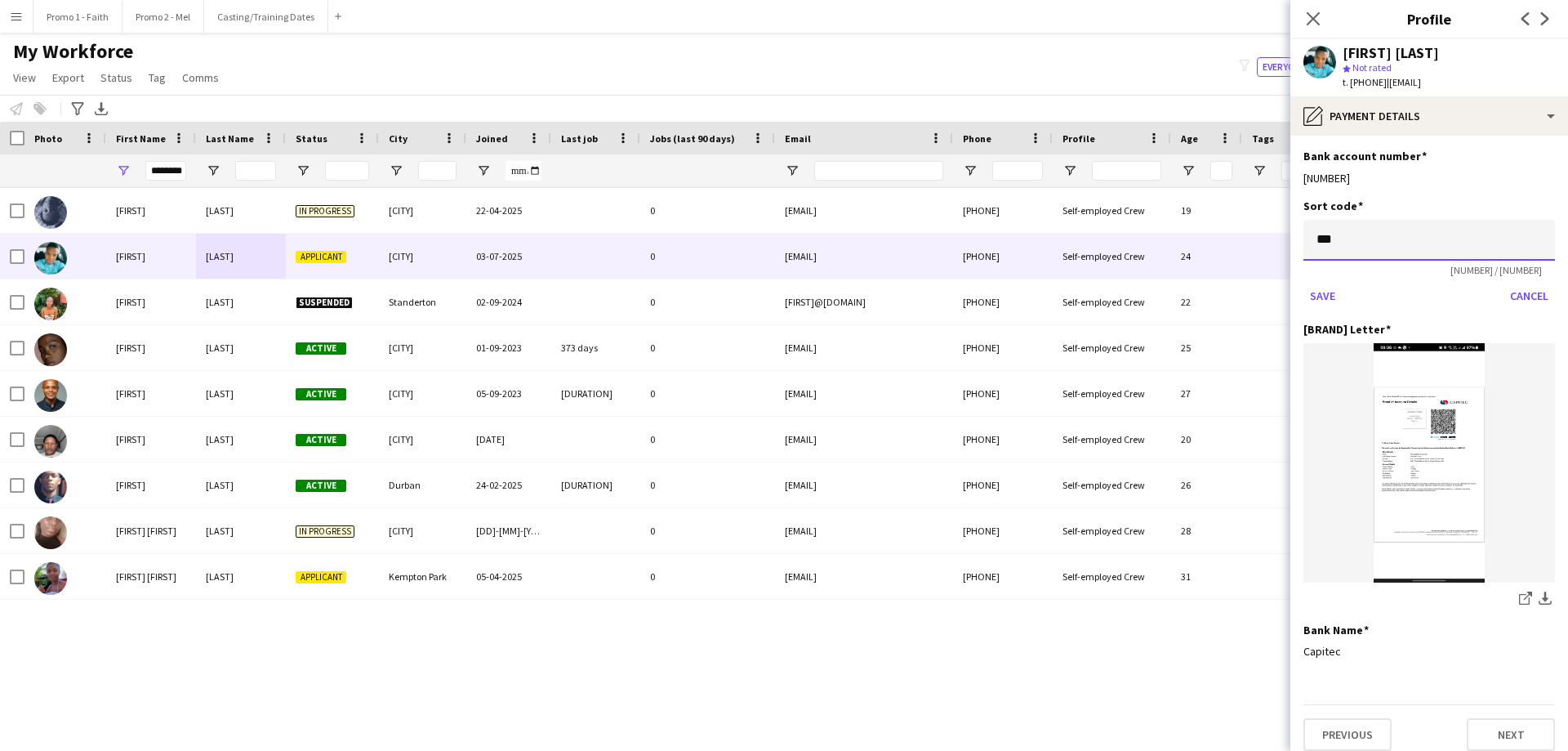 click on "***" 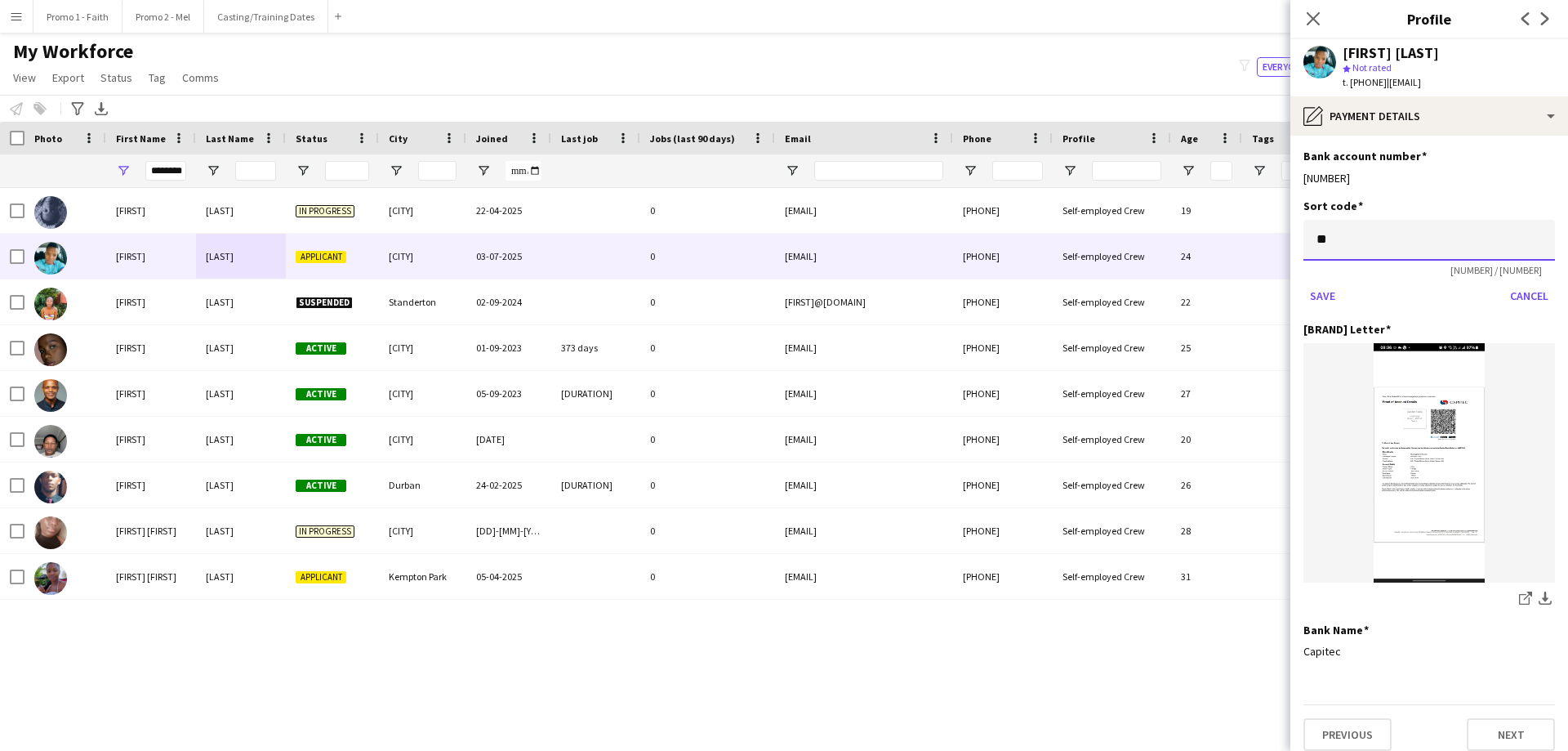 type on "*" 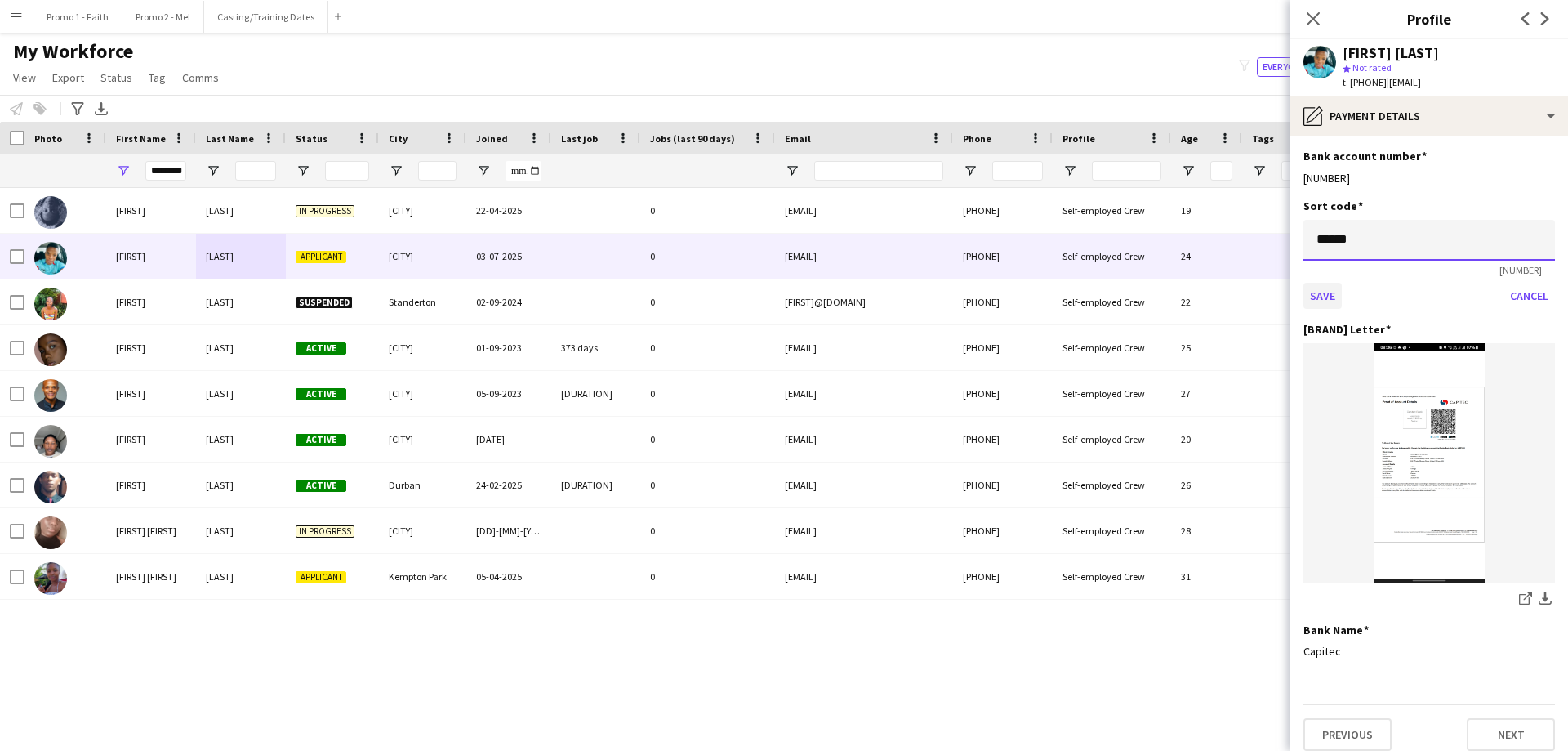 type on "******" 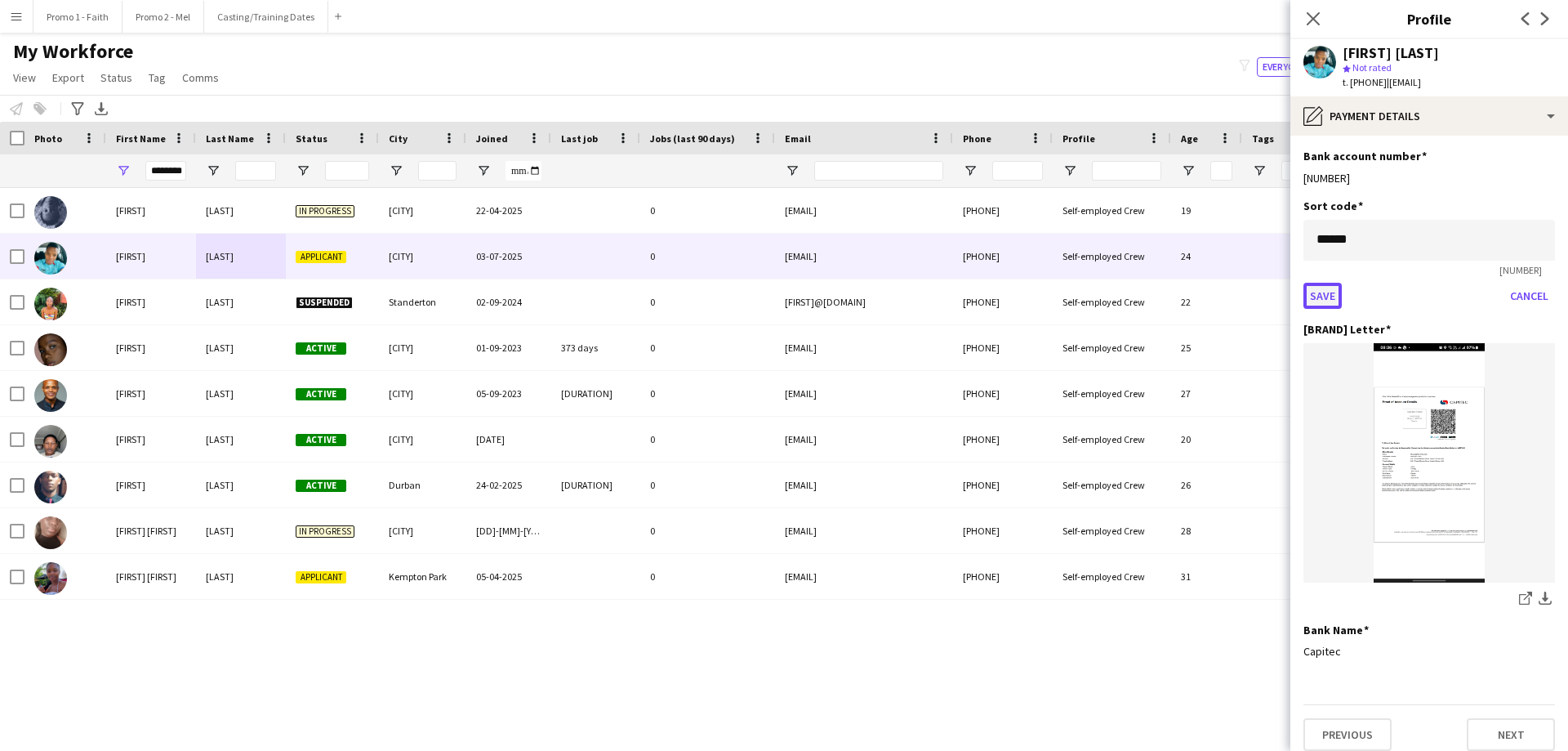click on "Save" 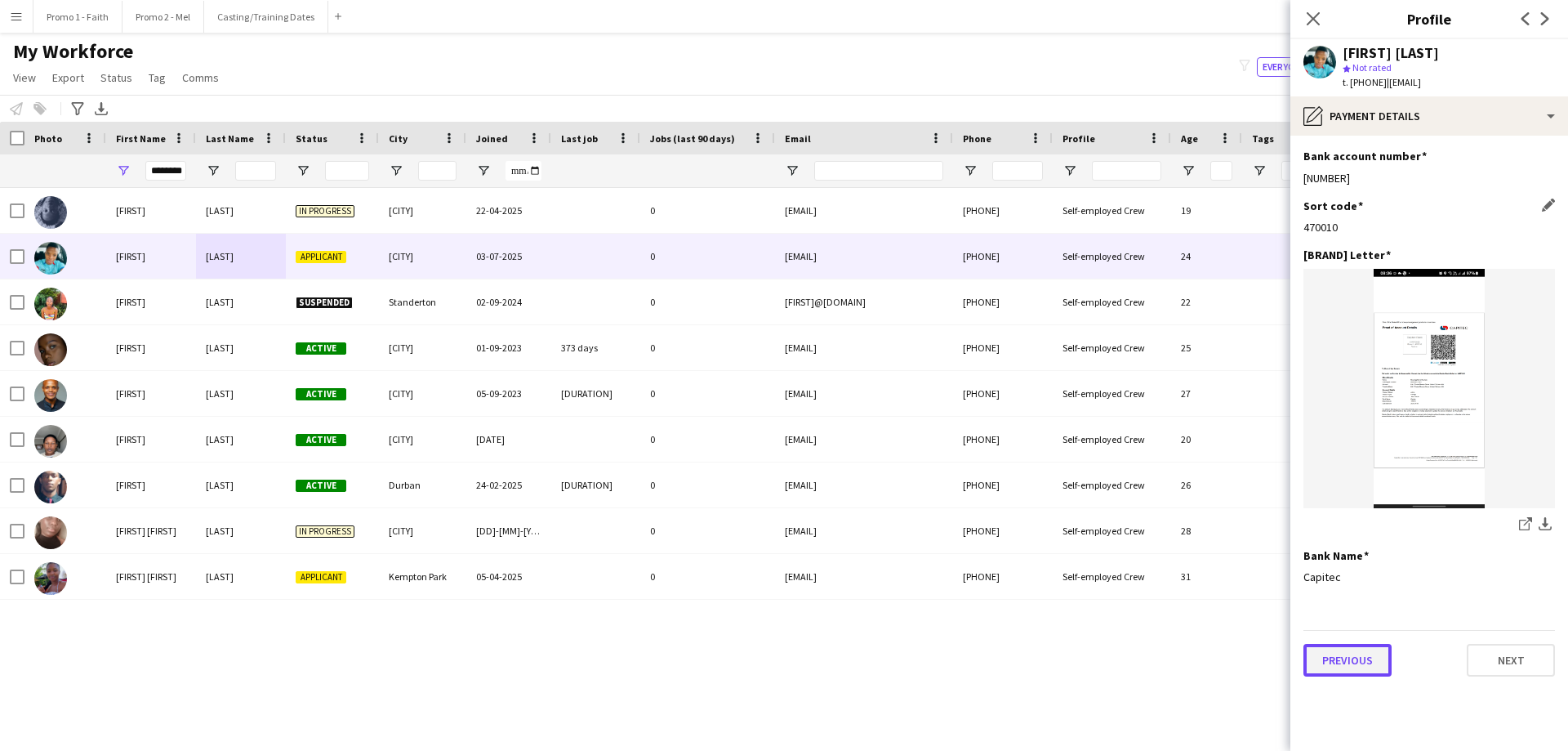click on "Previous" 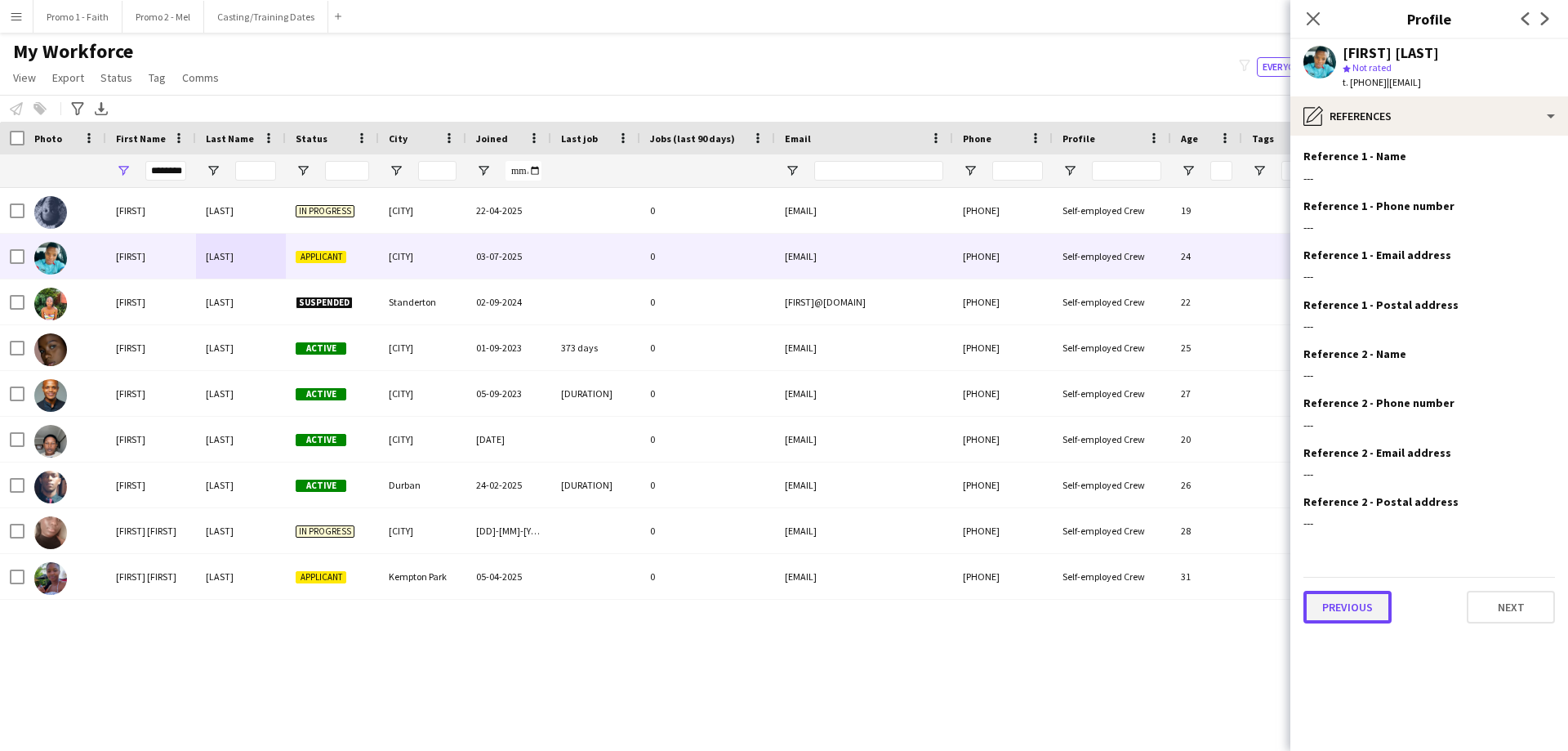click on "Previous" 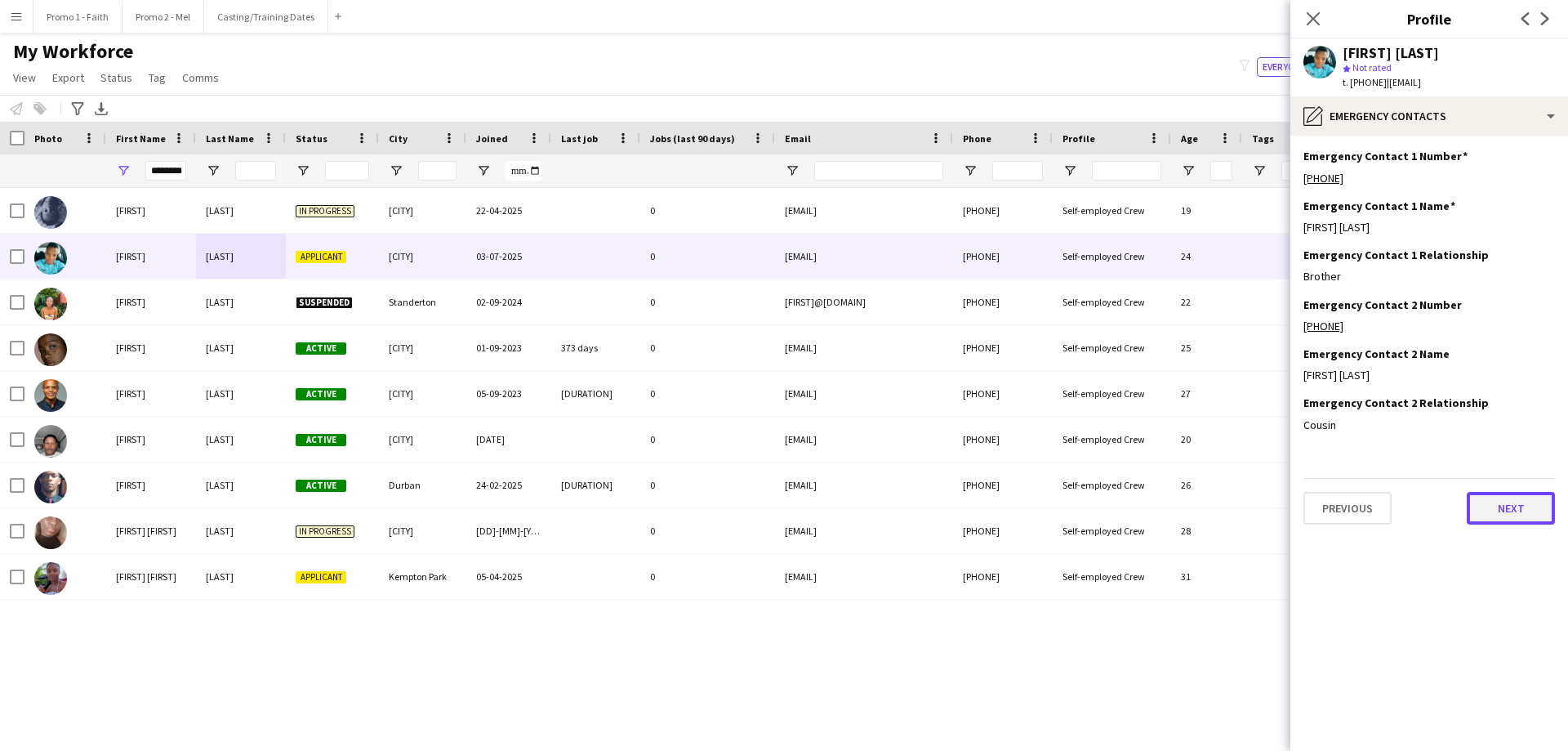 click on "Next" 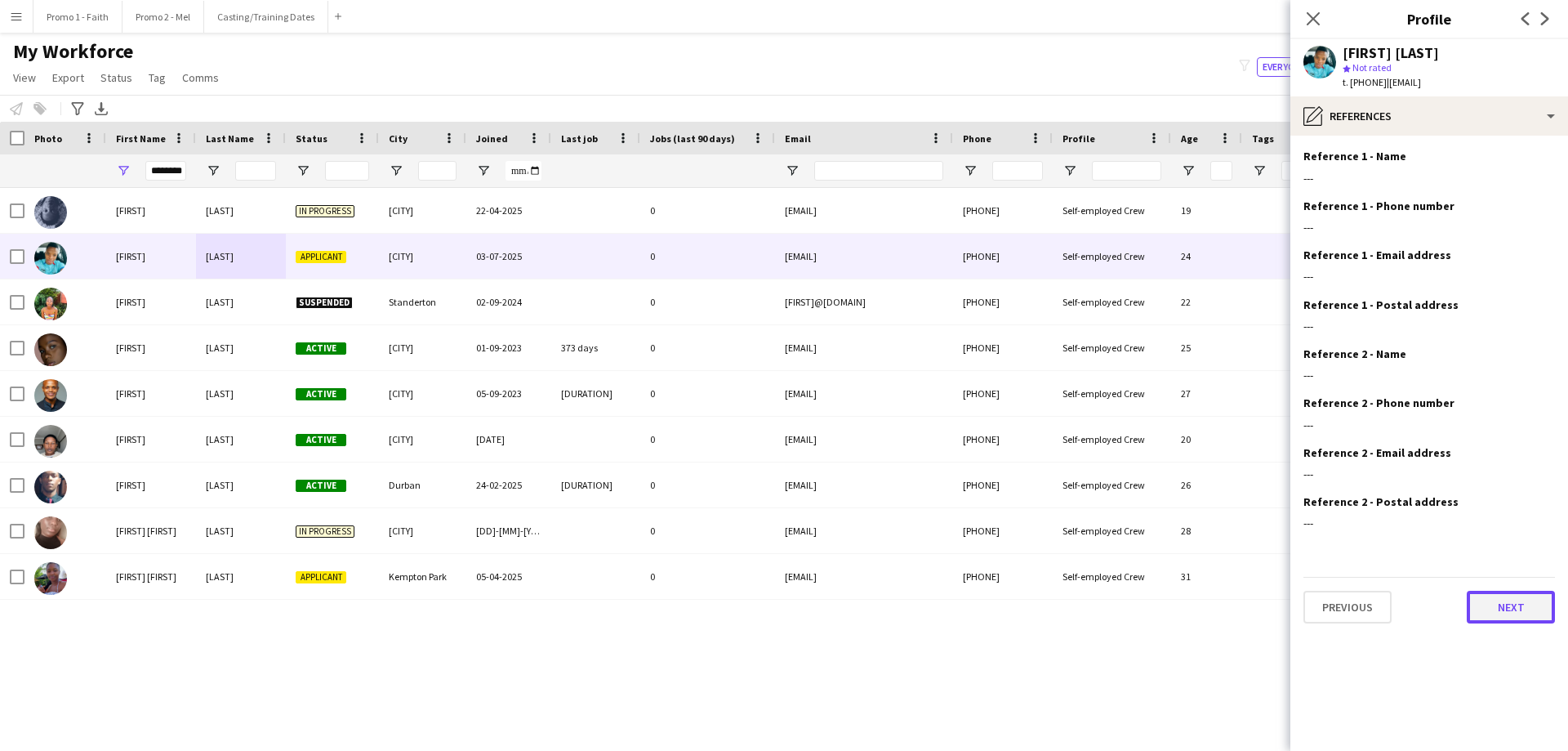 click on "Next" 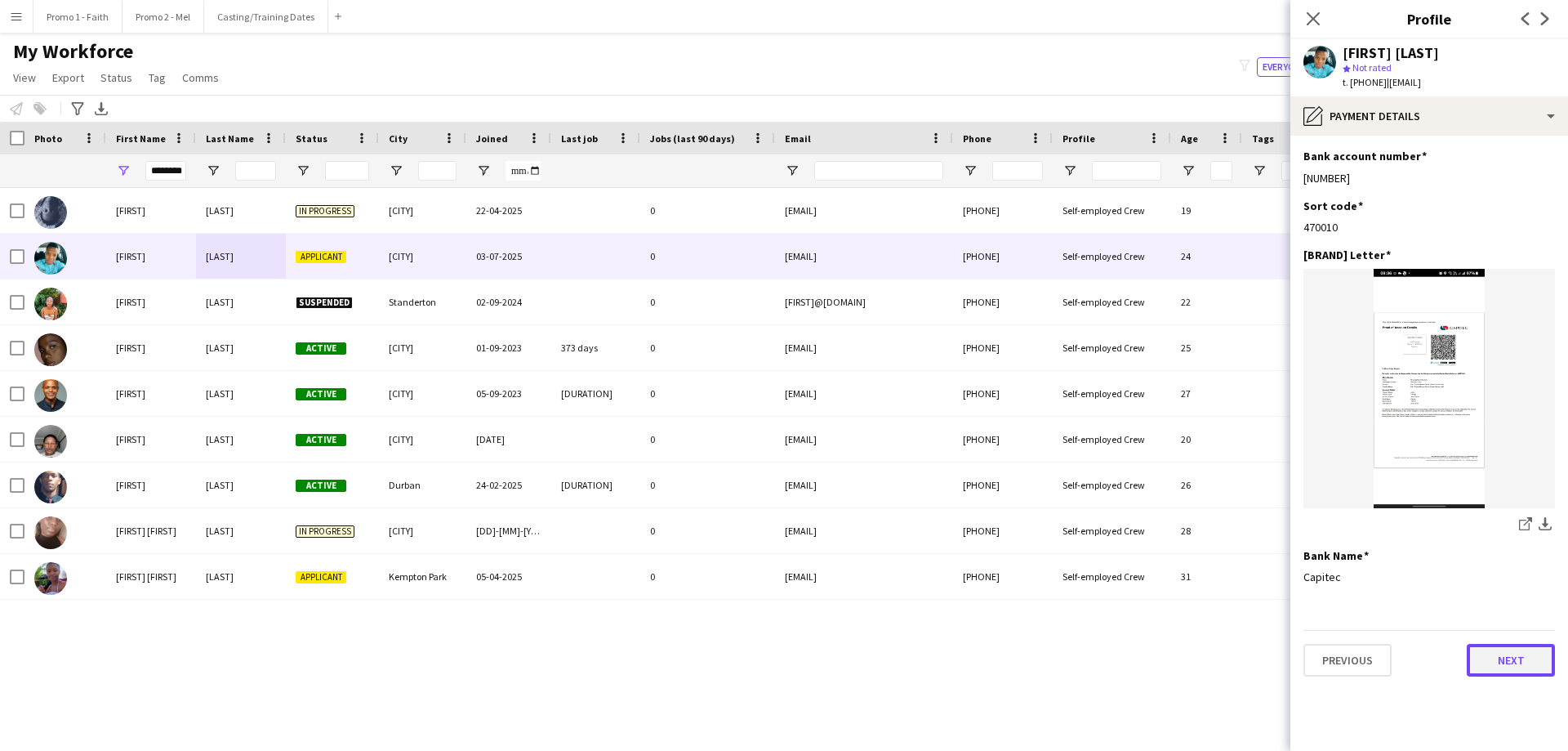 click on "Next" 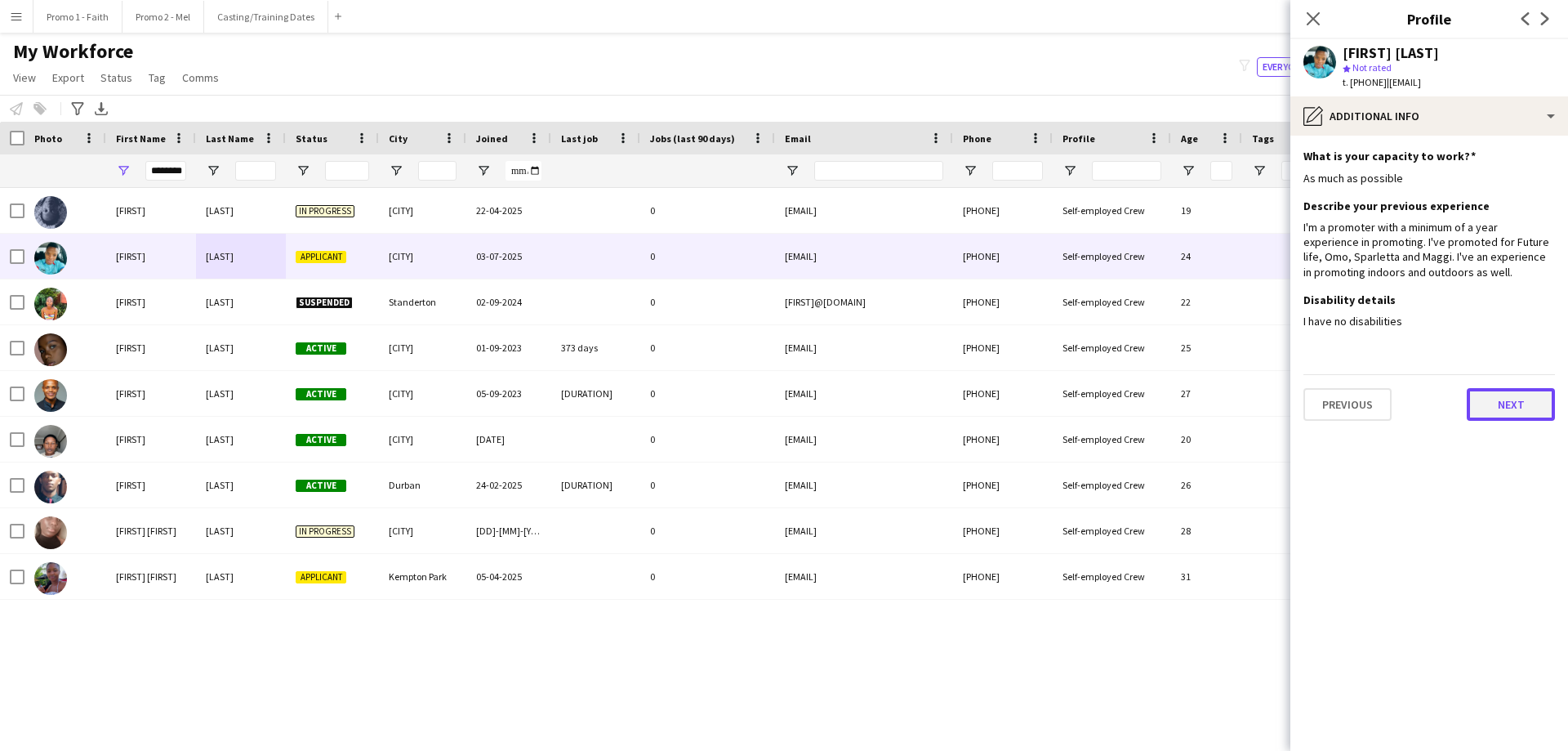 click on "Next" 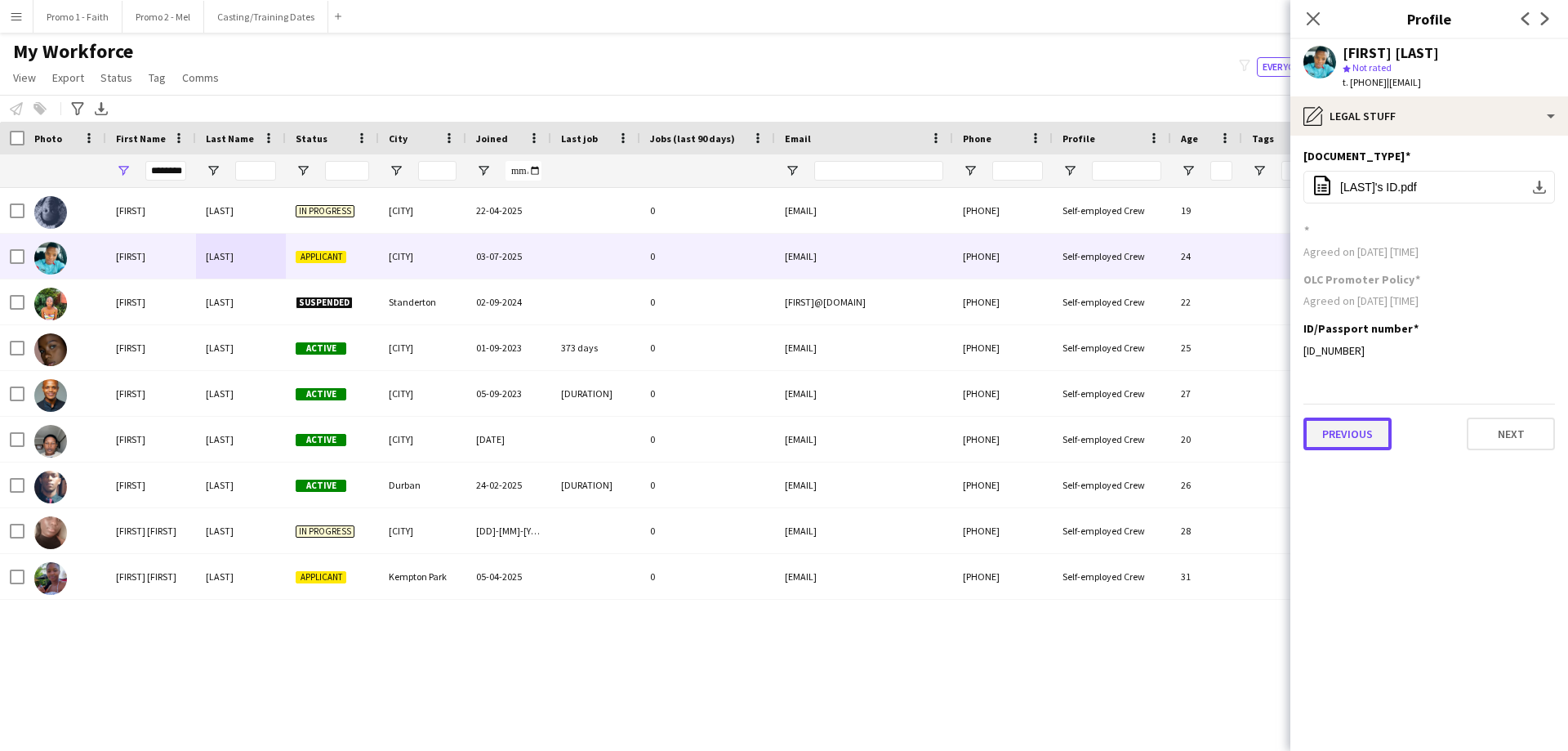 click on "Previous" 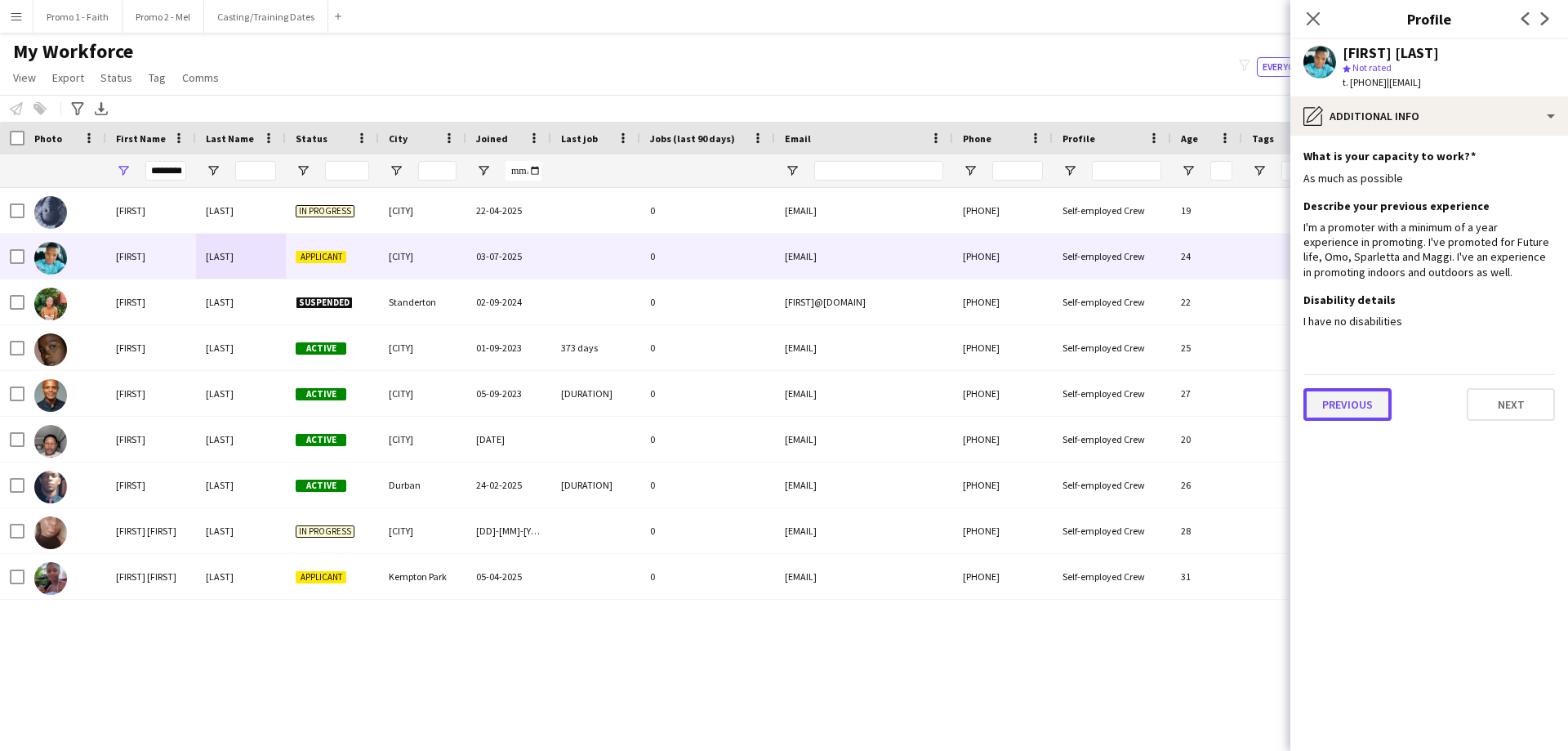 click on "Previous" 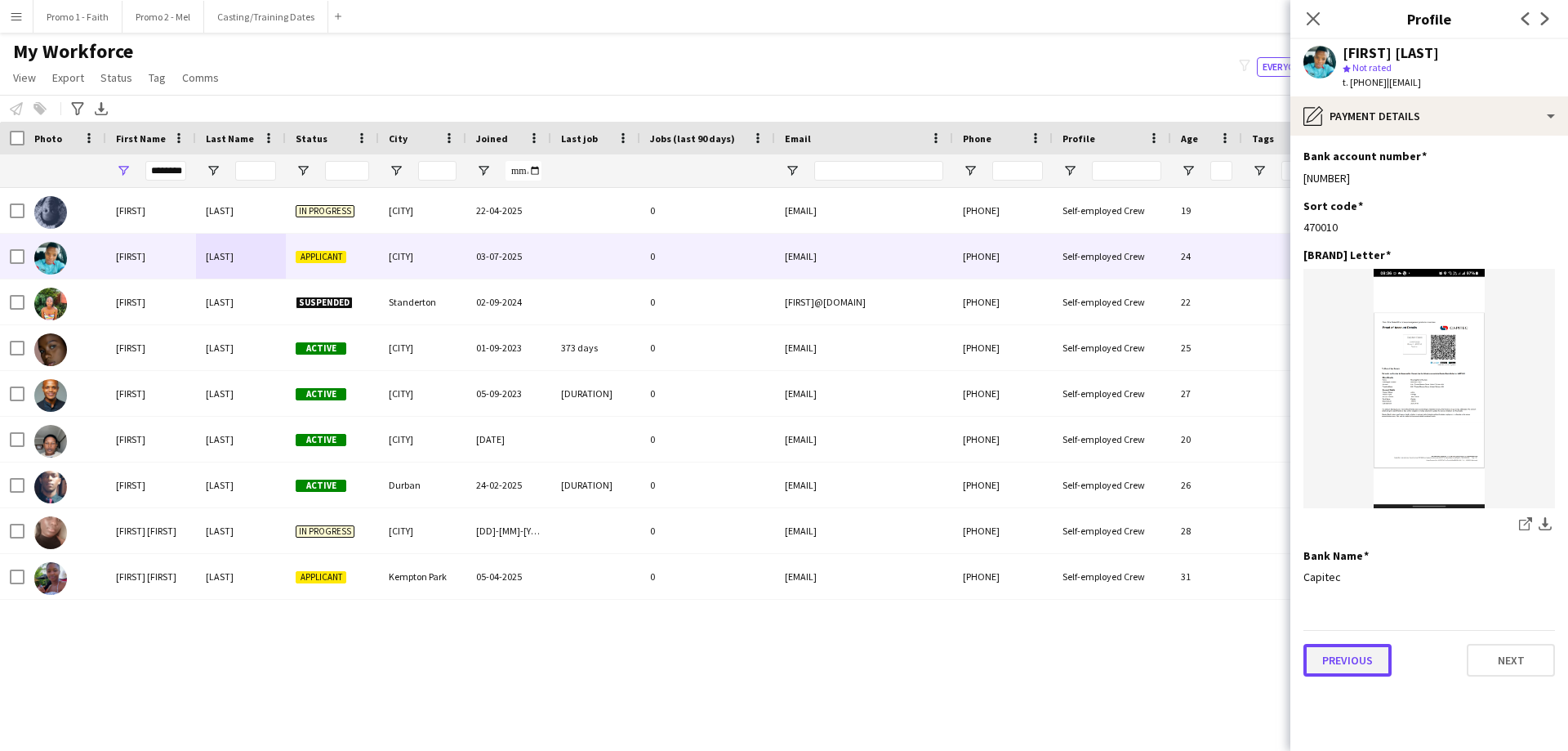 click on "Previous" 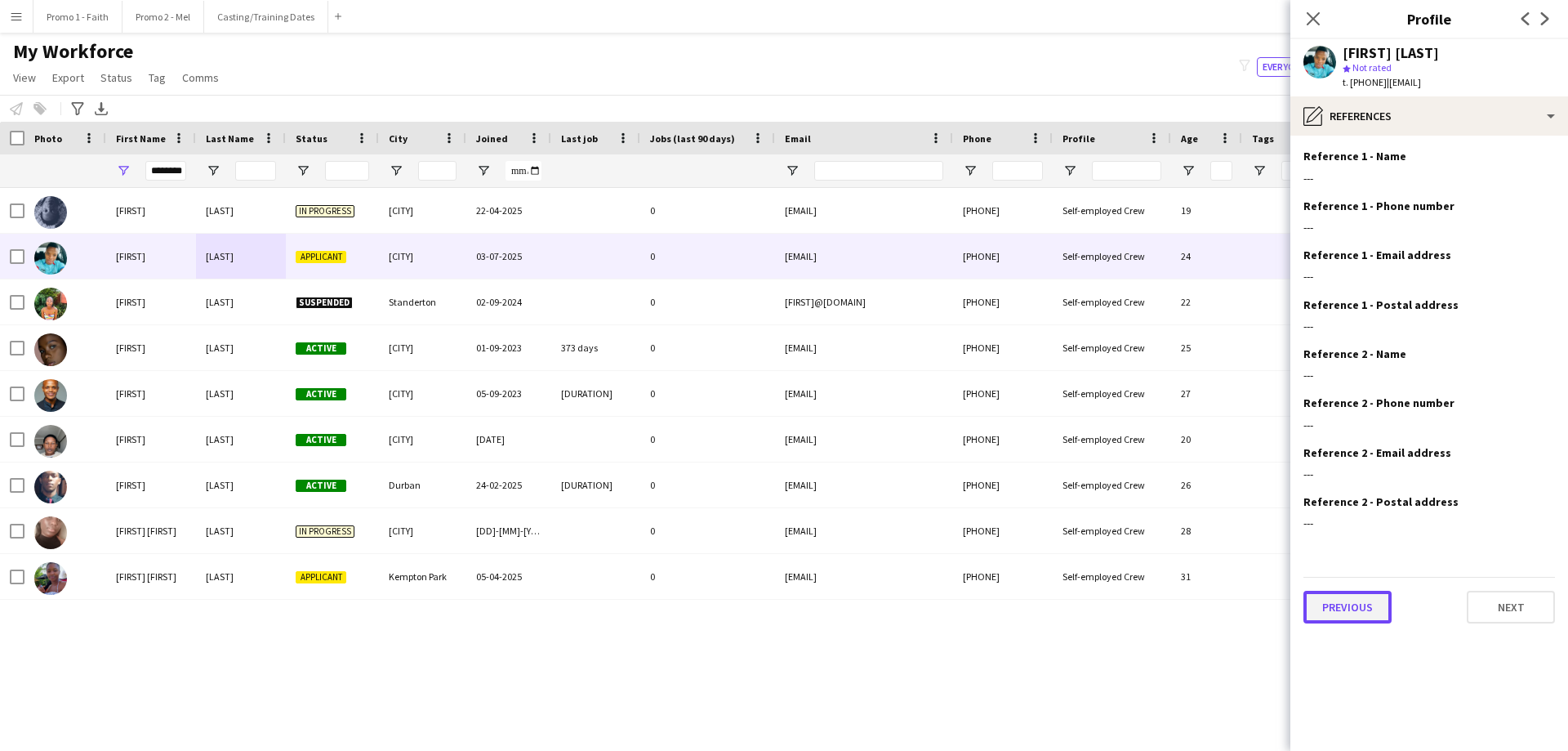 click on "Previous" 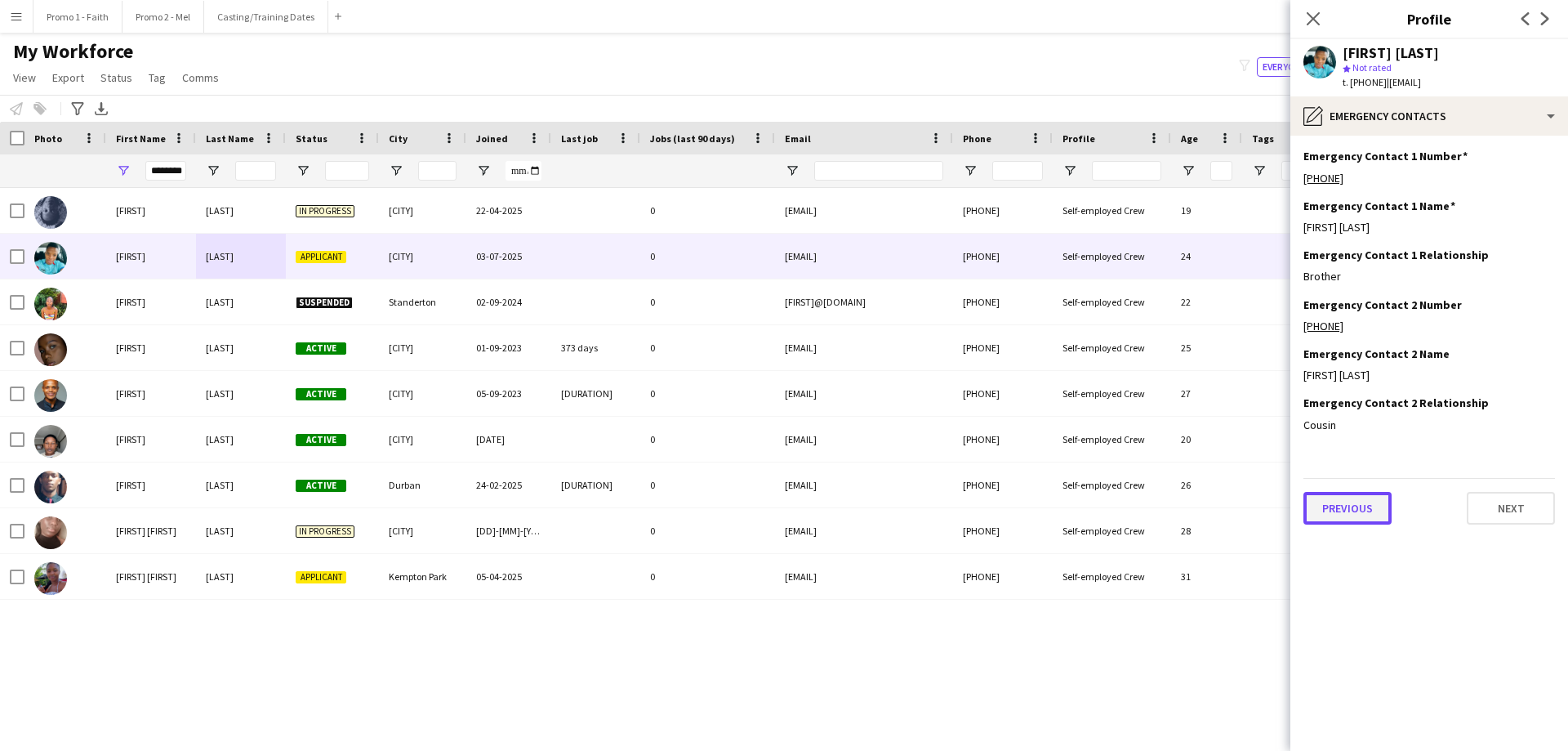 click on "Previous" 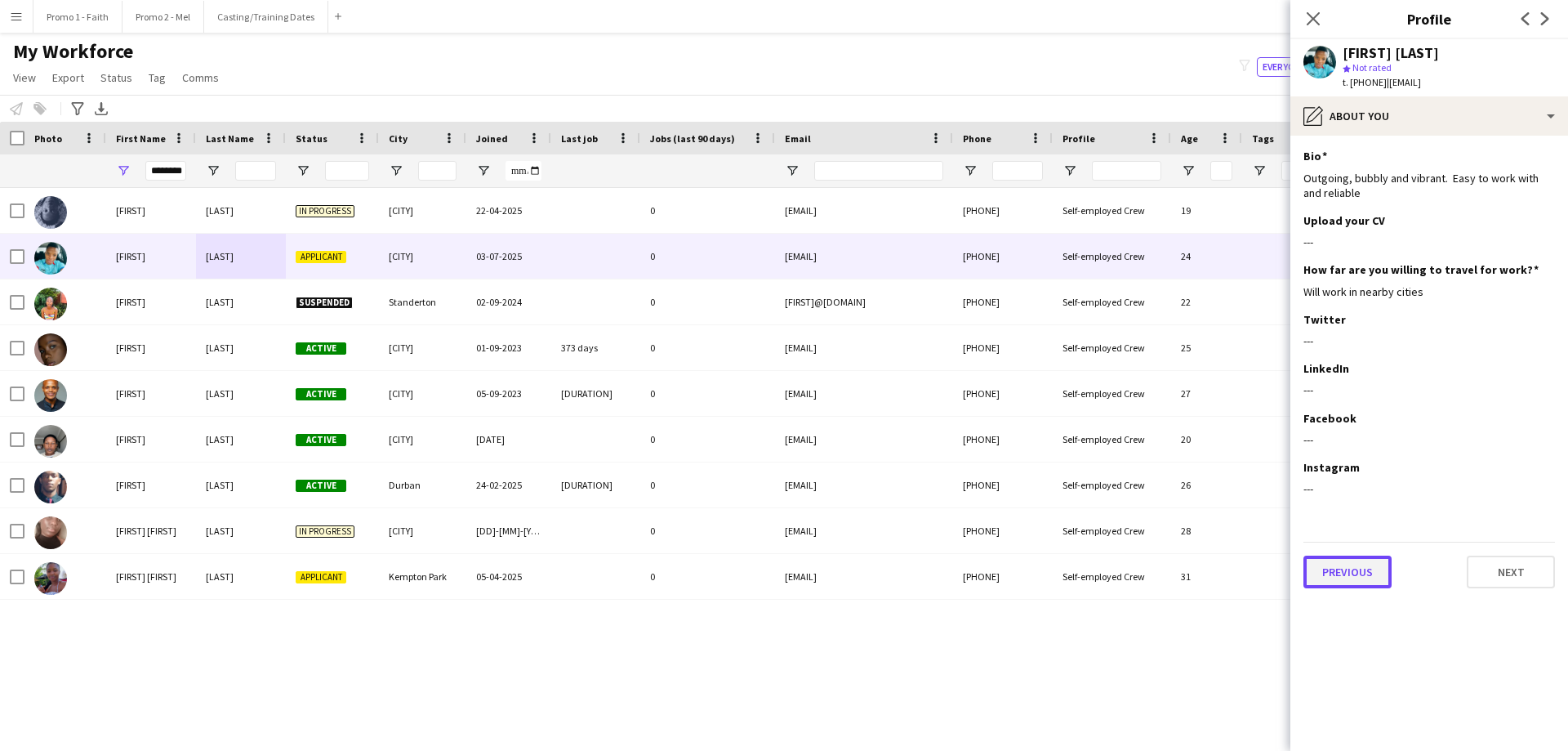 click on "Previous" 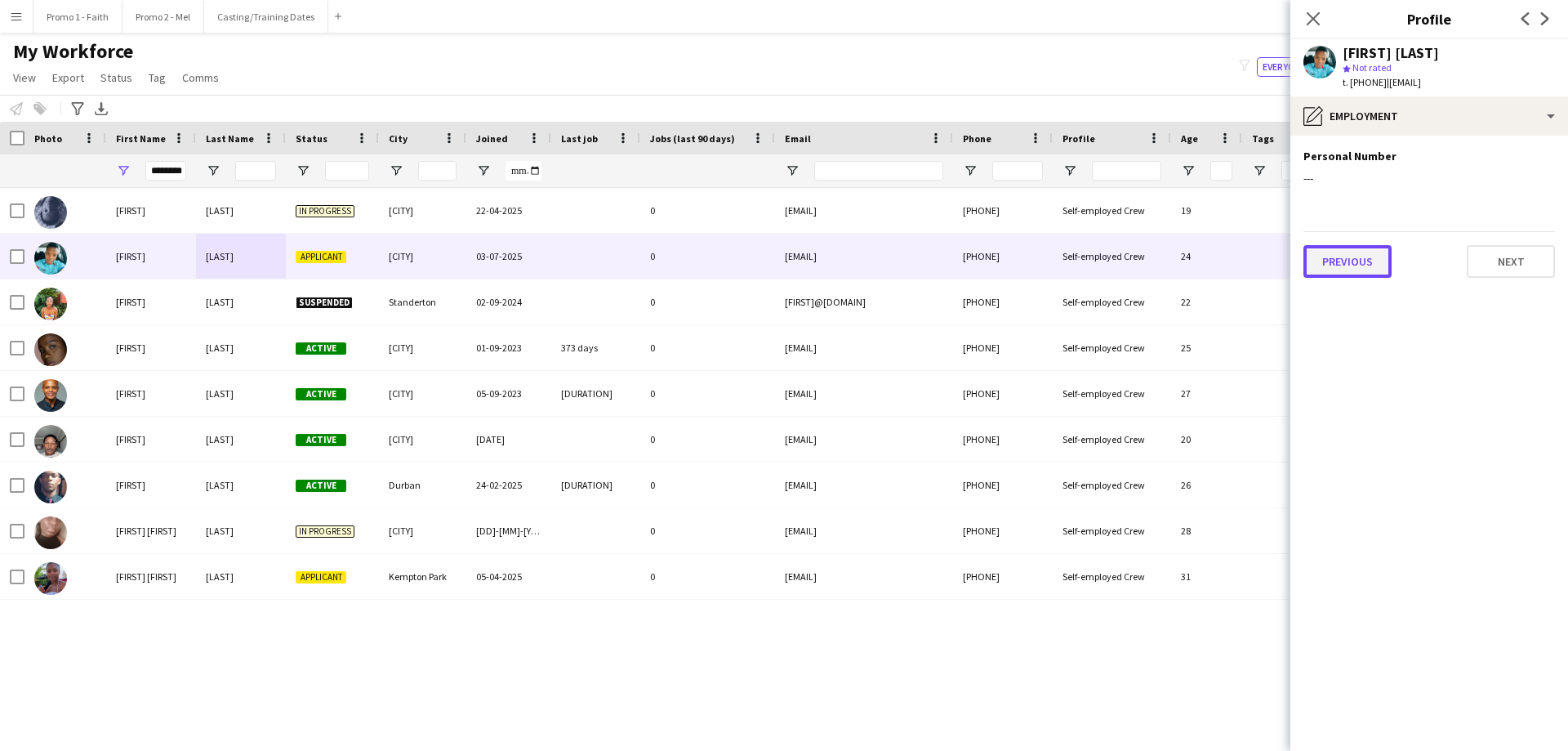 click on "Previous" 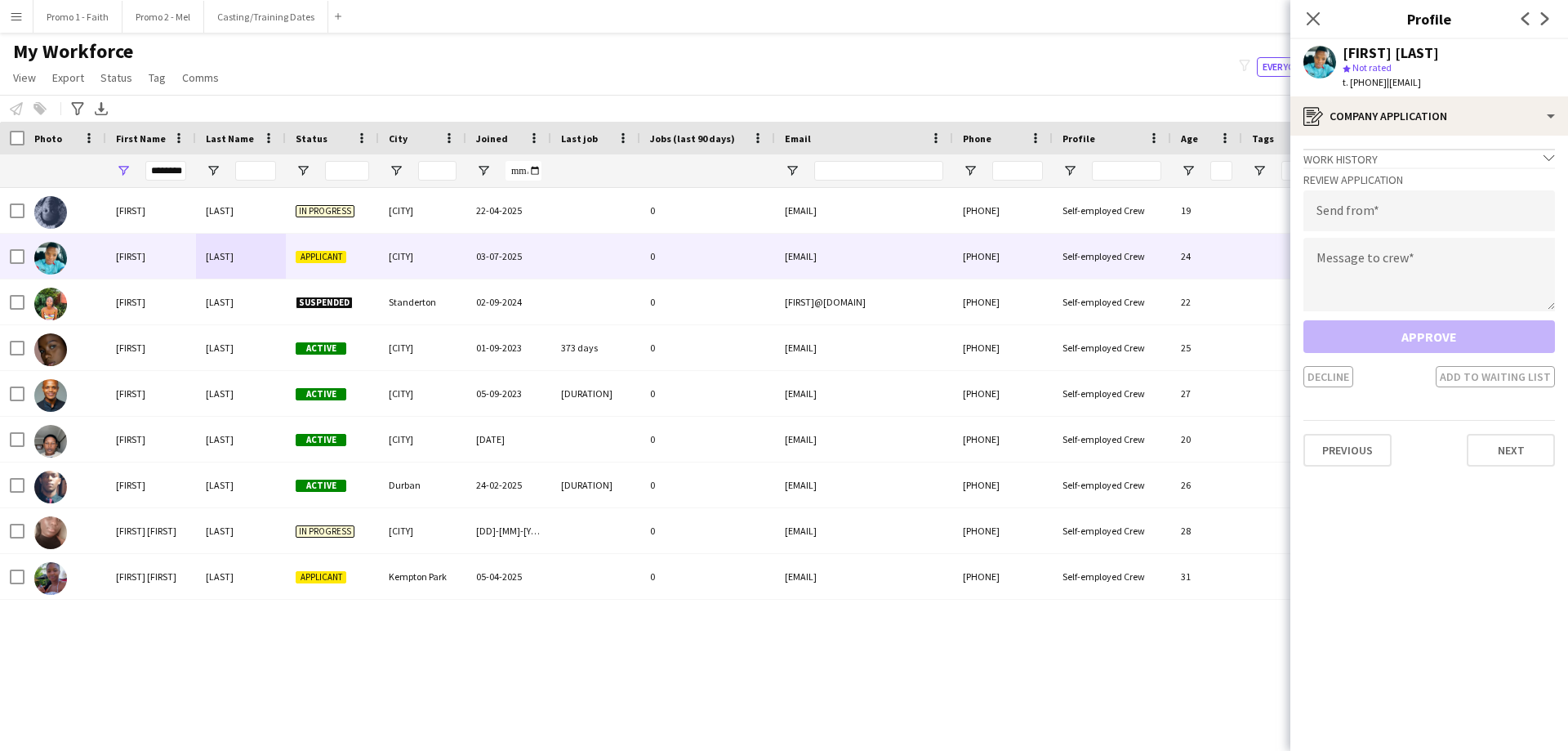 drag, startPoint x: 1420, startPoint y: 83, endPoint x: 1548, endPoint y: 85, distance: 128.01562 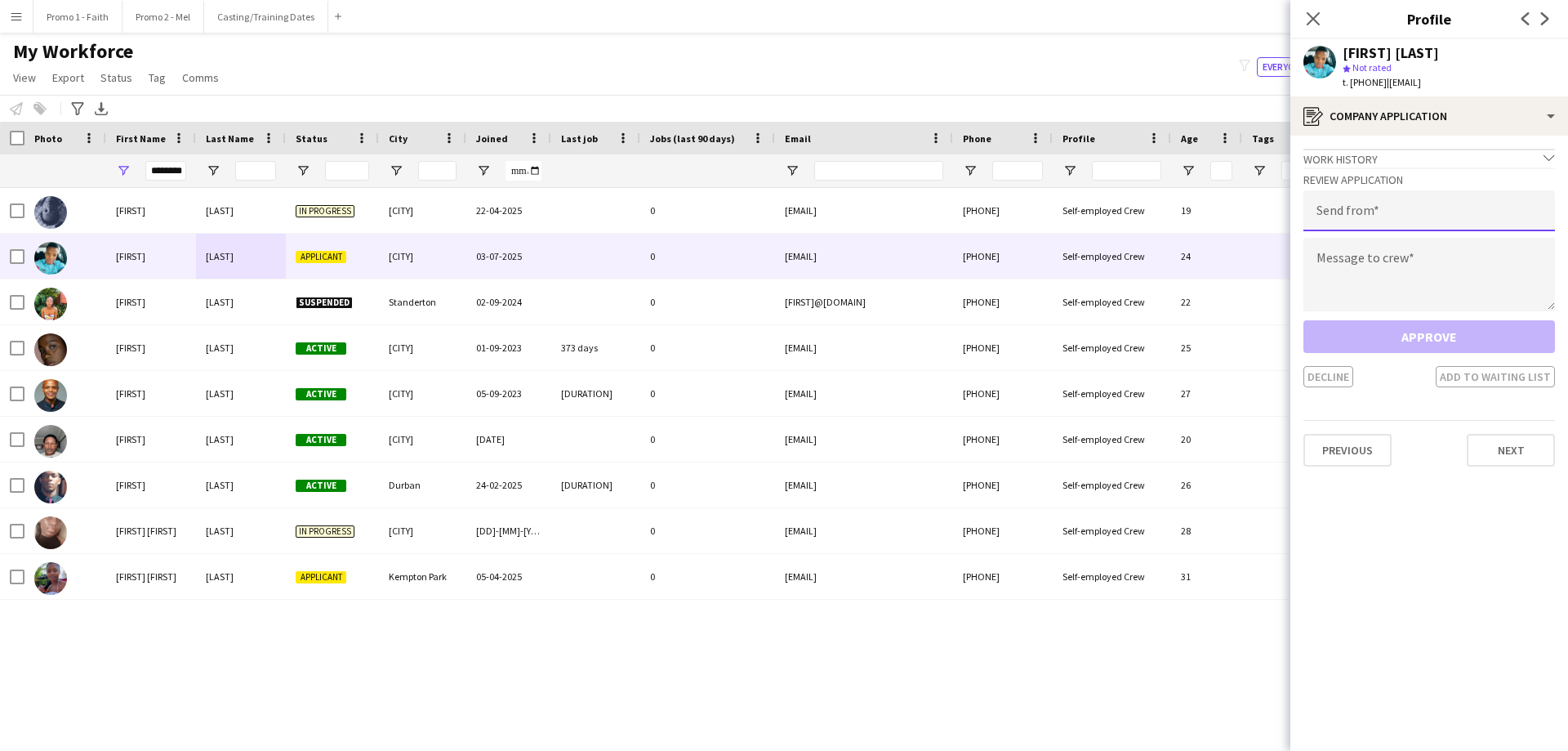 click 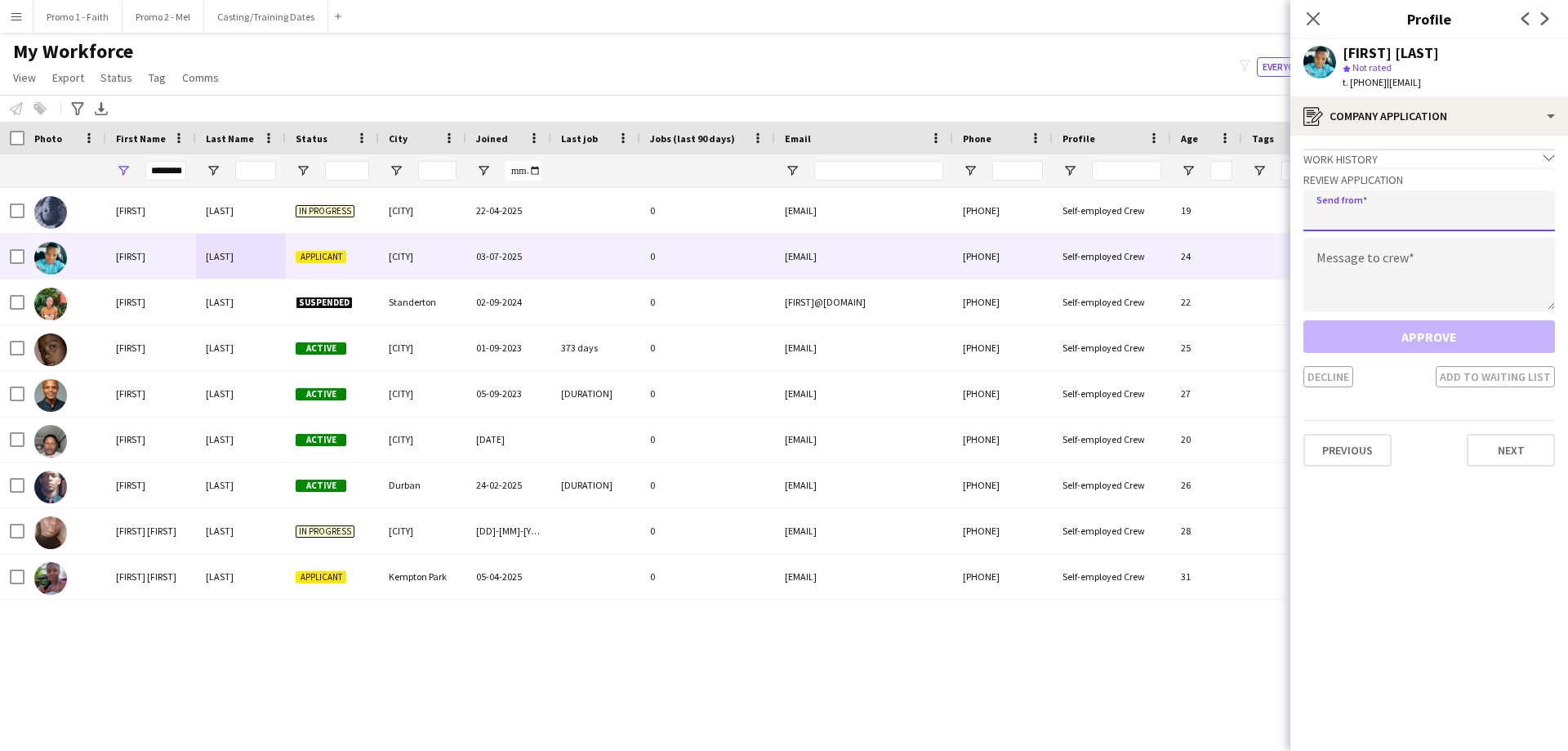 paste on "**********" 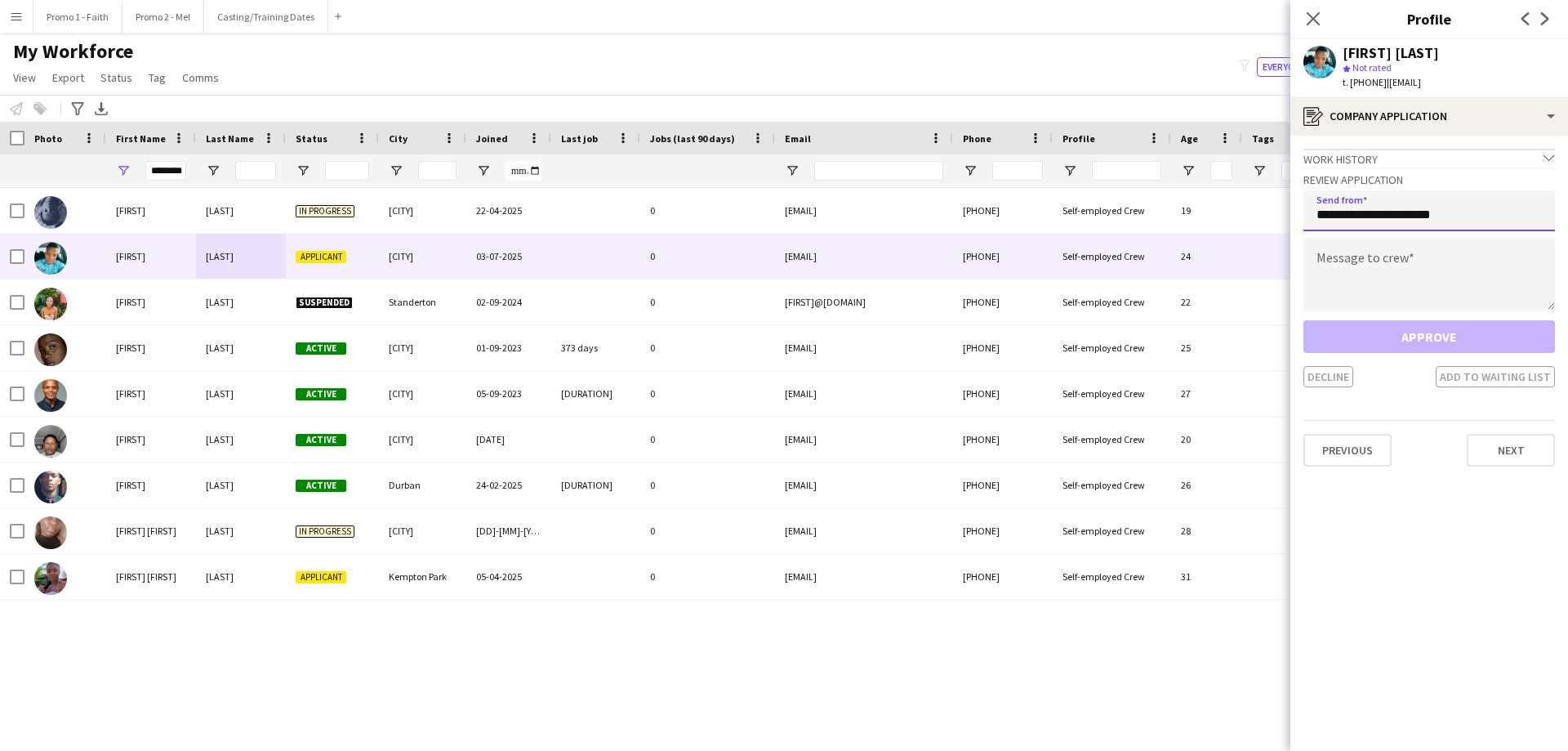 type on "**********" 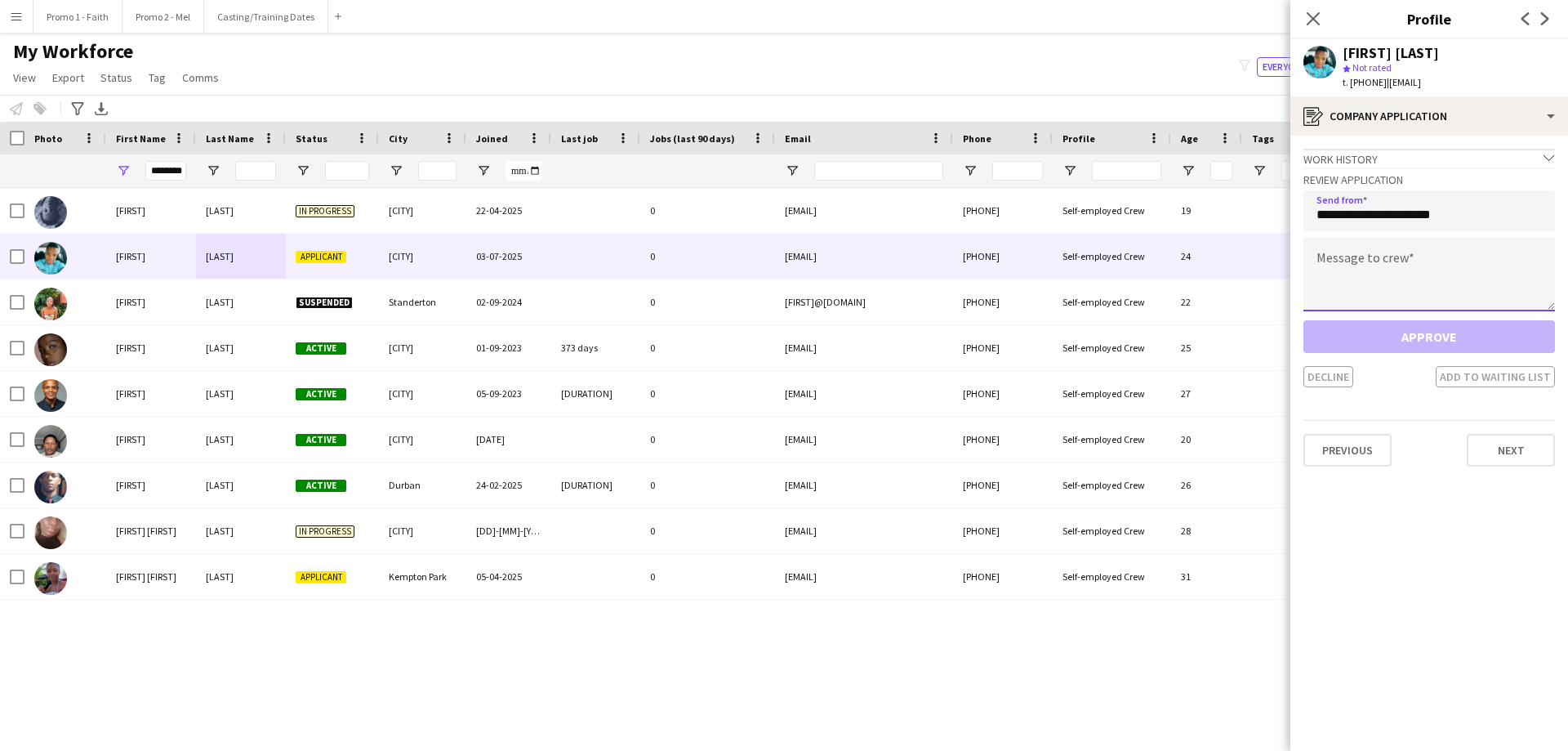 click 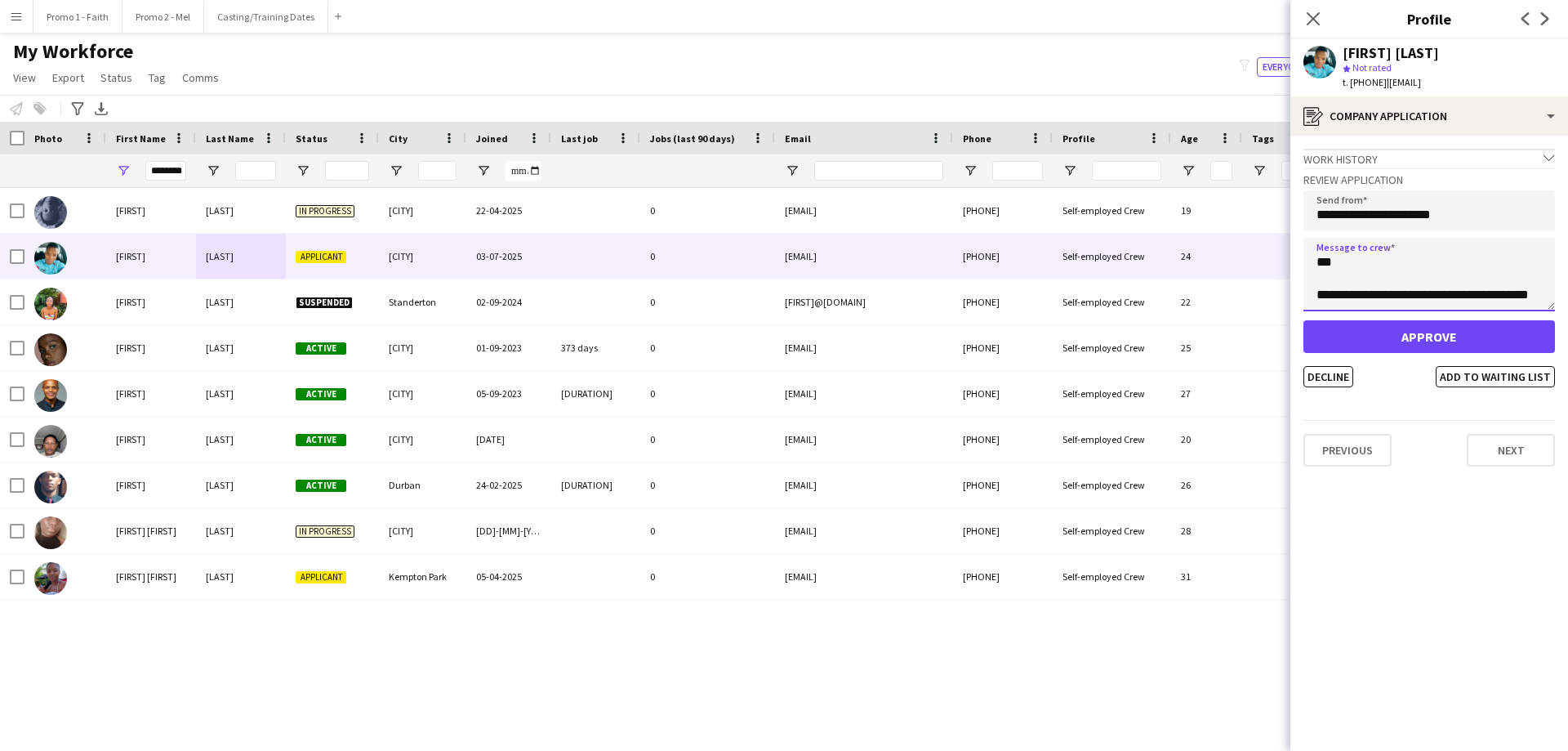 scroll, scrollTop: 10, scrollLeft: 0, axis: vertical 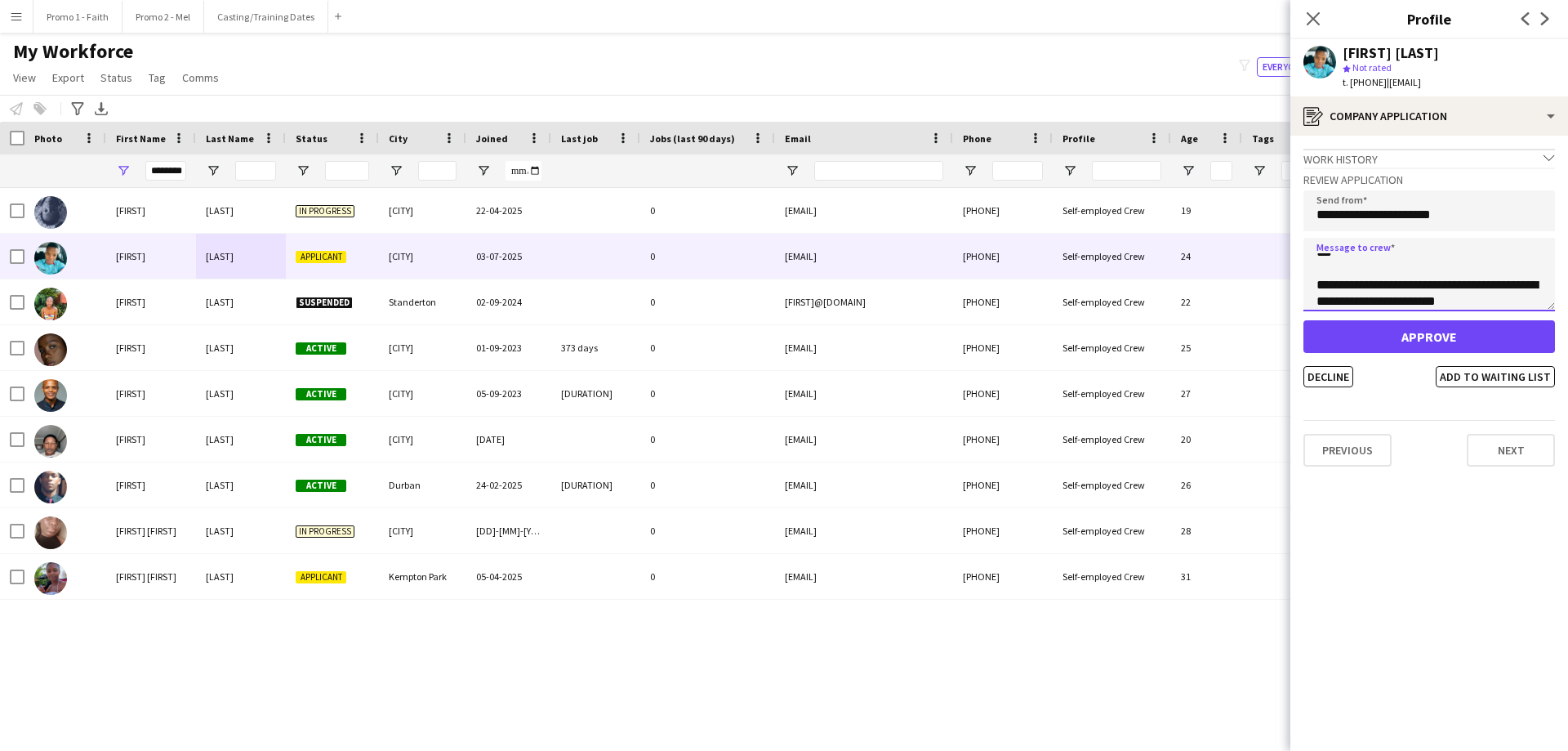 type on "**********" 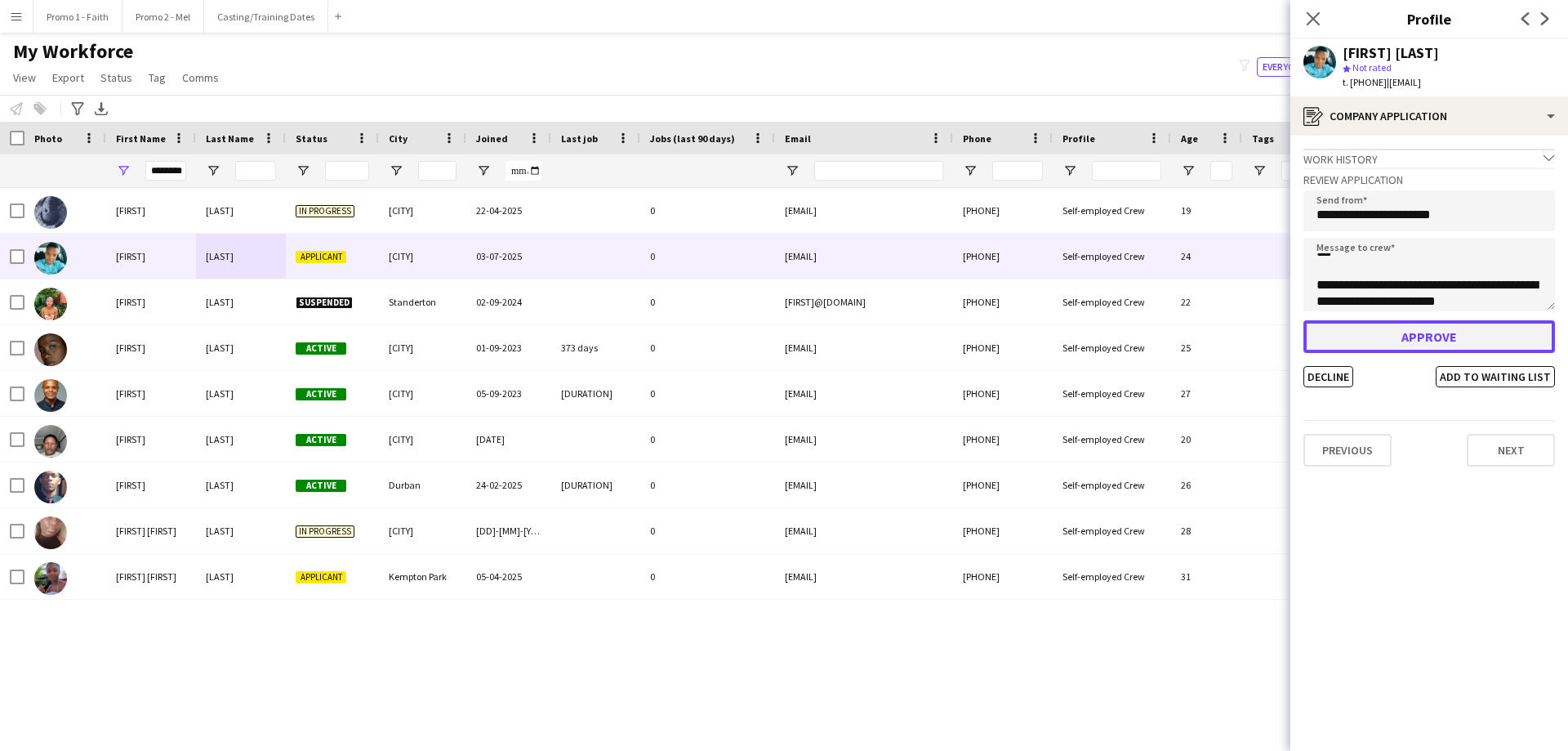 click on "Approve" 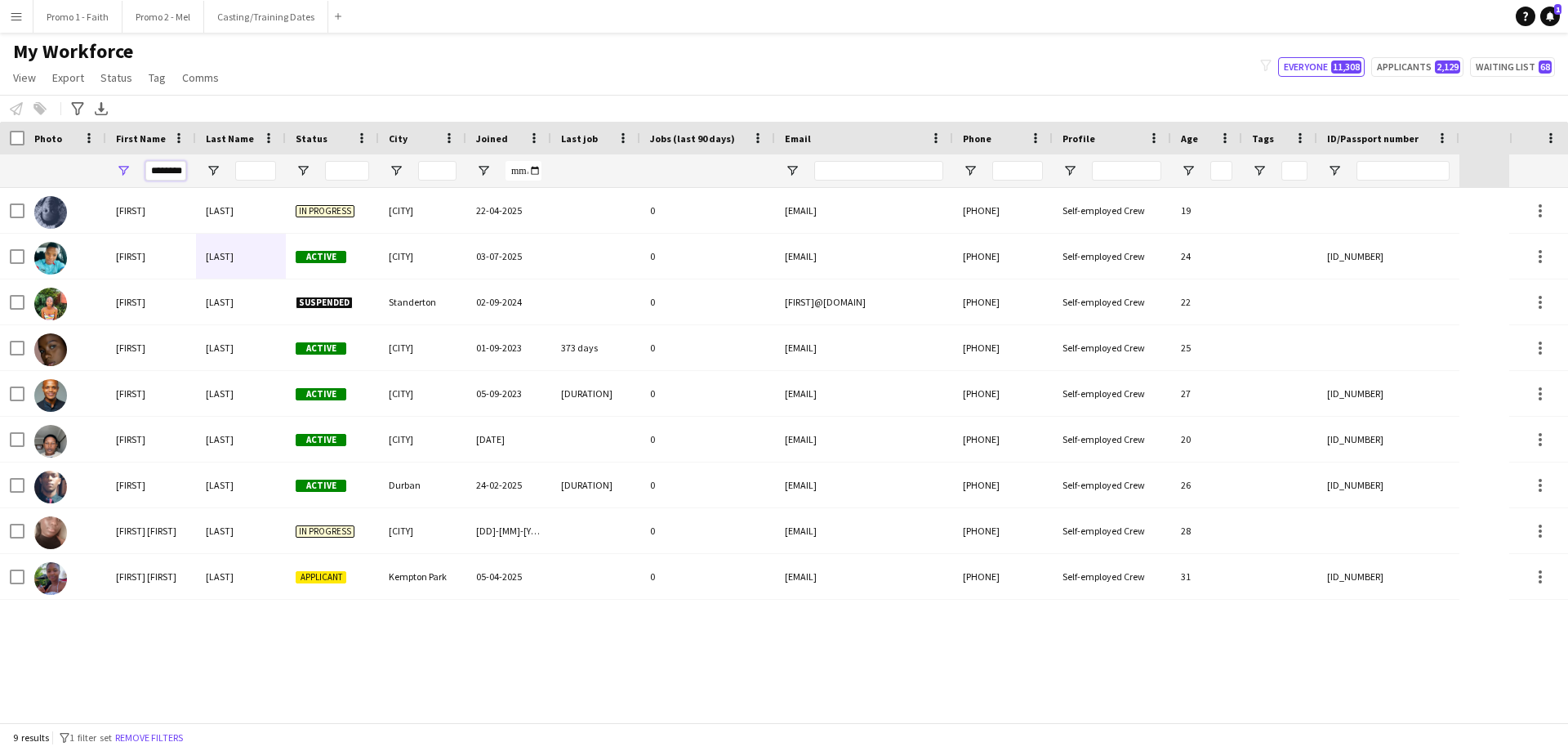 click on "********" at bounding box center [166, 171] 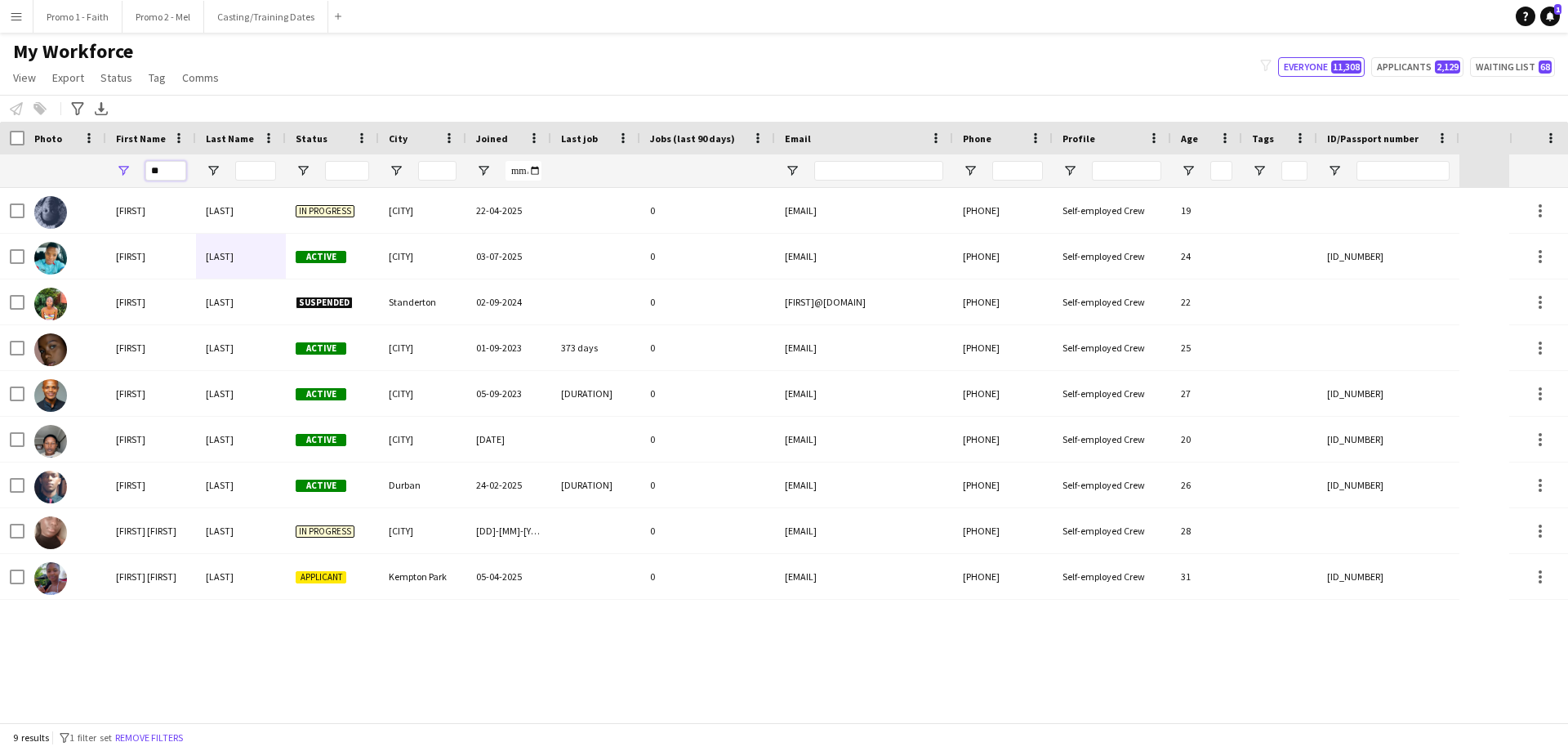 type on "*" 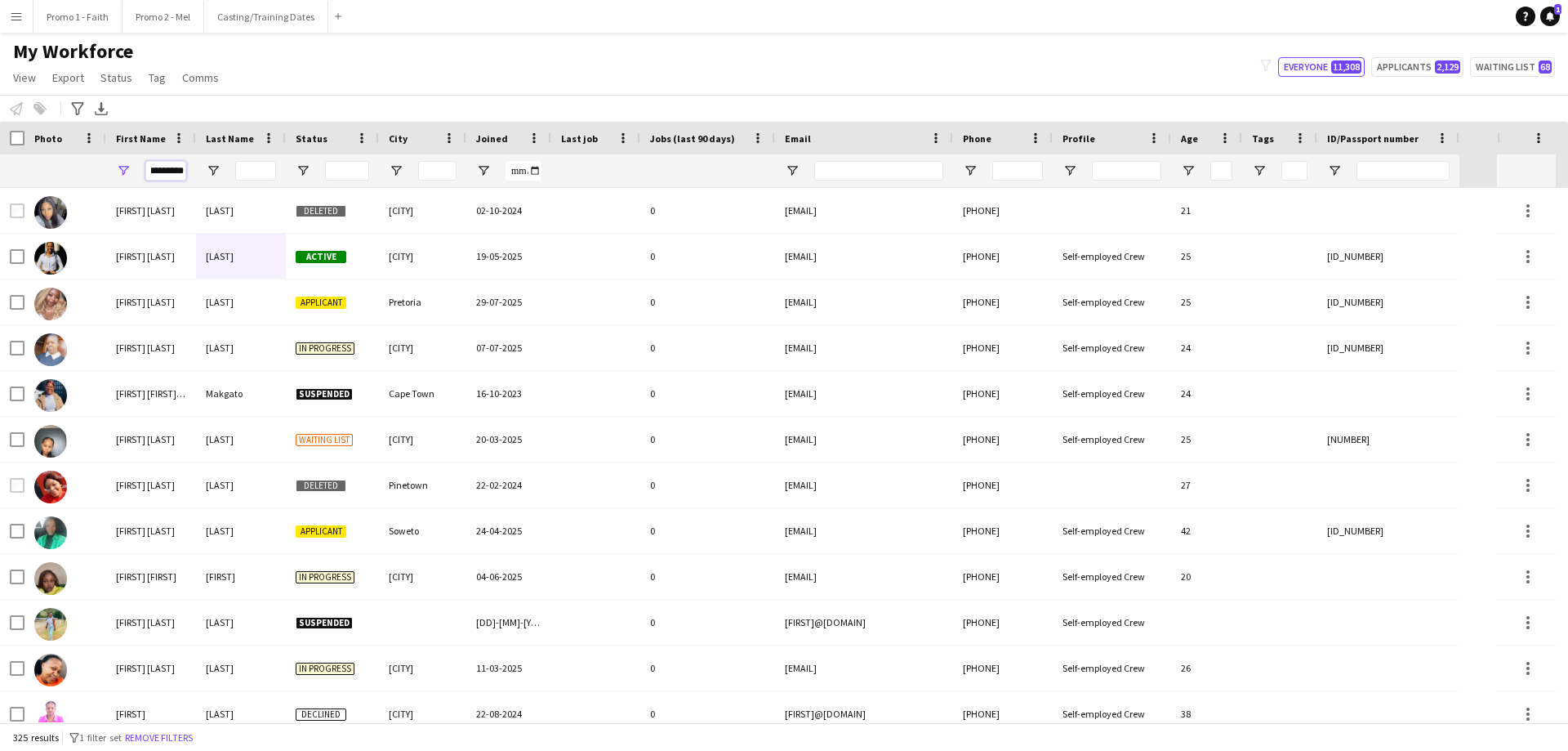 scroll, scrollTop: 0, scrollLeft: 14, axis: horizontal 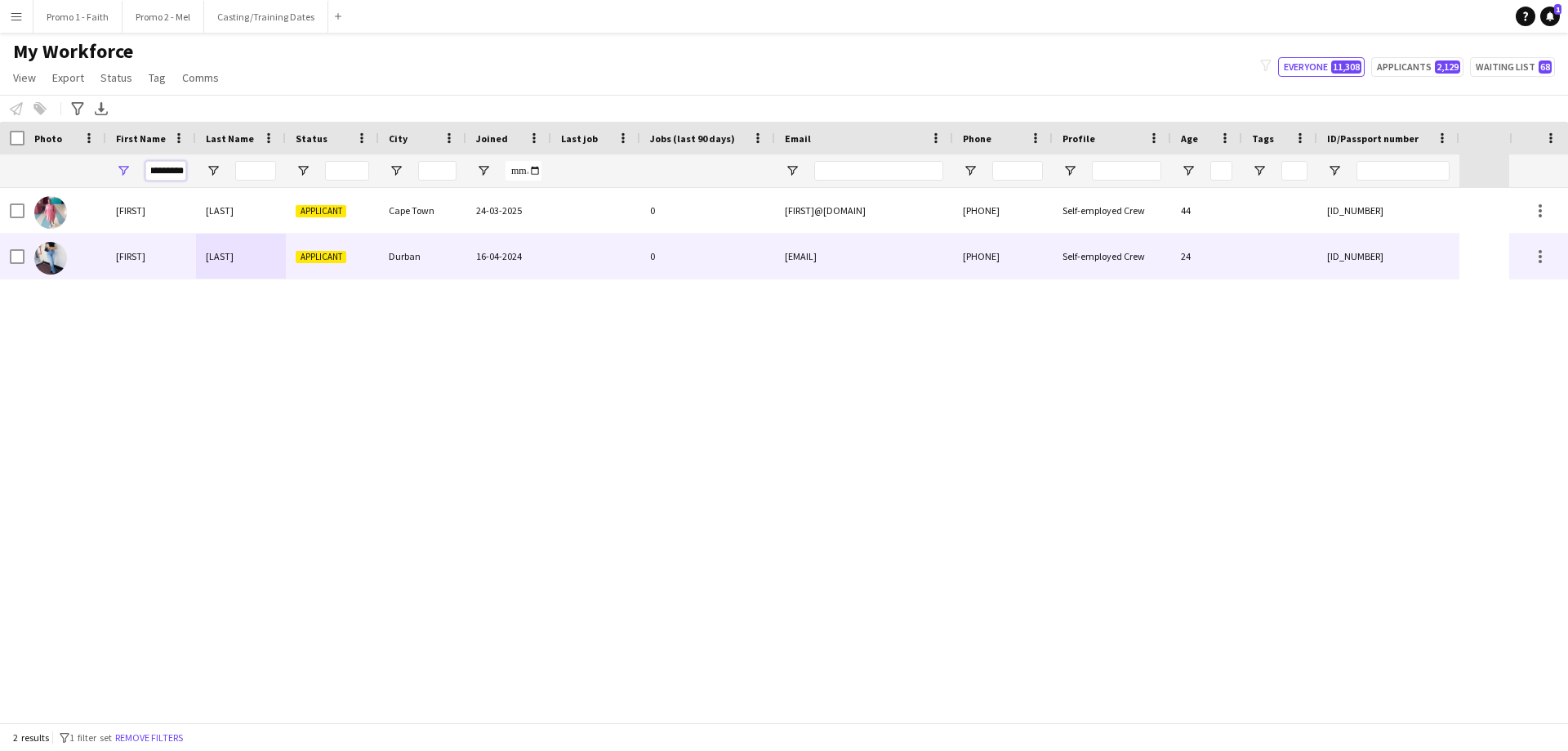 type on "*********" 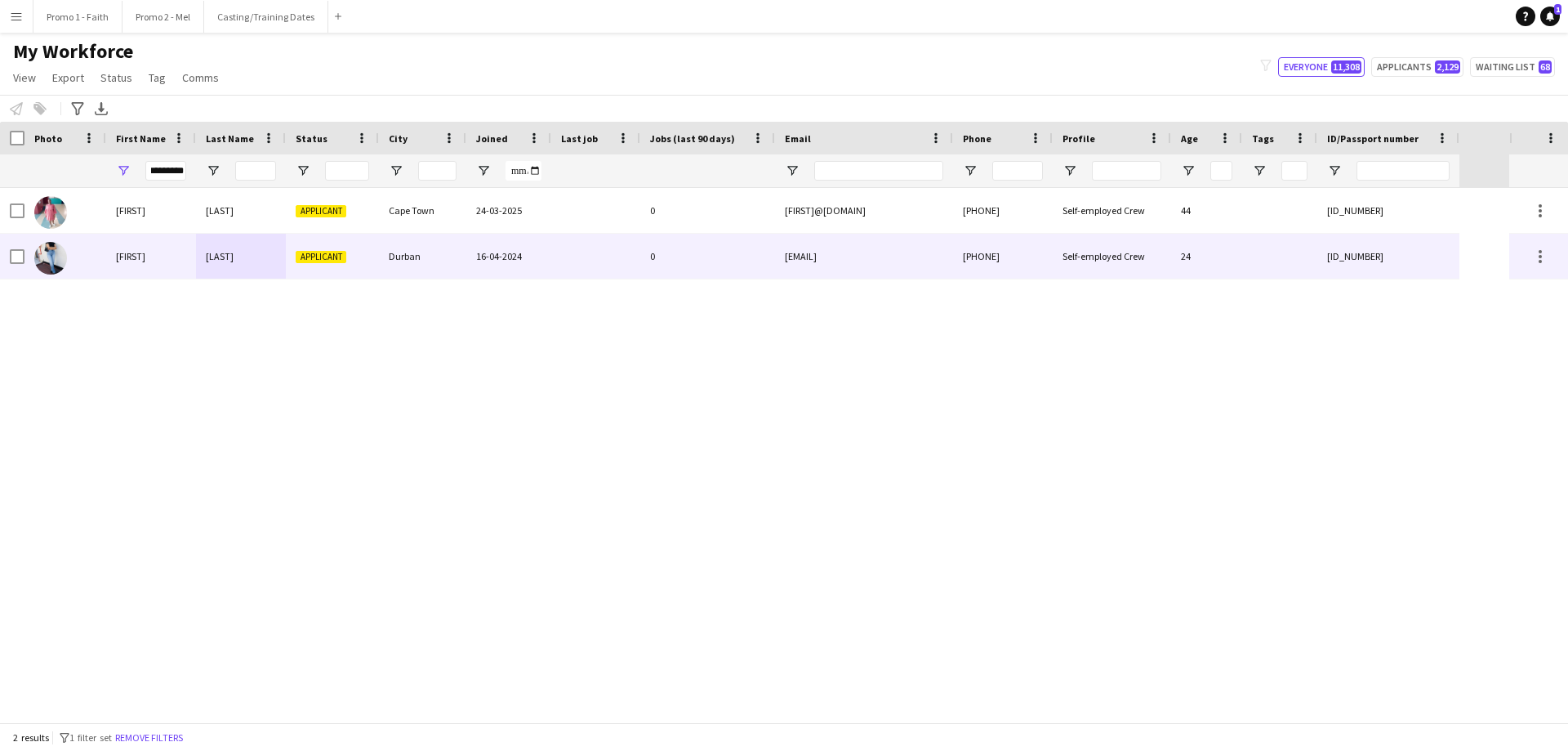 scroll, scrollTop: 0, scrollLeft: 0, axis: both 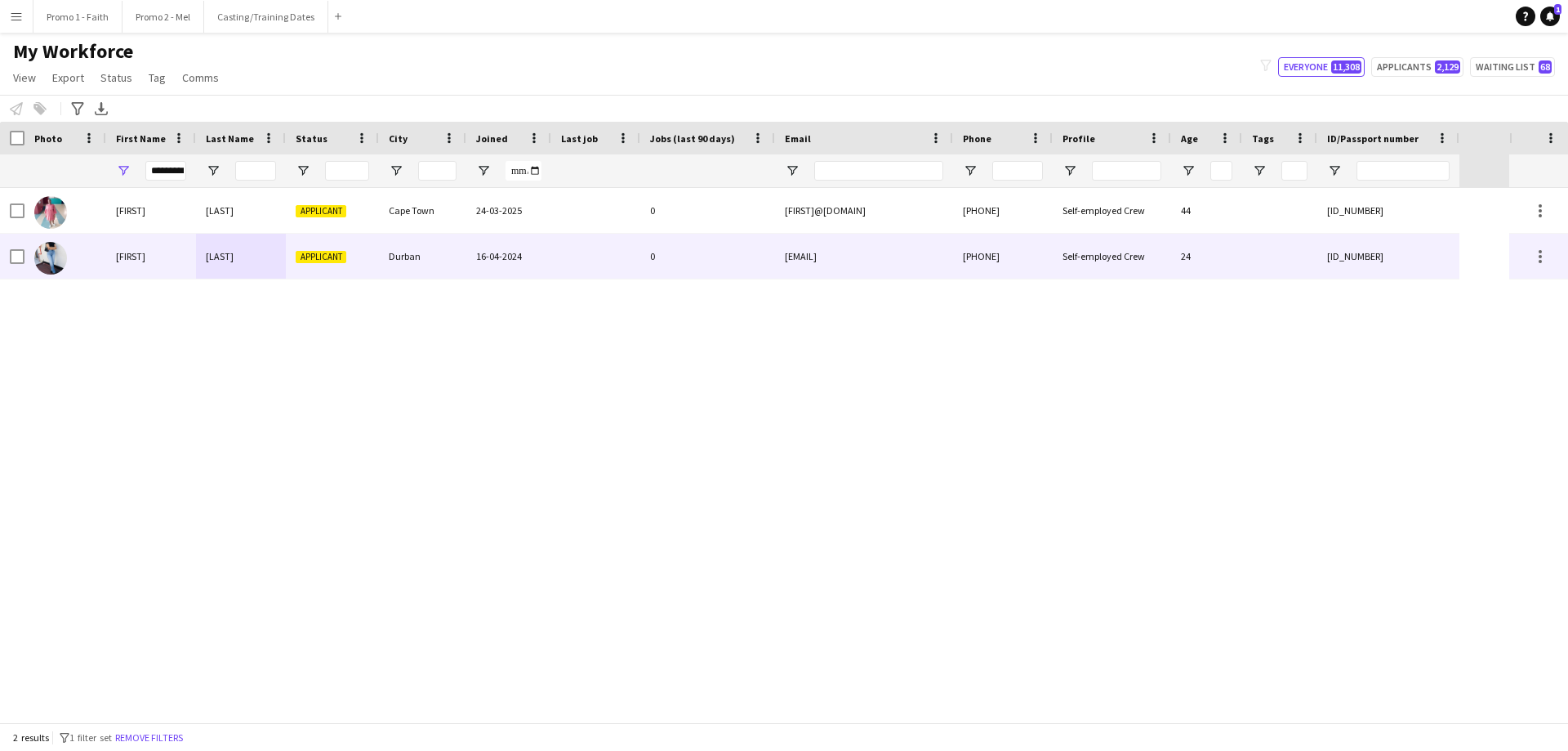 click on "Durban" at bounding box center [422, 256] 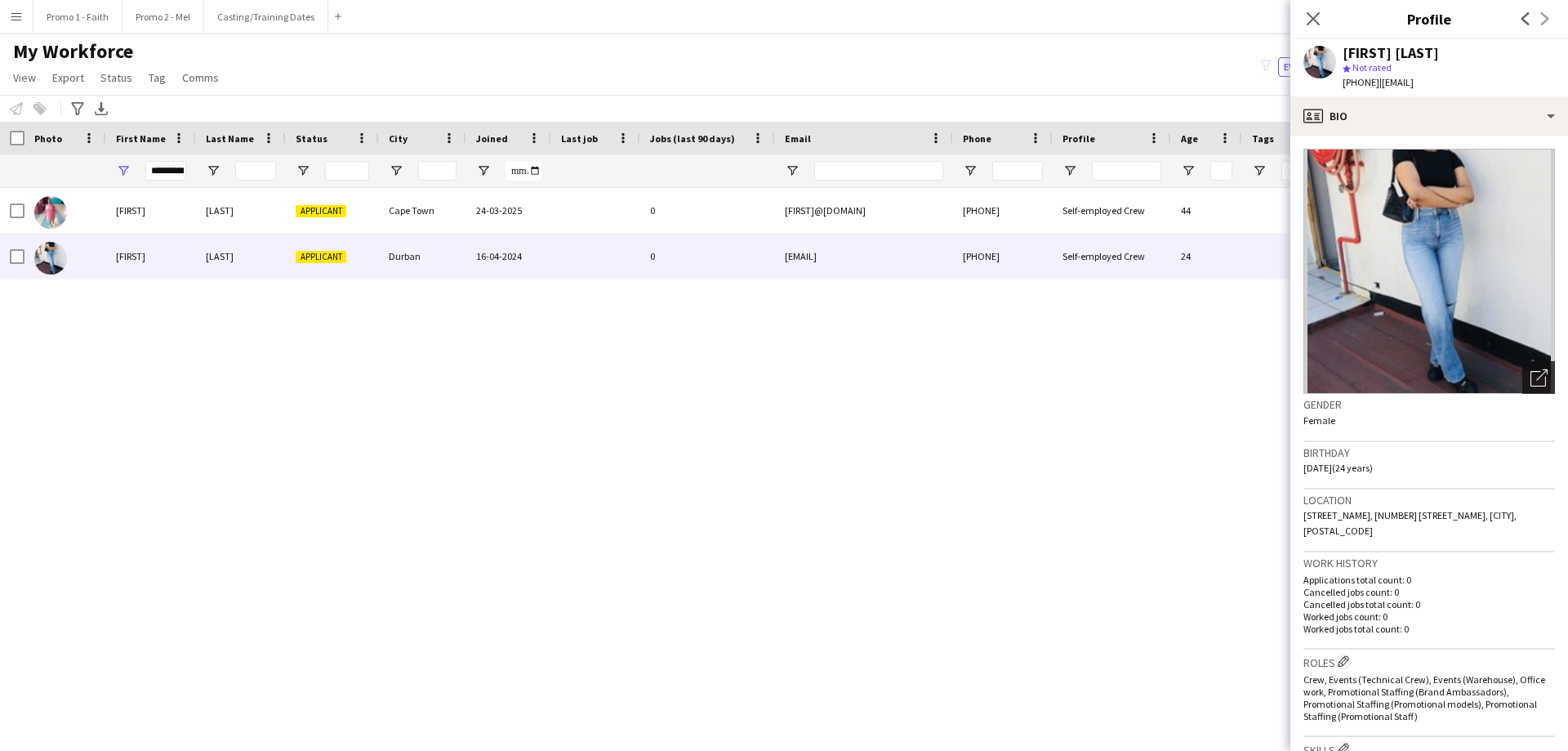 click on "Open photos pop-in" 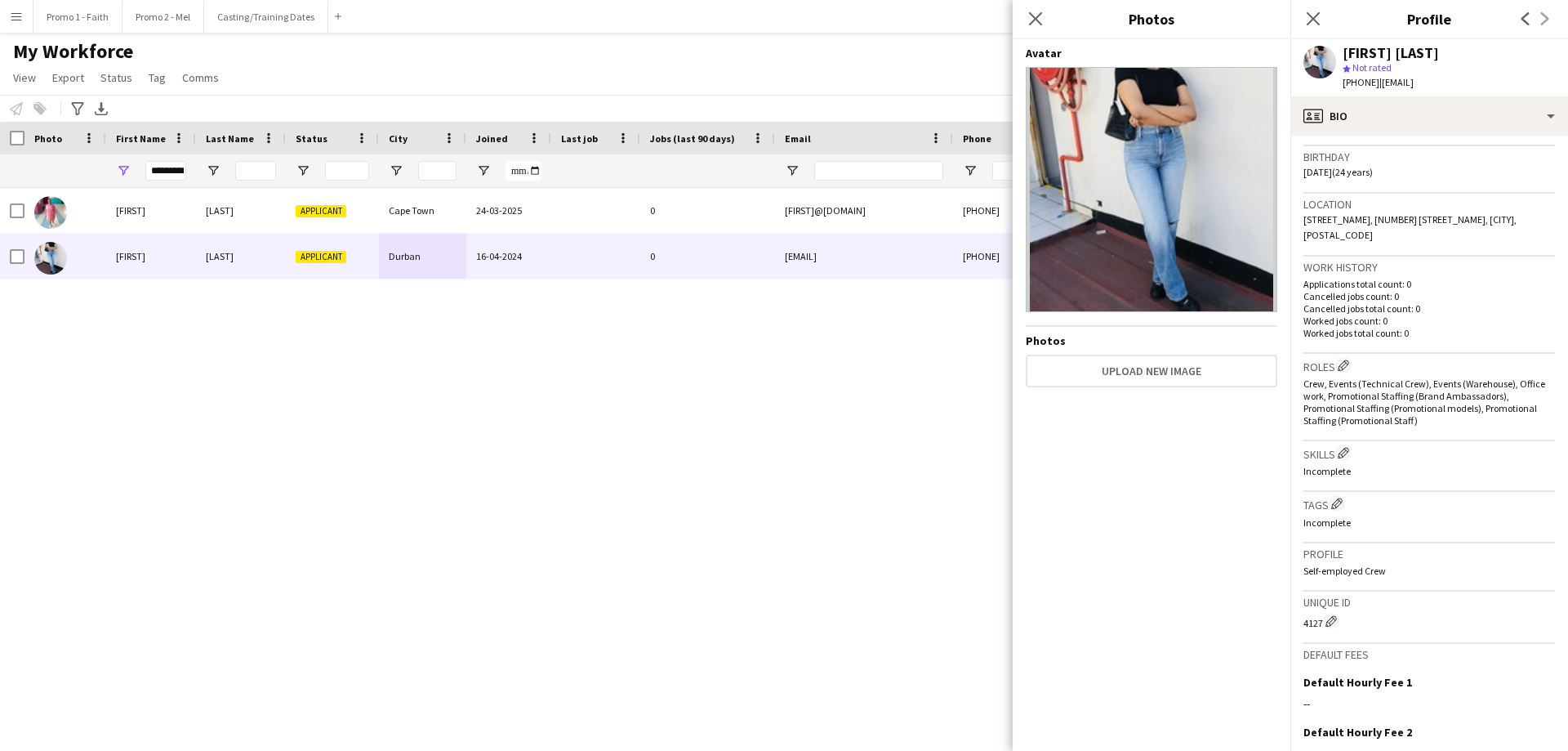 scroll, scrollTop: 462, scrollLeft: 0, axis: vertical 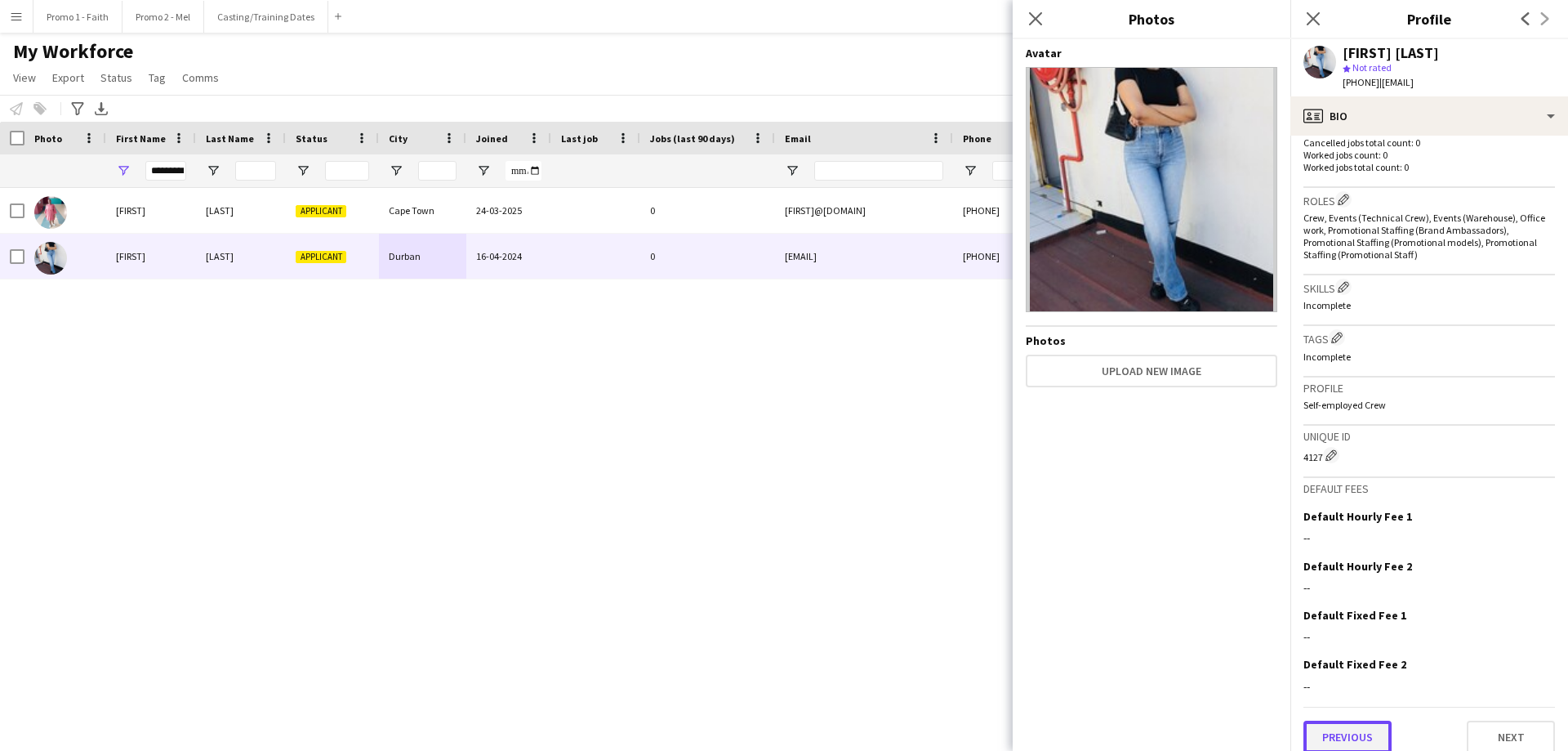 click on "Previous" 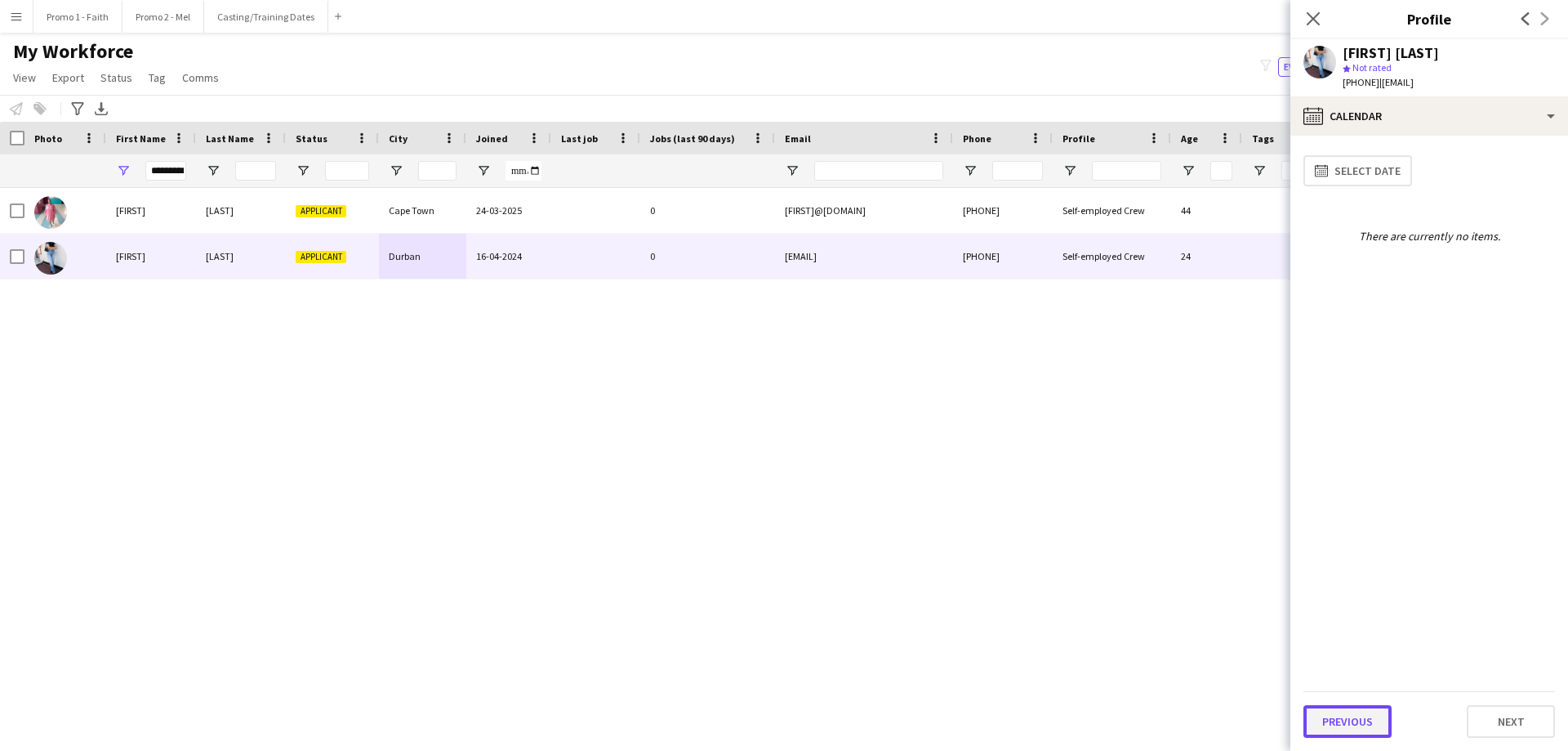 click on "Previous" 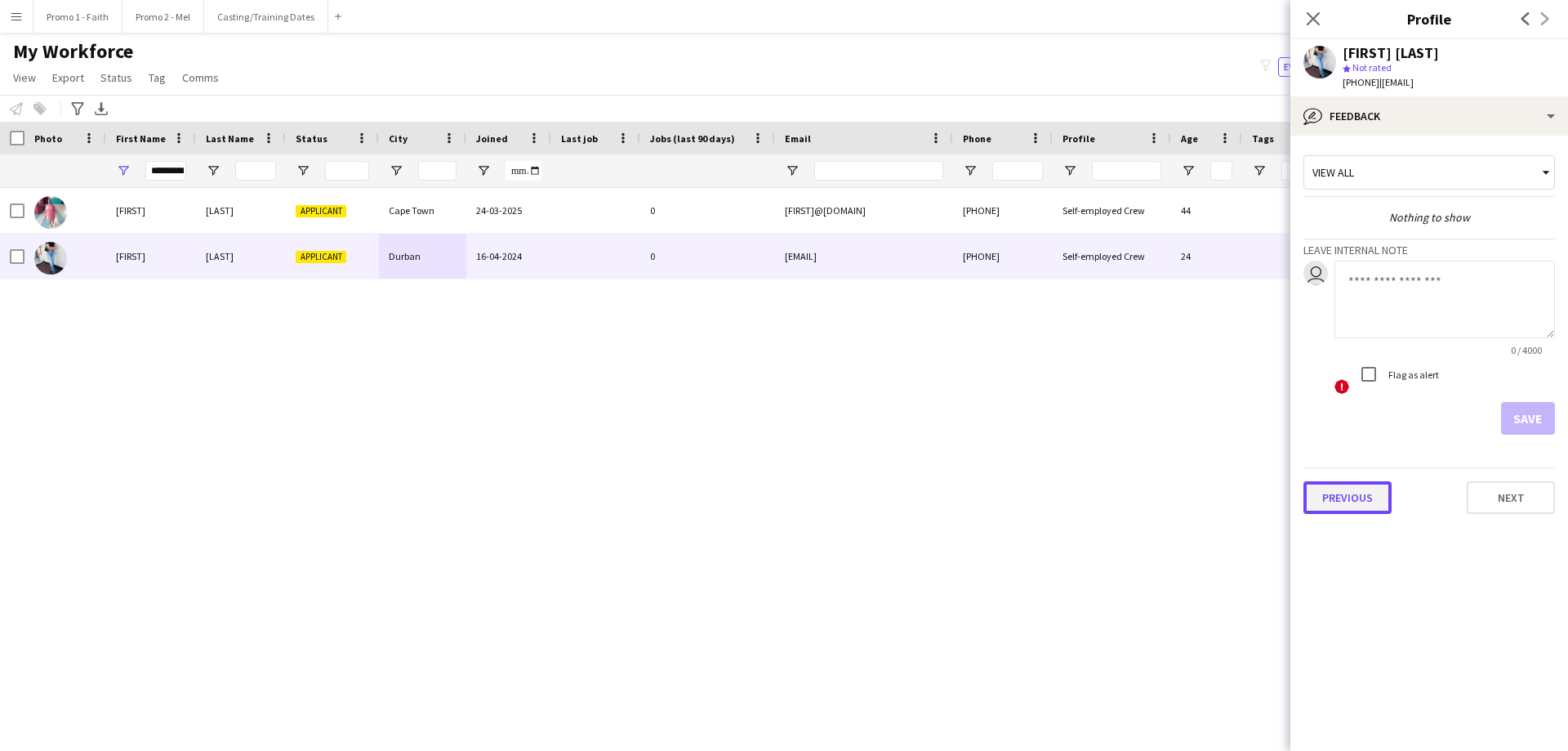 click on "Previous" 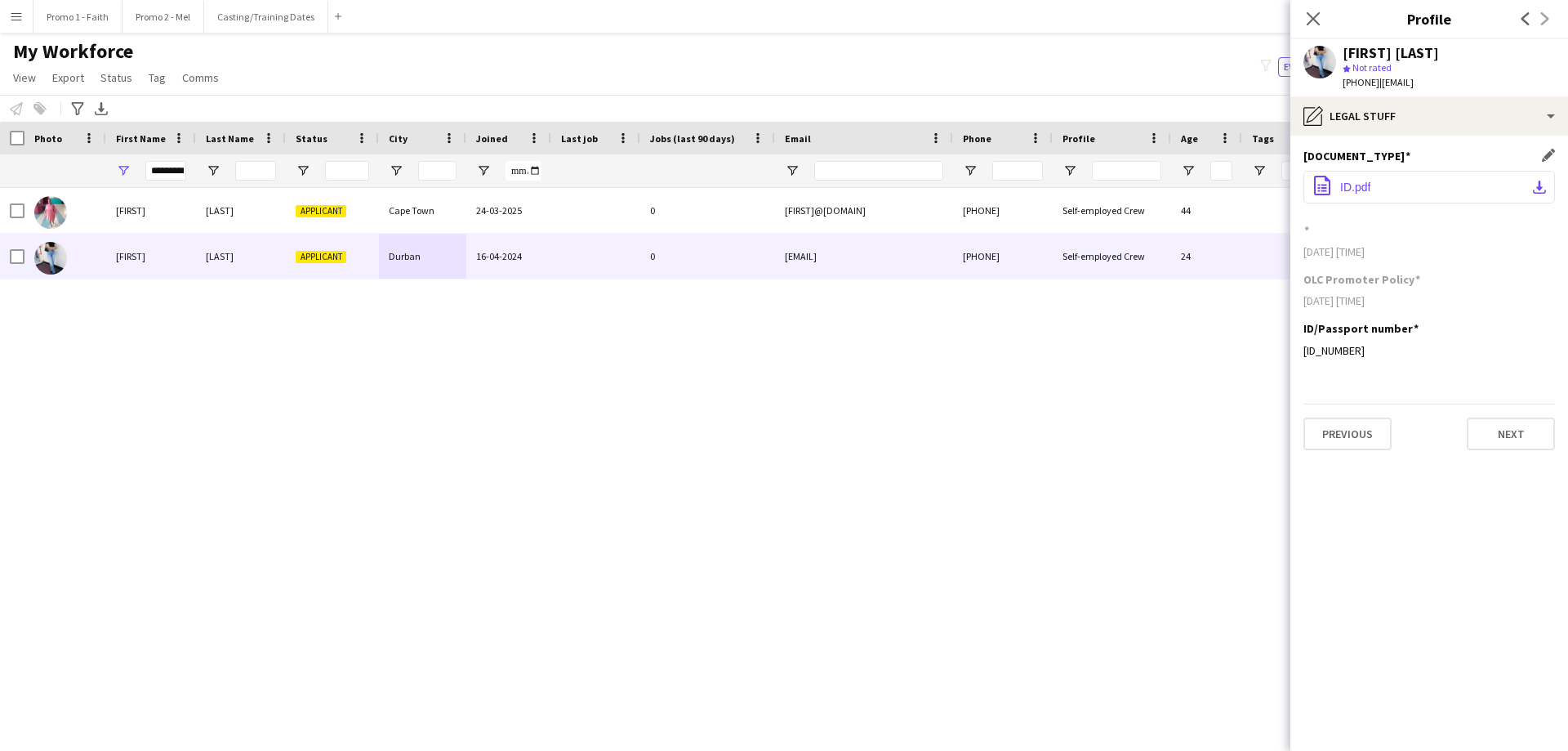 click on "ID.pdf" 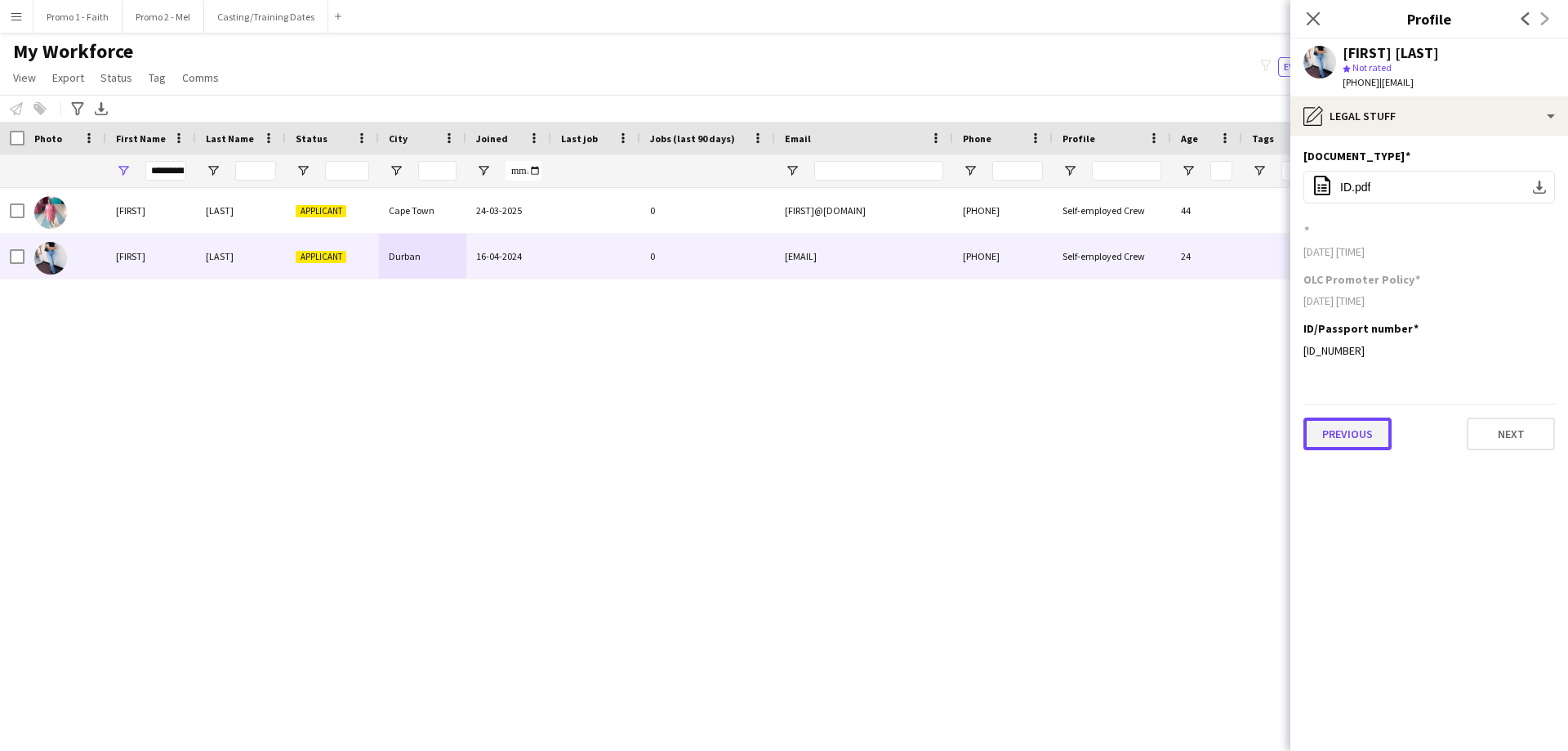 click on "Previous" 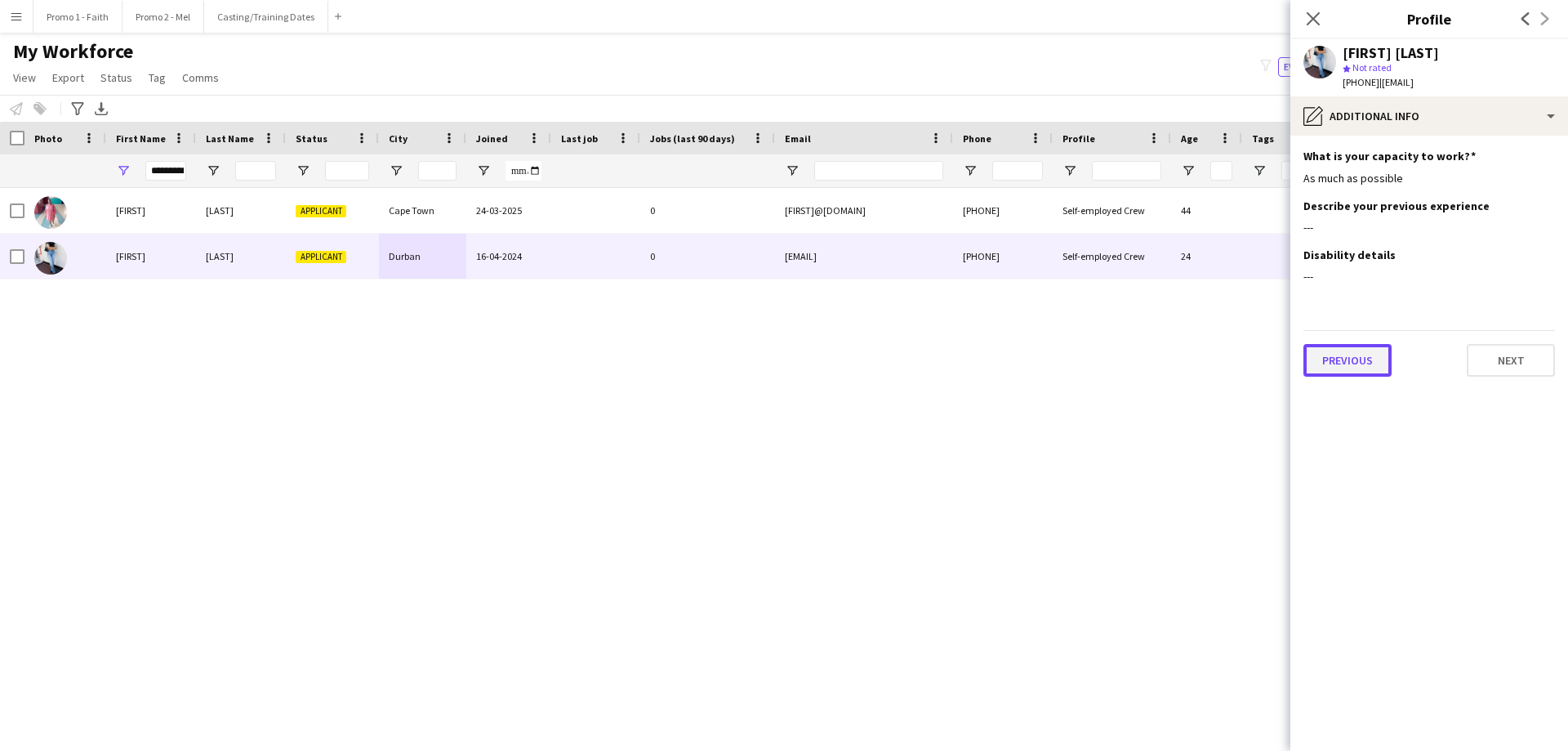 click on "Previous" 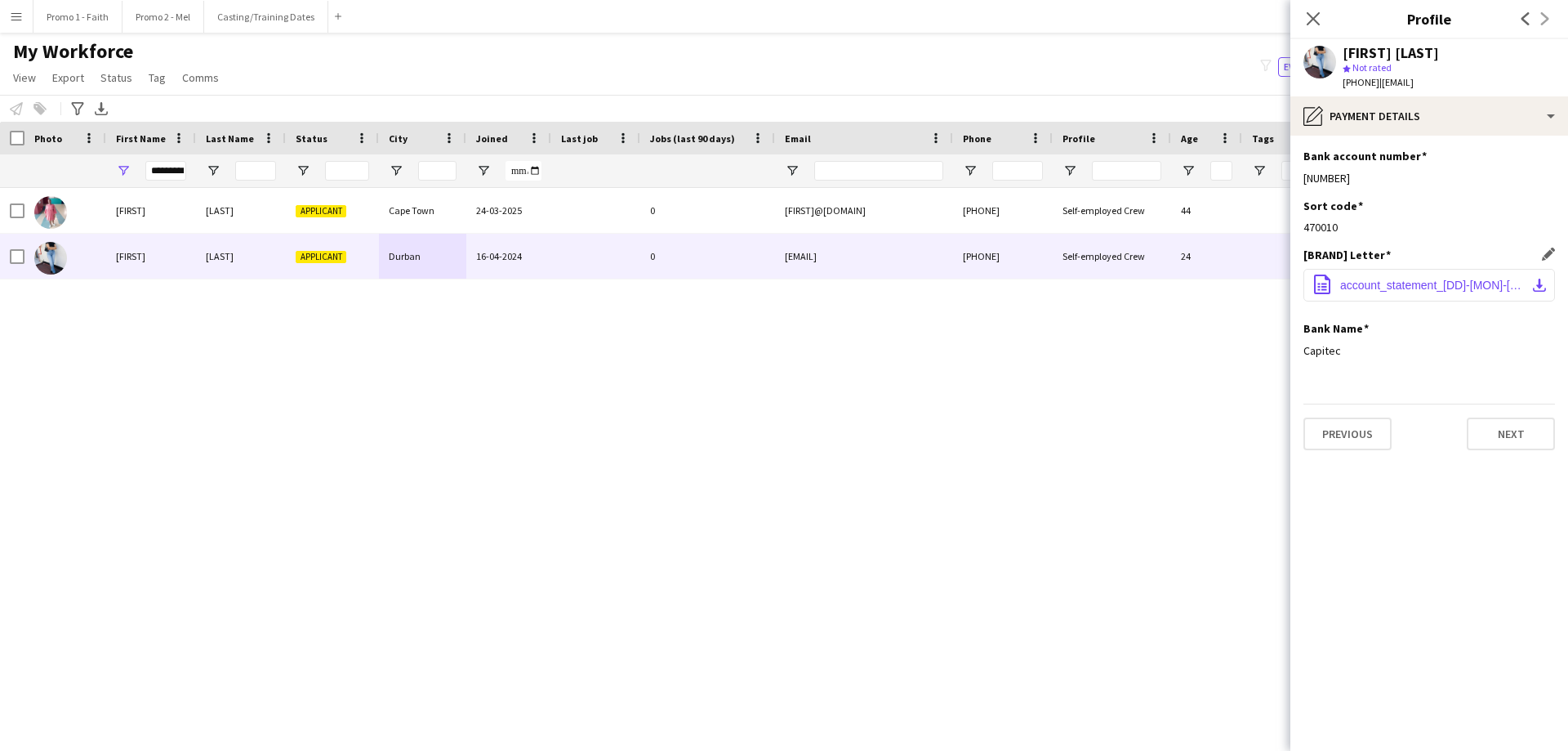 click on "account_statement_[DD]-[MON]-[YYYY]_to_[DD]-[MON]-[YYYY].pdf" 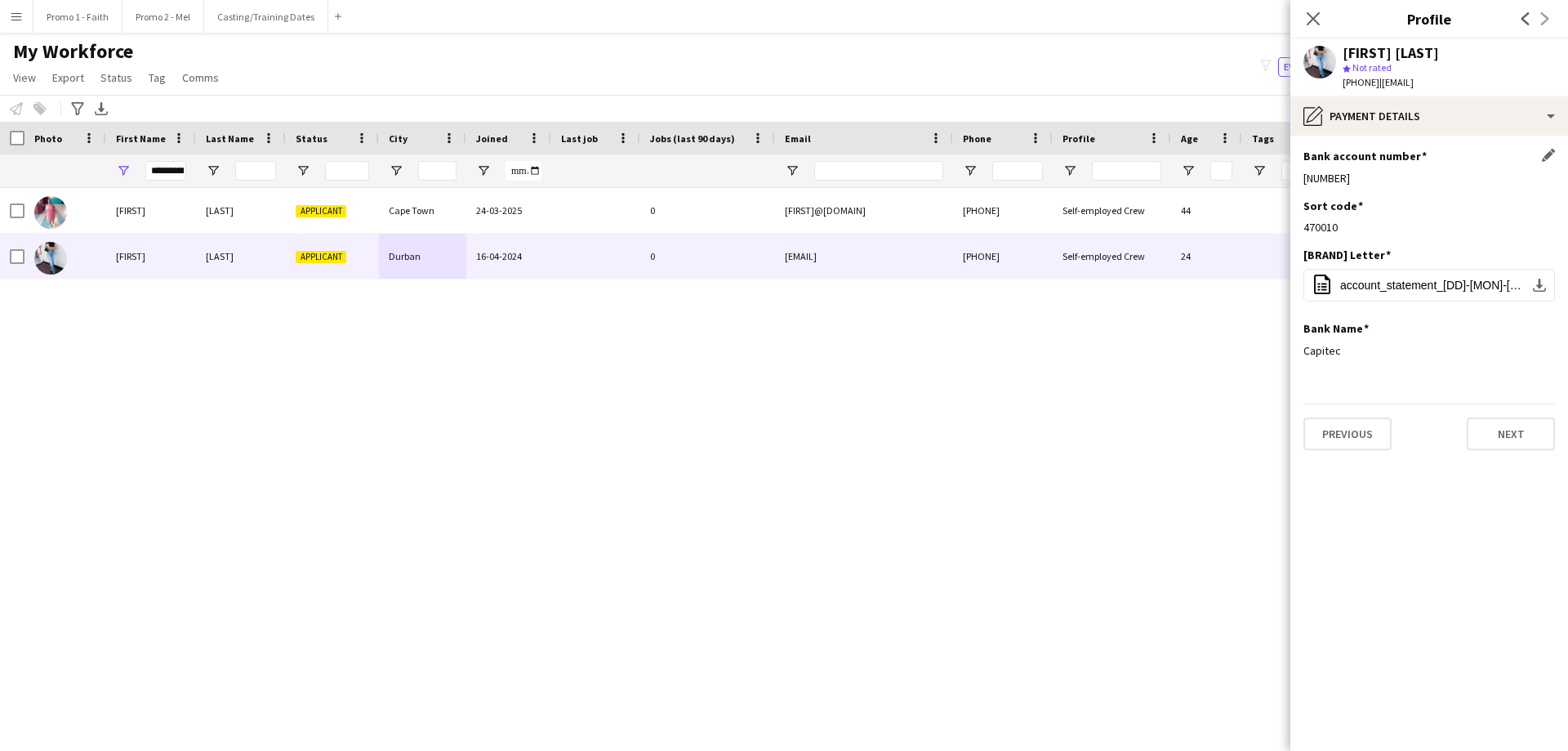 click on "[NUMBER]" 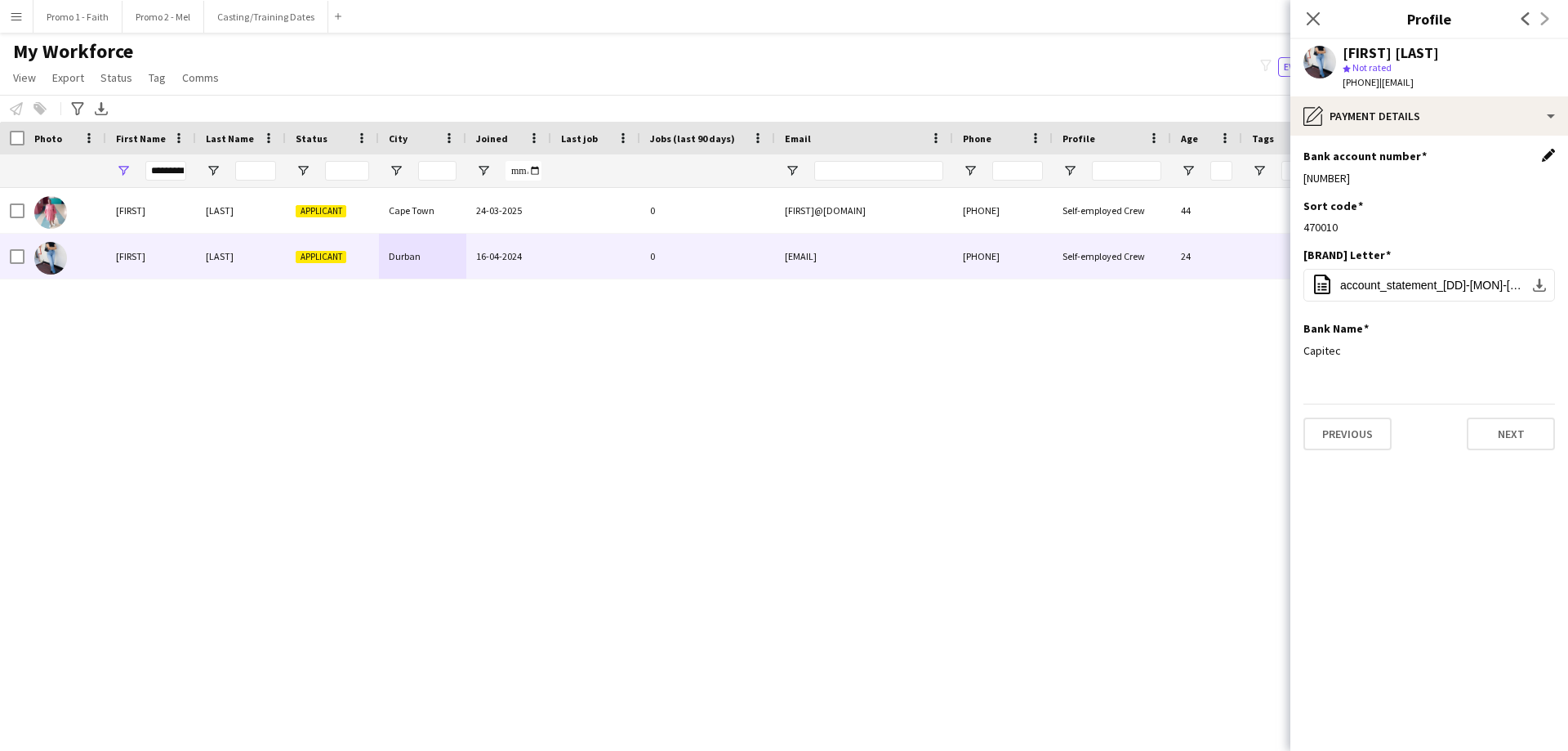click on "Edit this field" 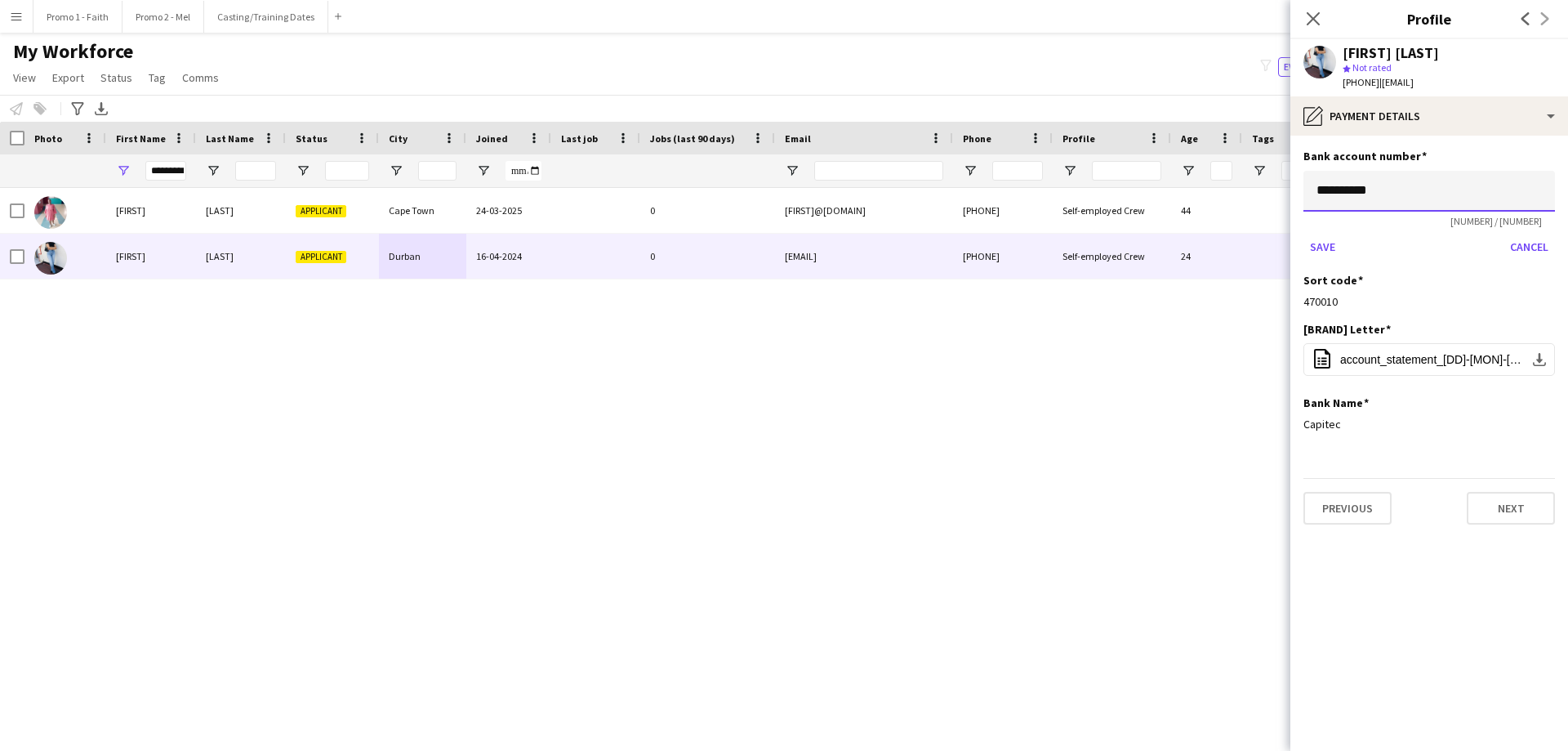 click on "**********" 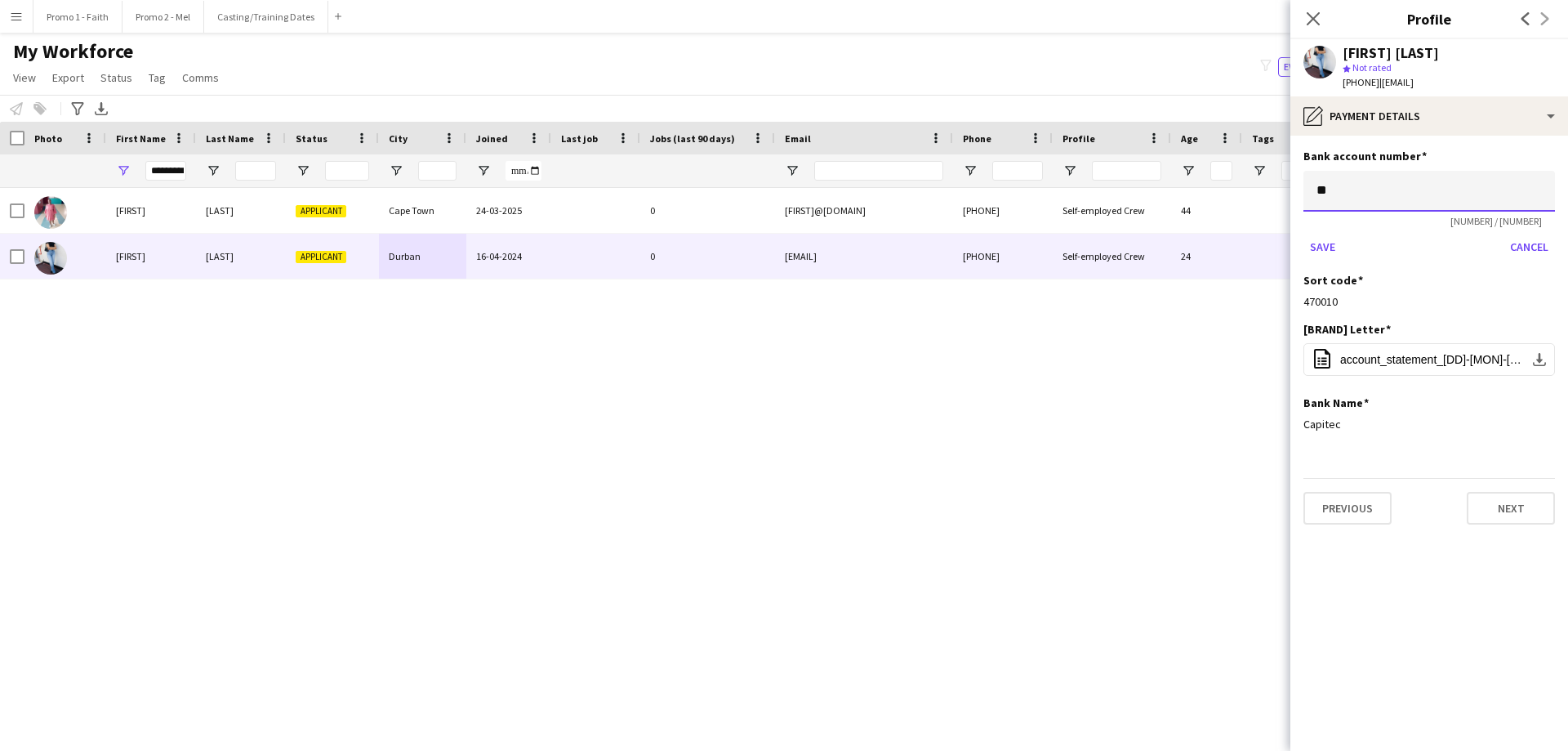 type on "*" 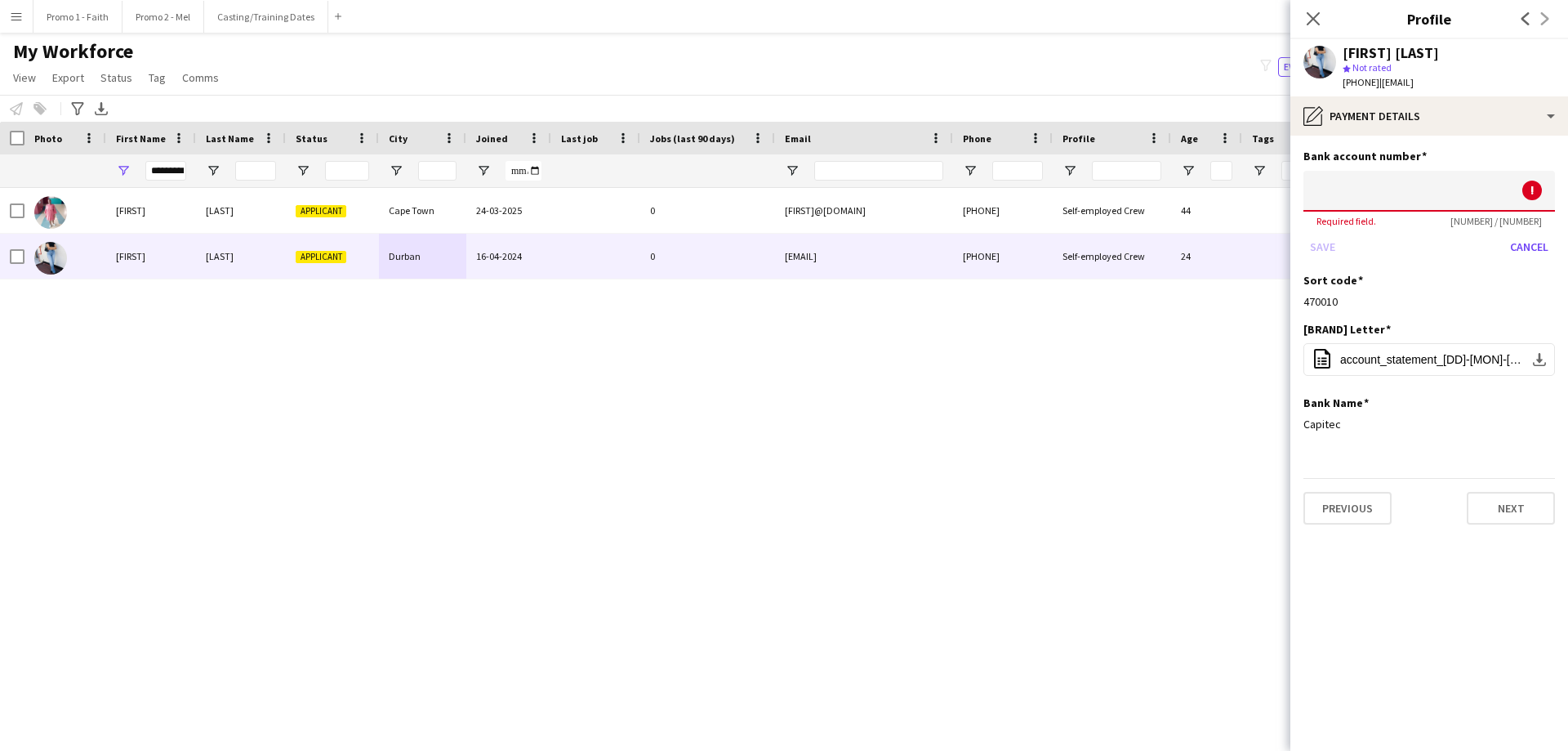 paste on "**********" 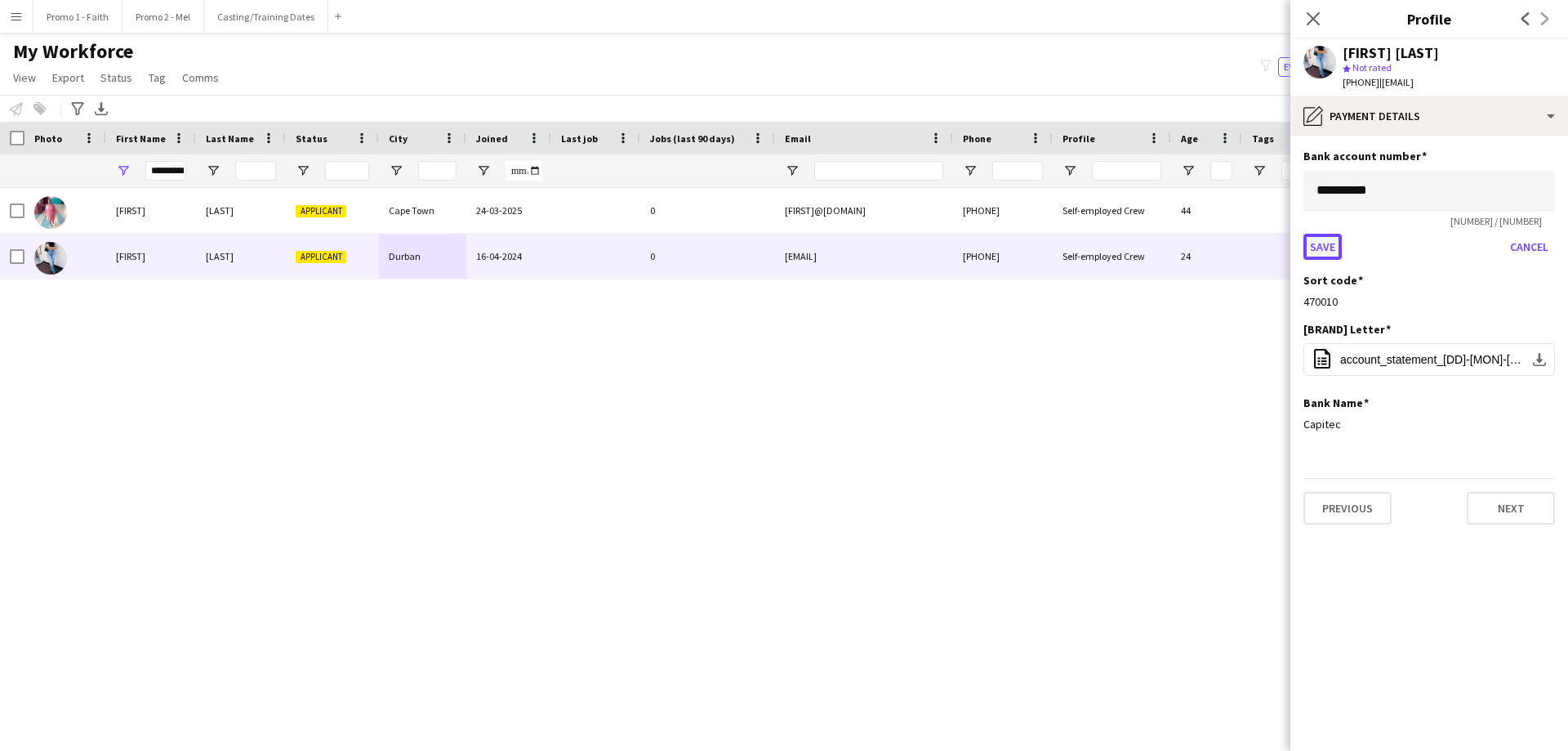 click on "Save" 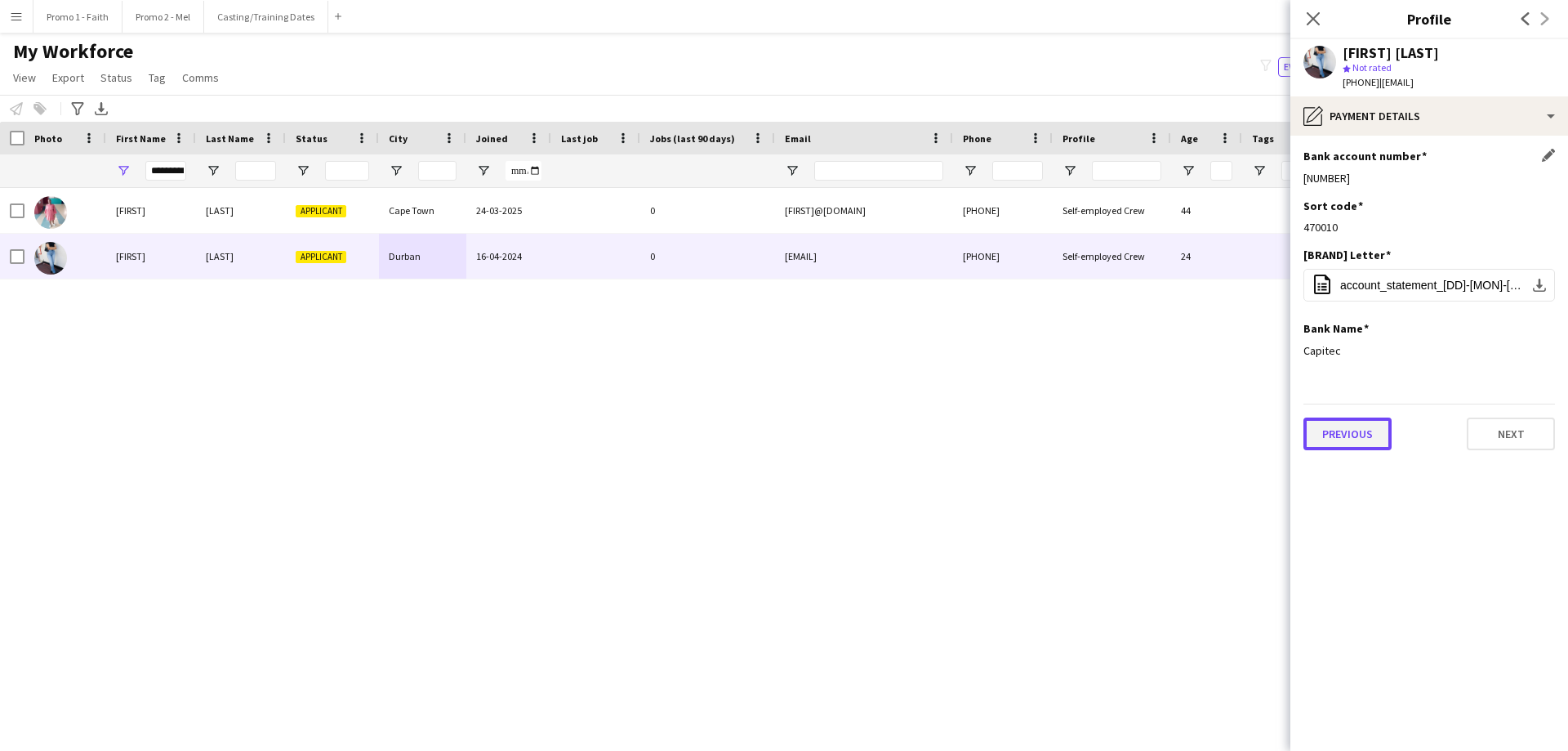 click on "Previous" 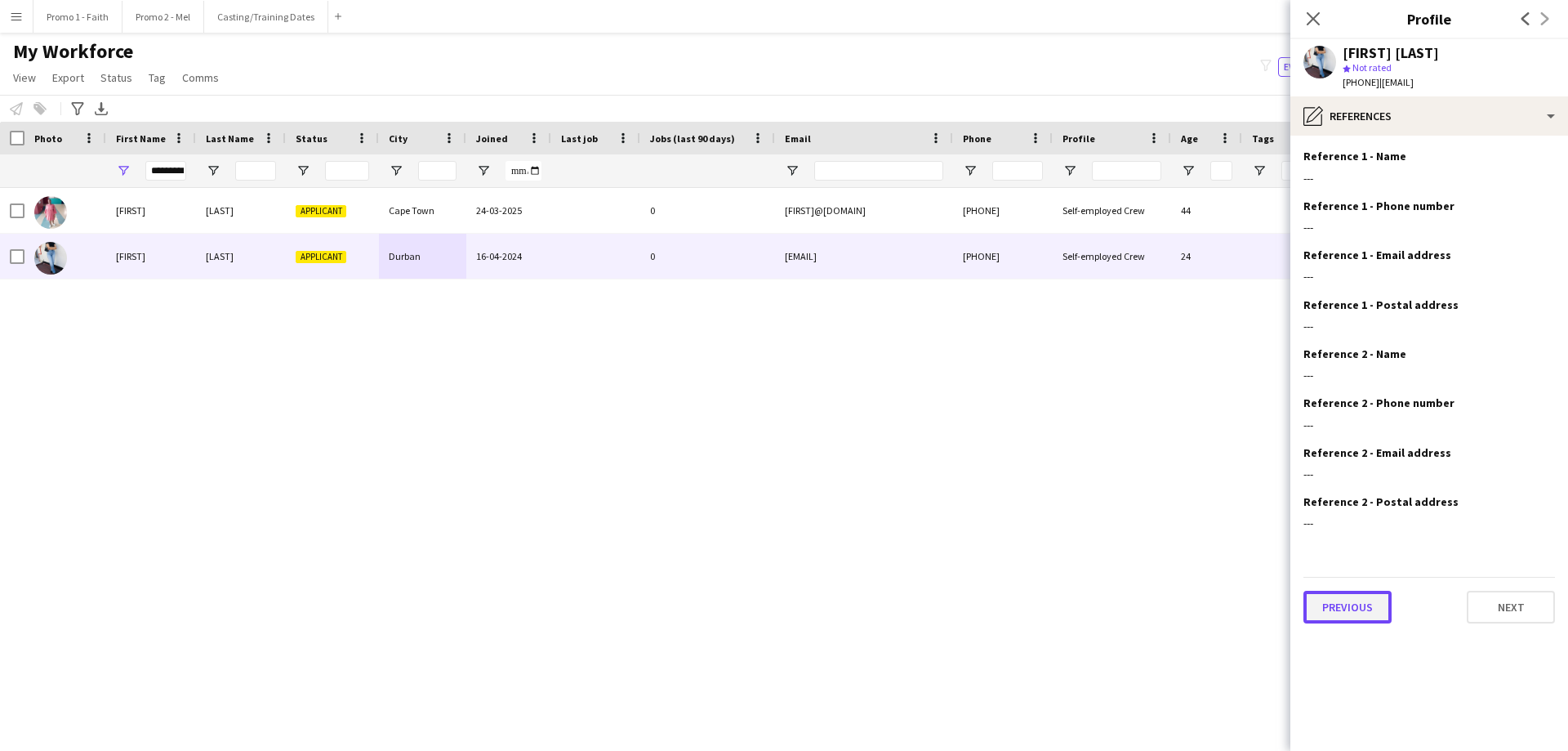 click on "Previous" 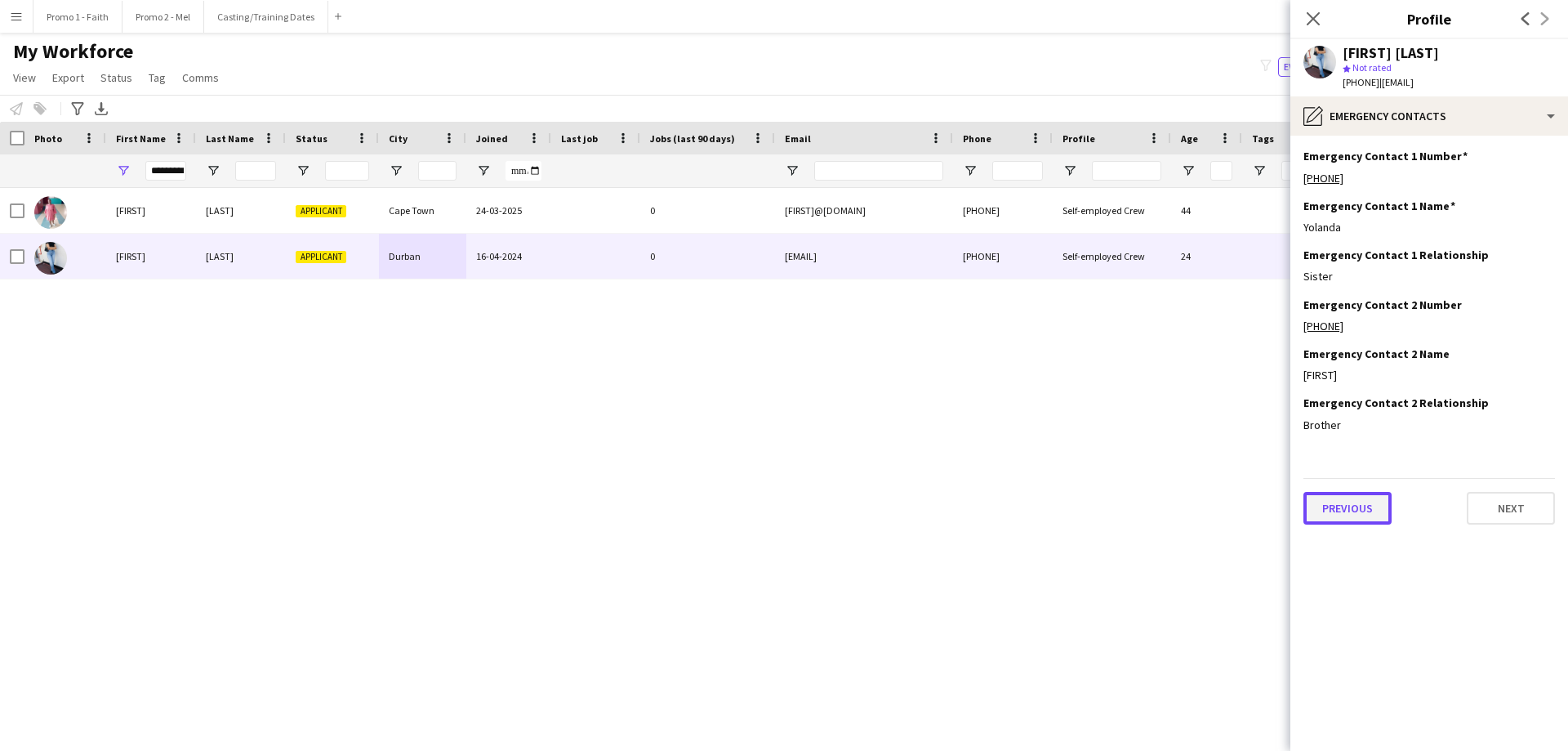 click on "Previous" 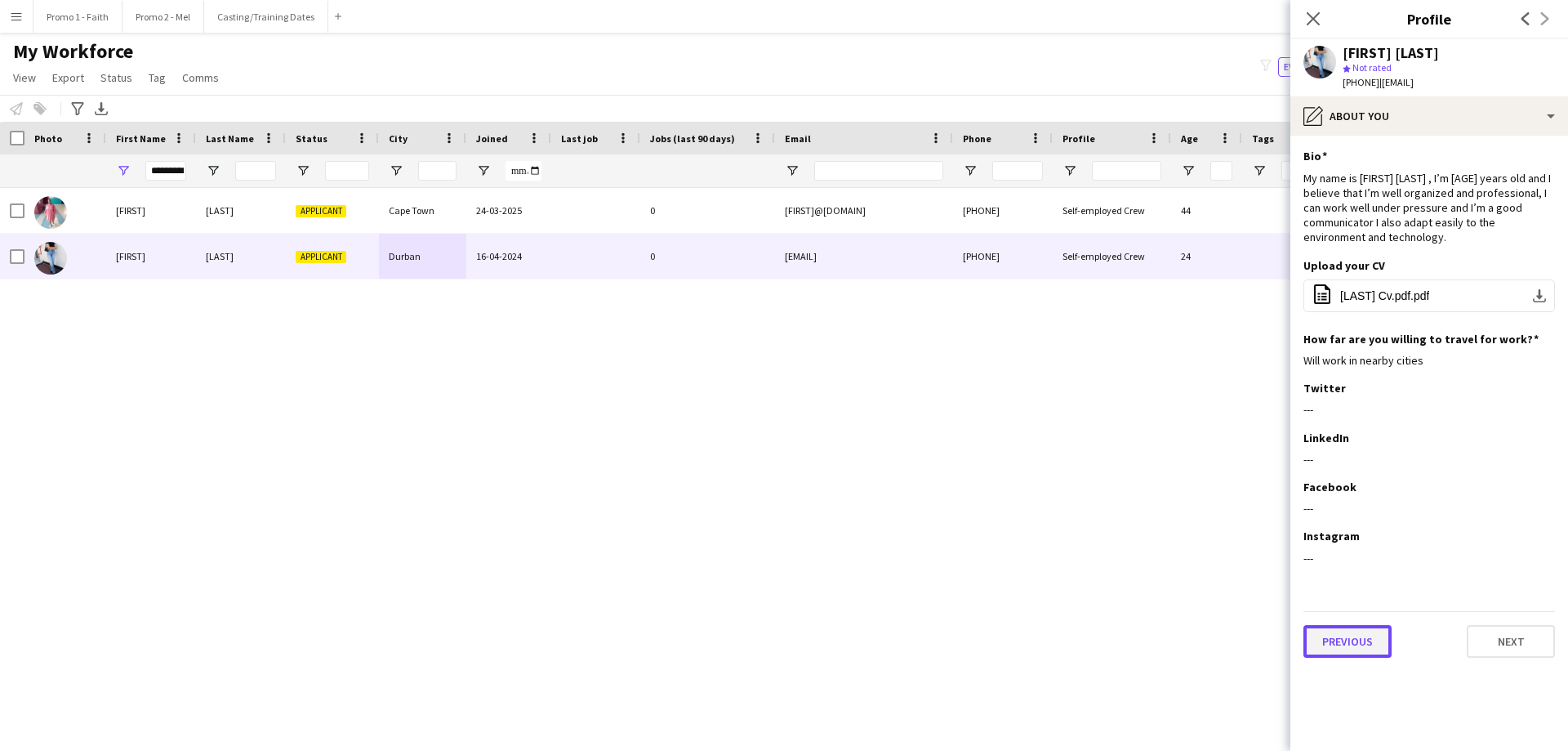 click on "Previous" 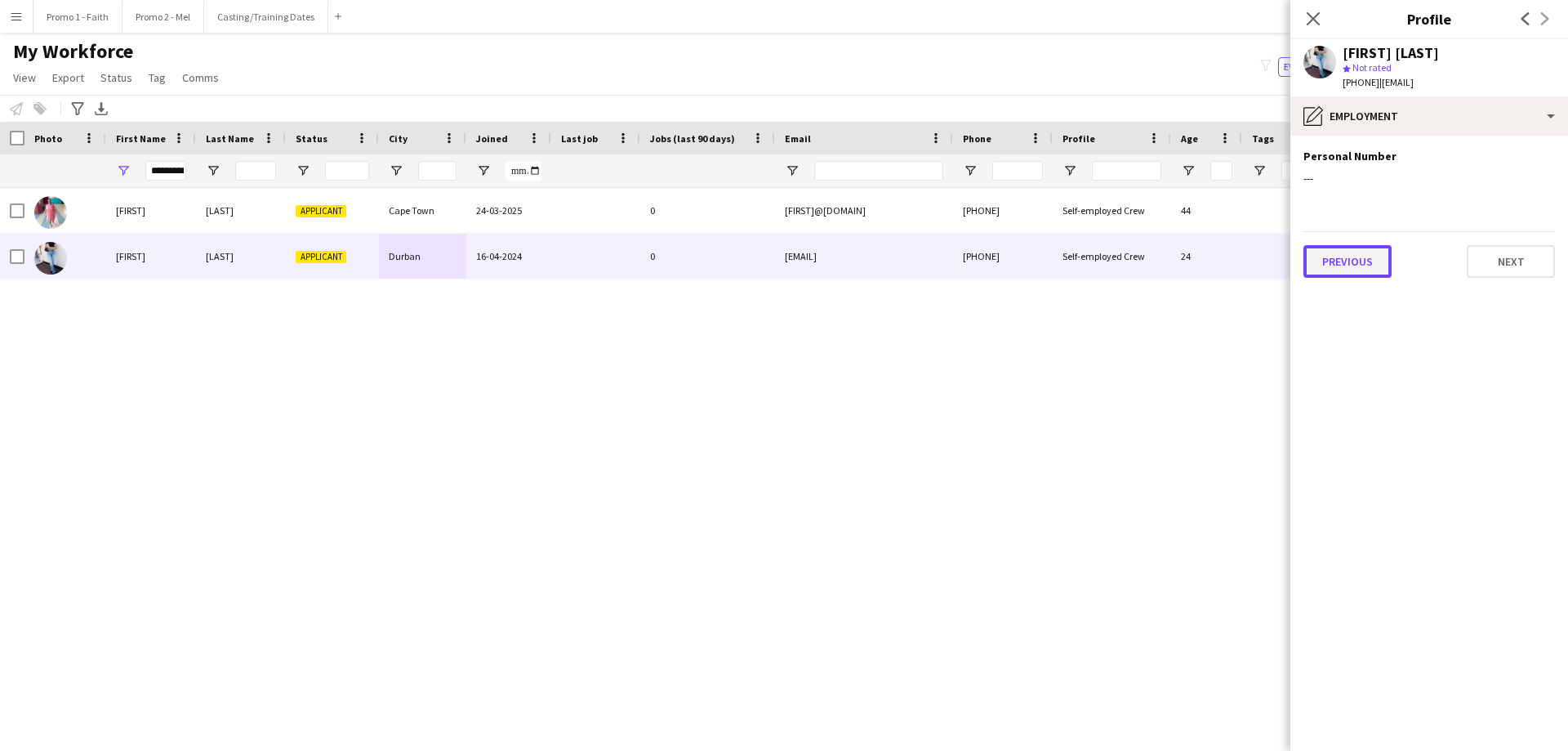 click on "Previous" 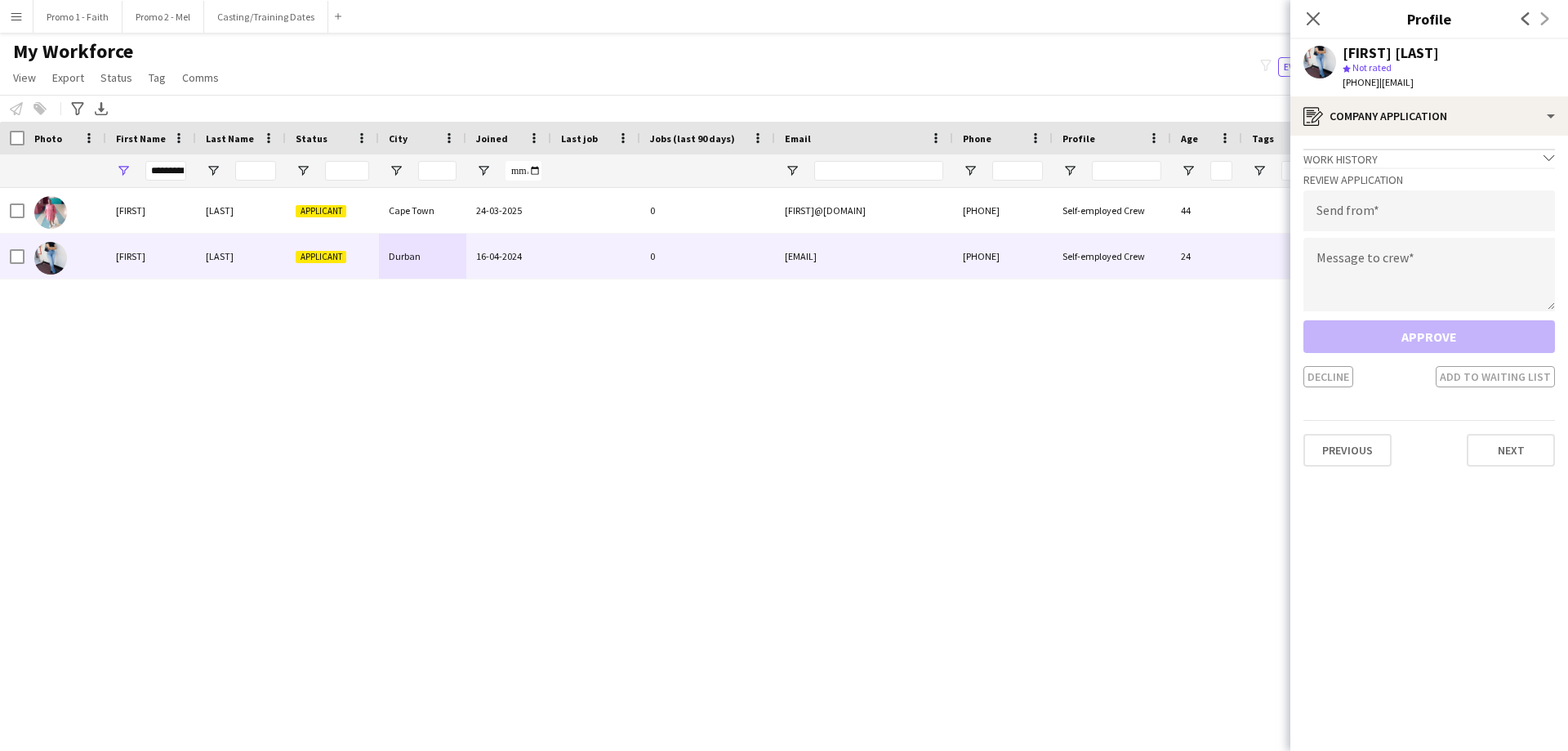 click 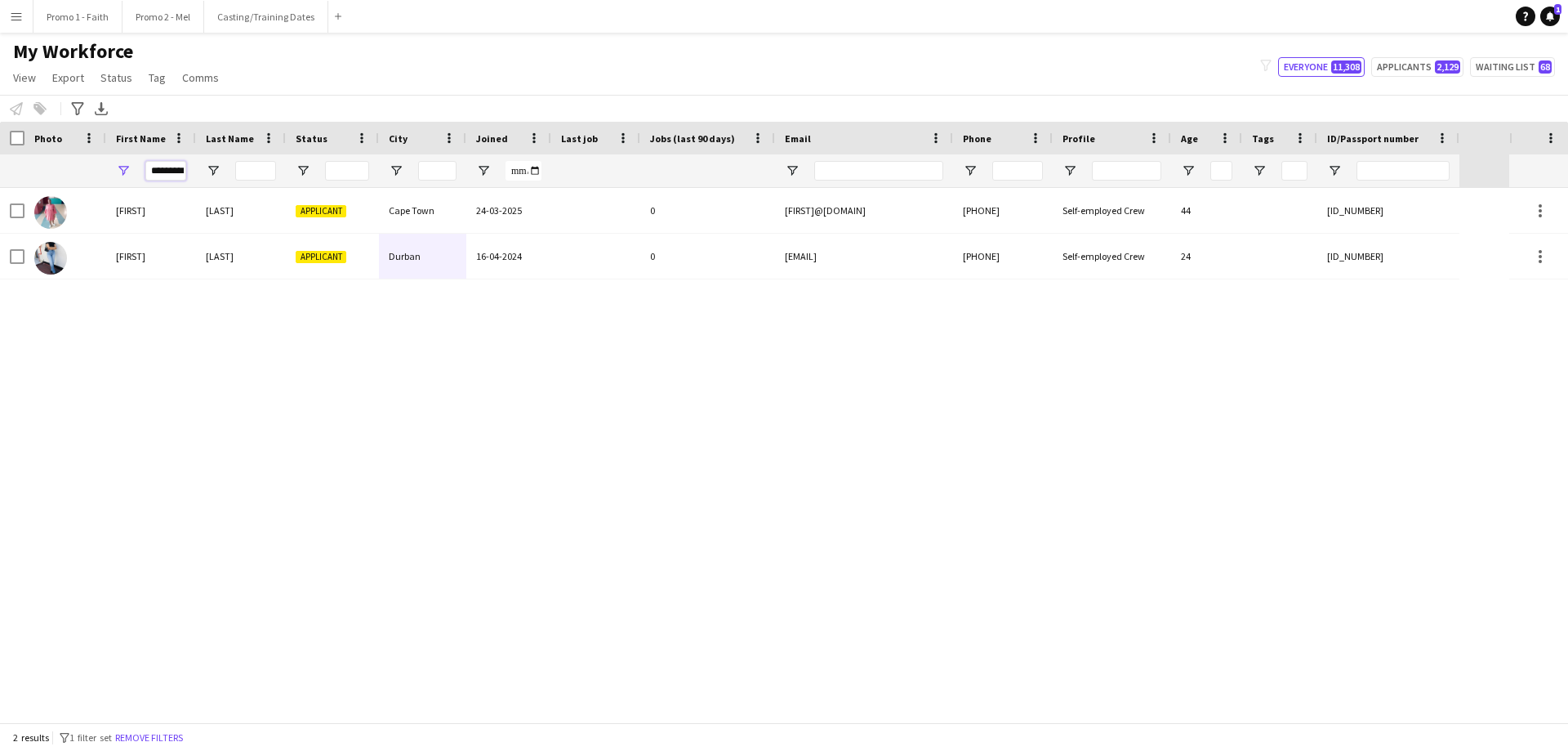 click on "*********" at bounding box center (166, 171) 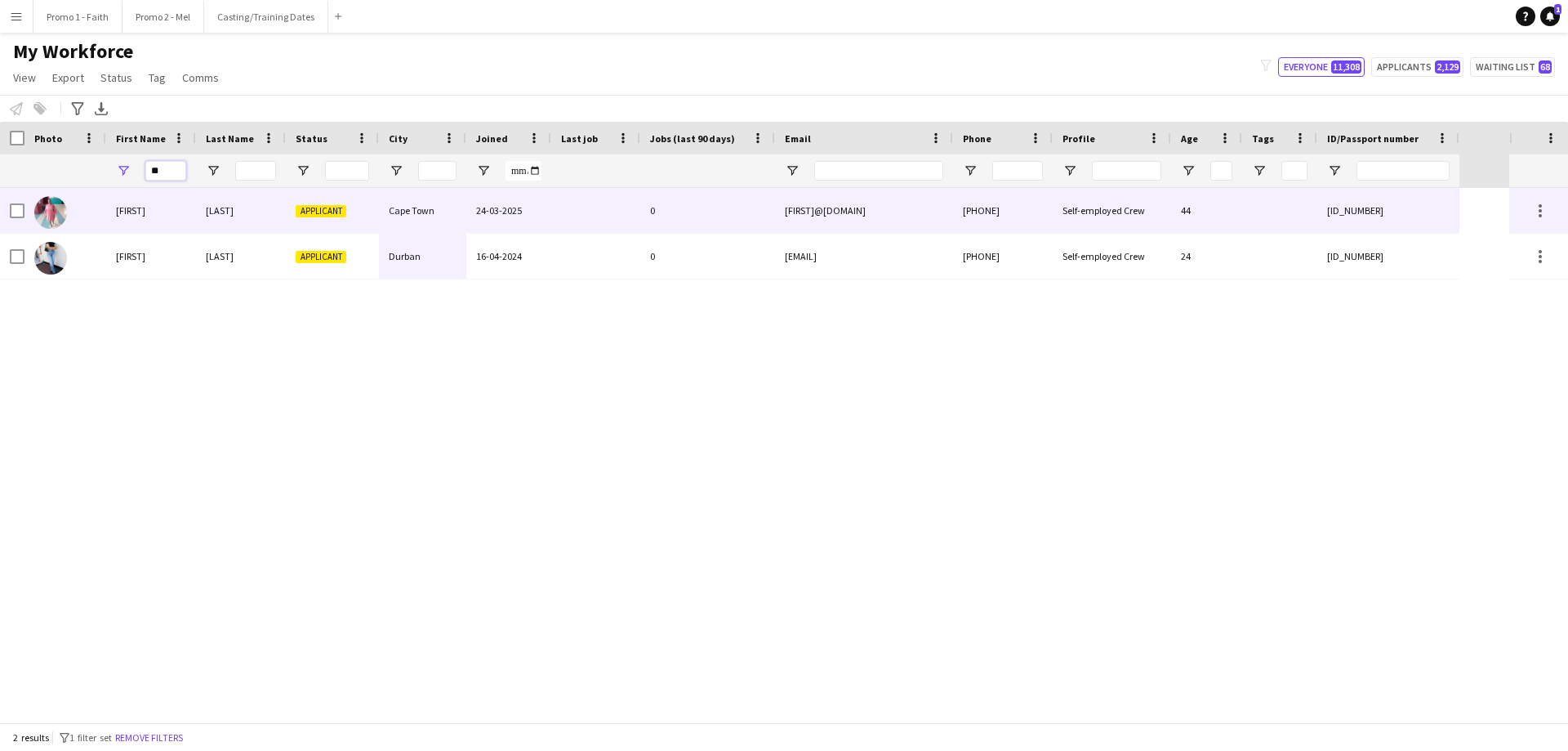 type on "*" 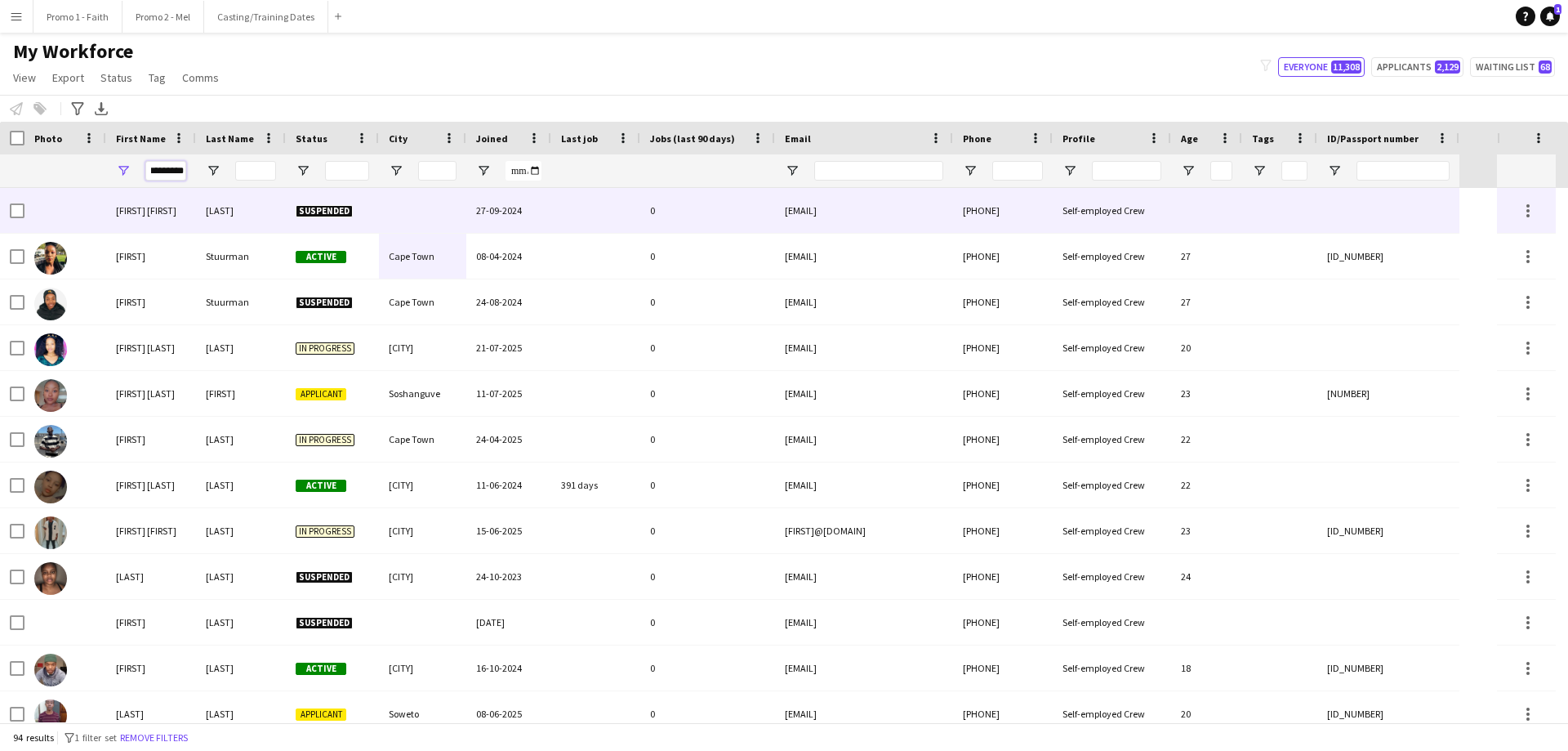 scroll, scrollTop: 0, scrollLeft: 11, axis: horizontal 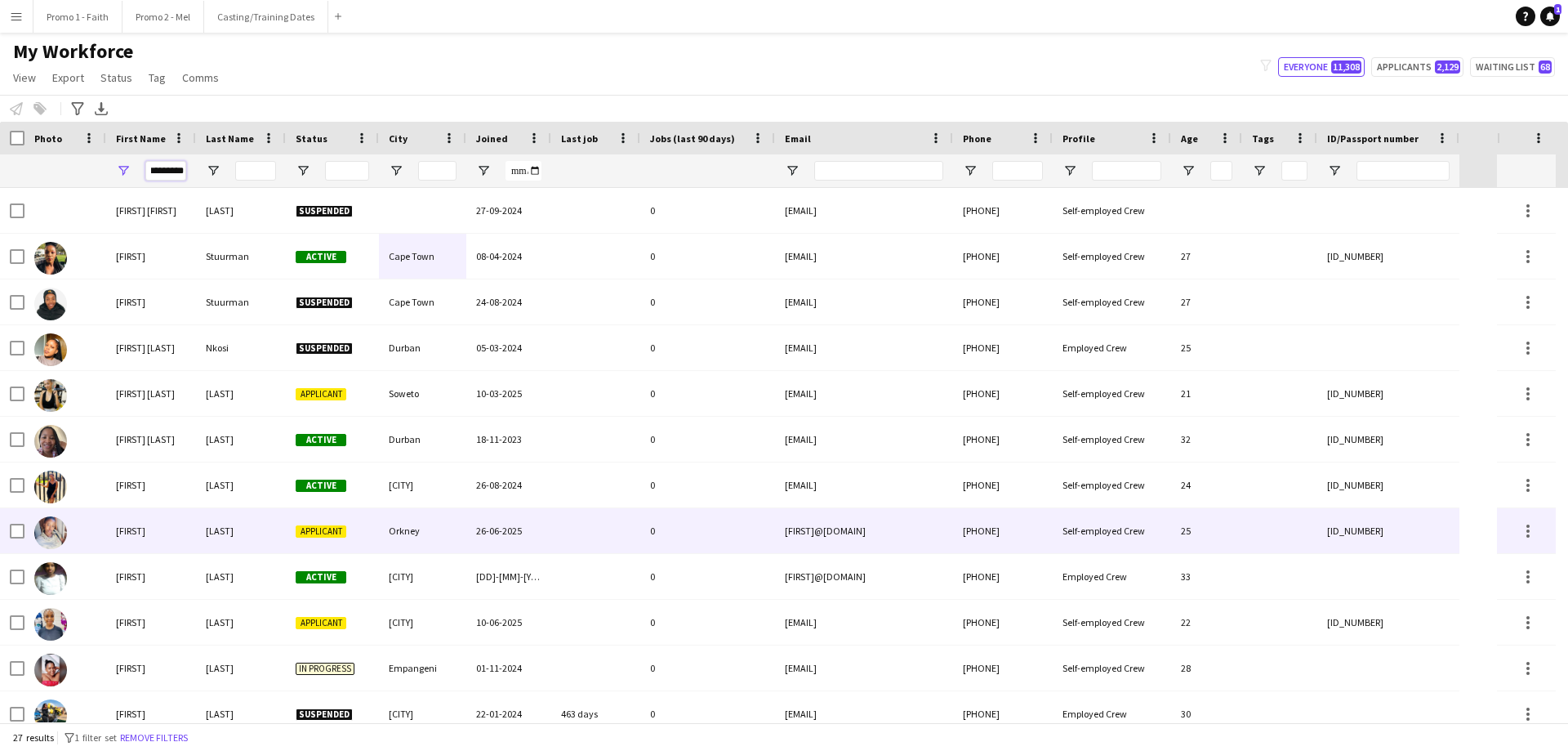 type on "*********" 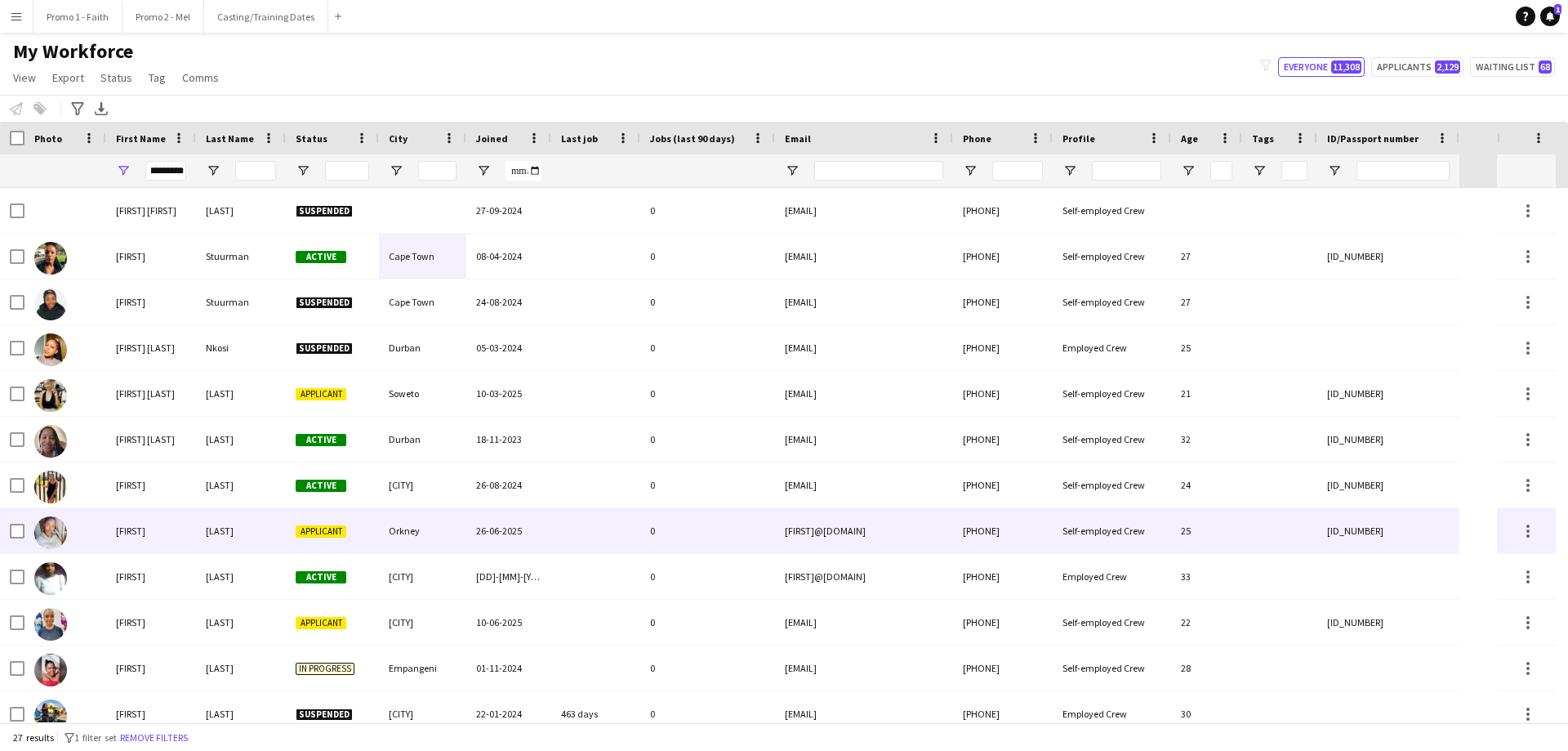 click on "[LAST]" at bounding box center [241, 530] 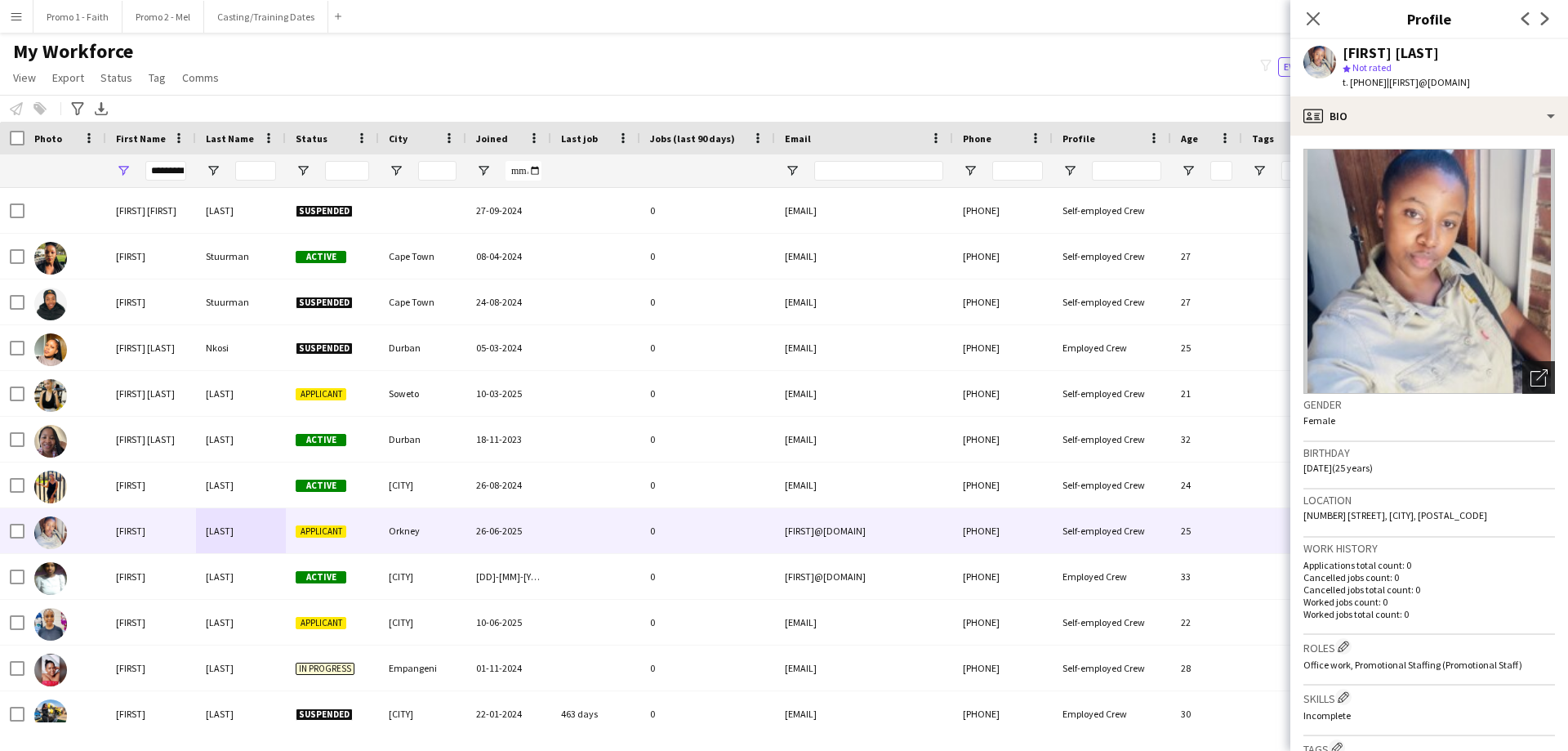 click on "Open photos pop-in" 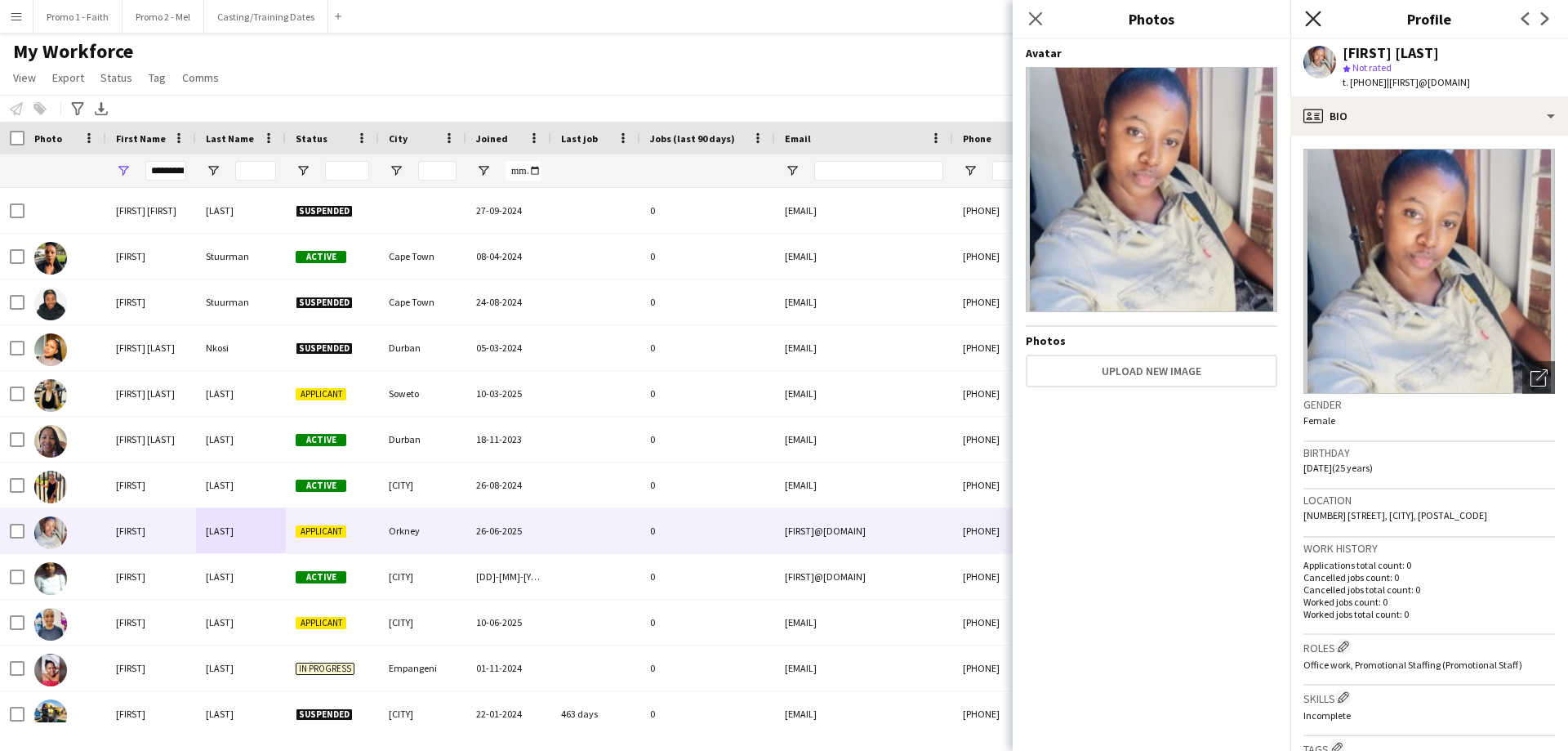 click 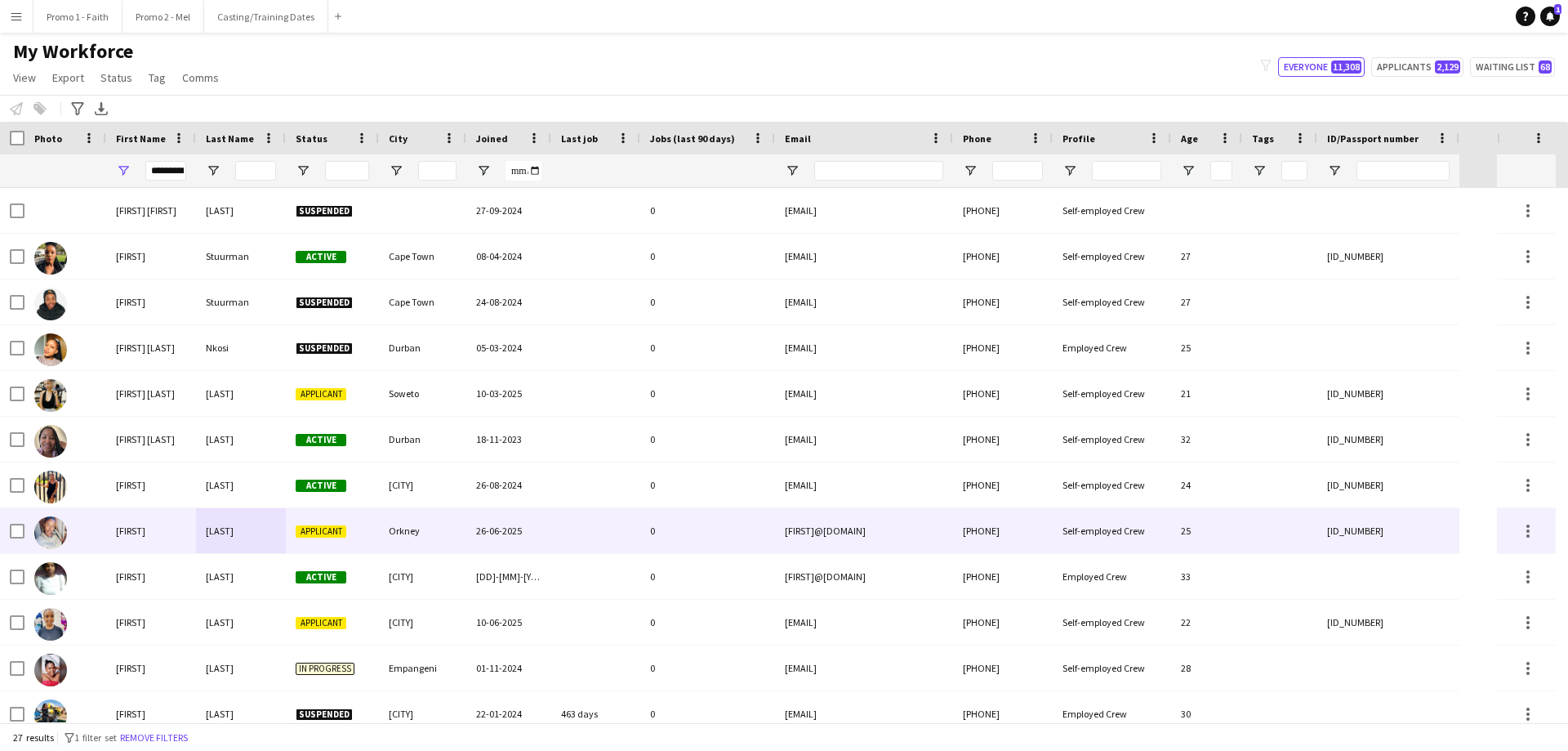 click on "[LAST]" at bounding box center (241, 530) 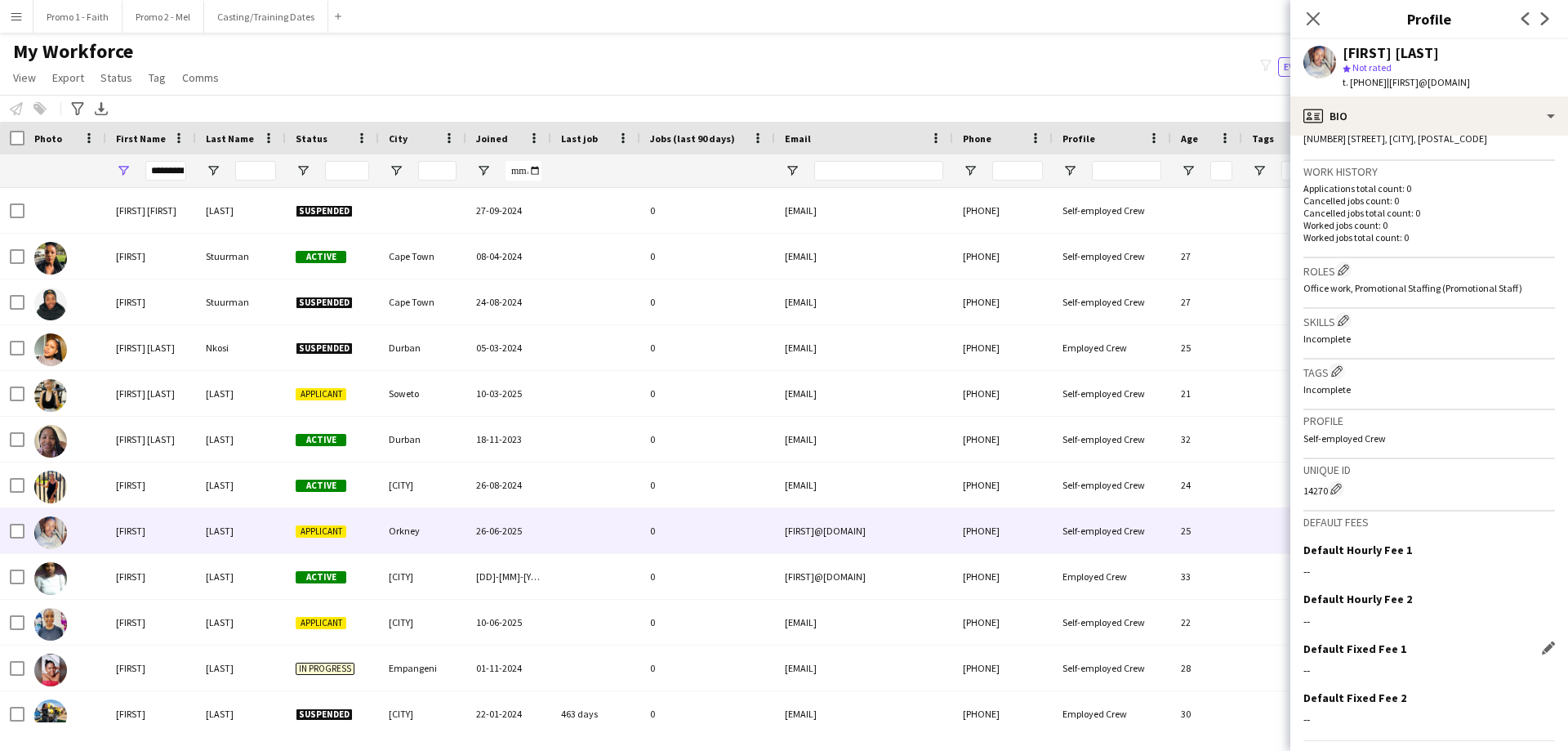scroll, scrollTop: 425, scrollLeft: 0, axis: vertical 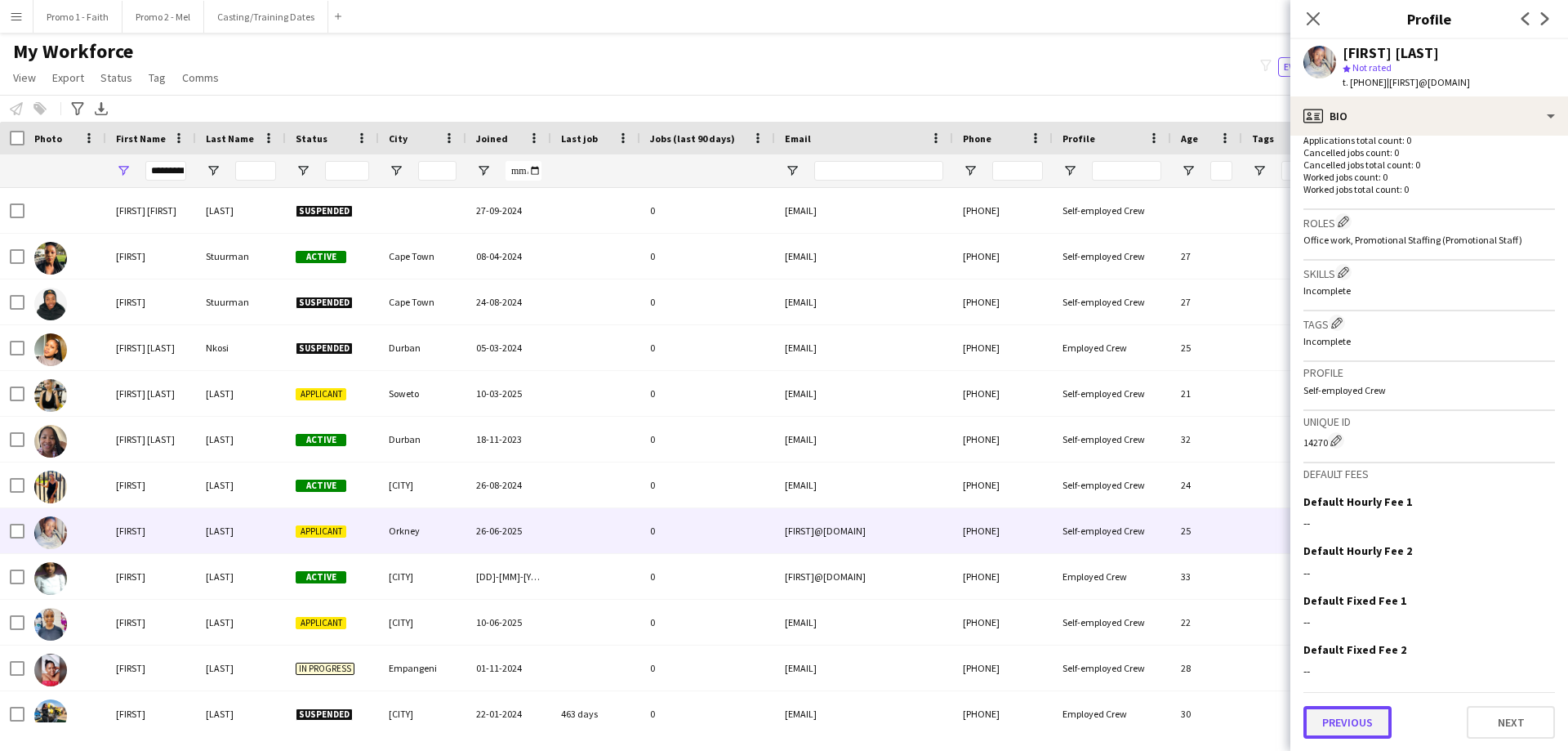 click on "Previous" 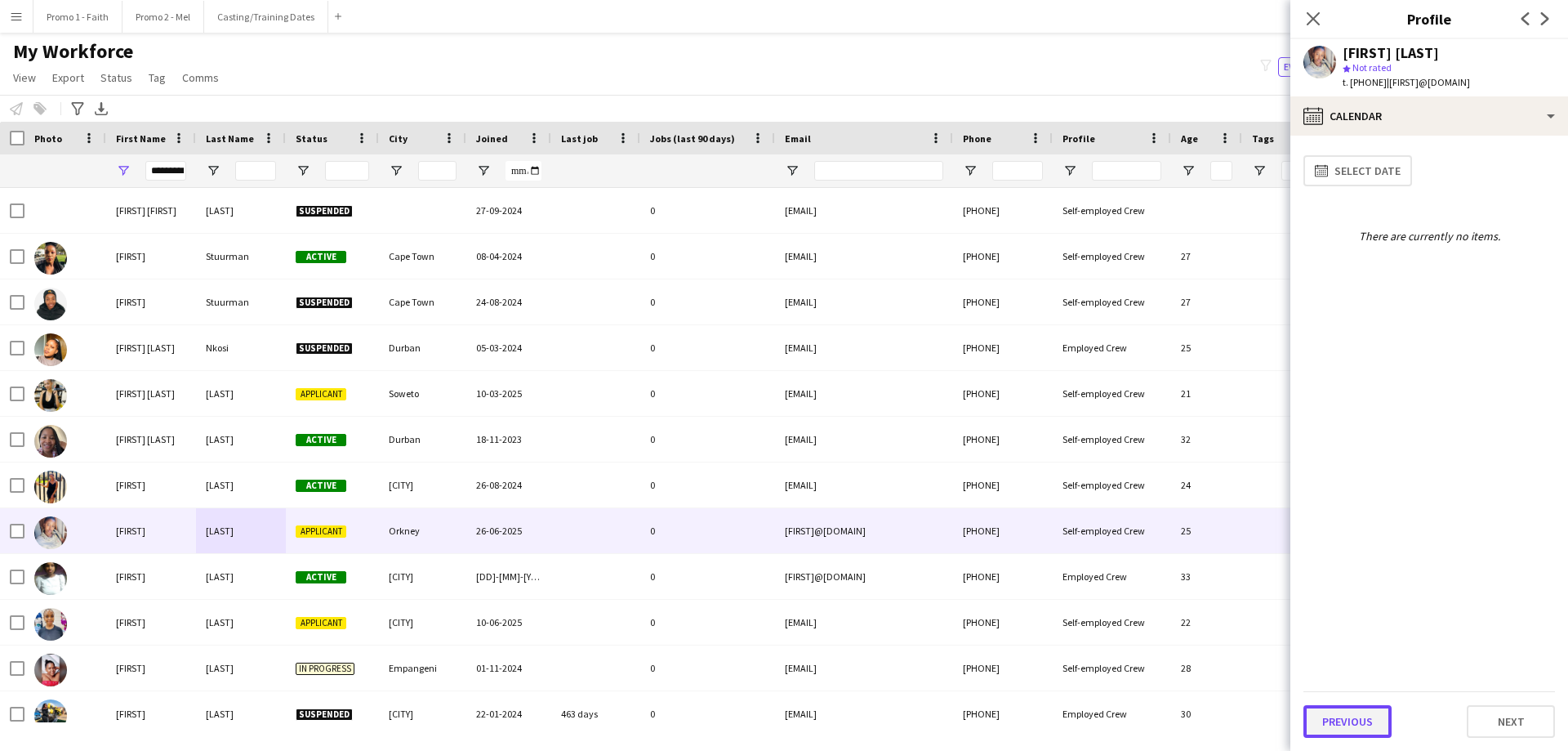 click on "Previous" 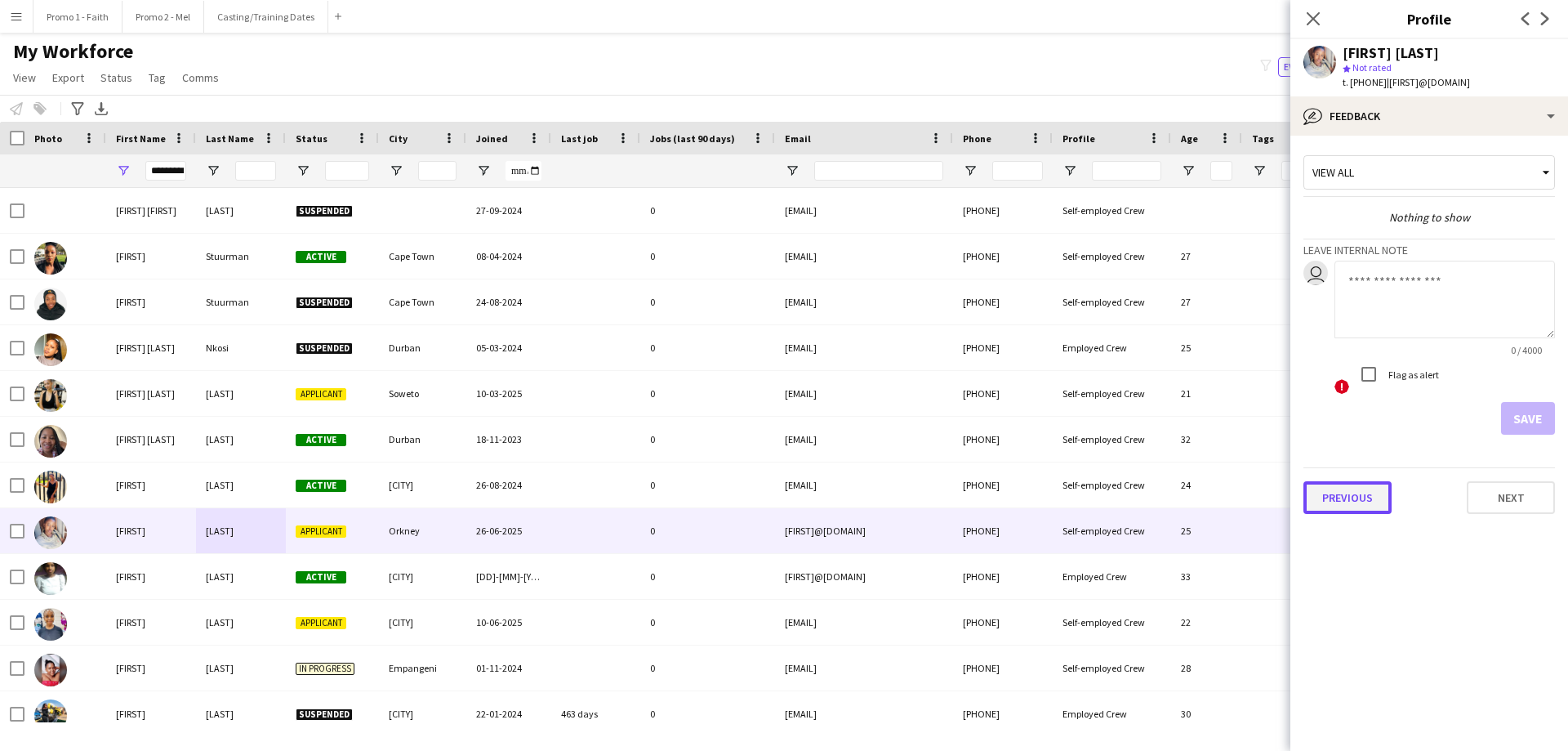 click on "Previous" 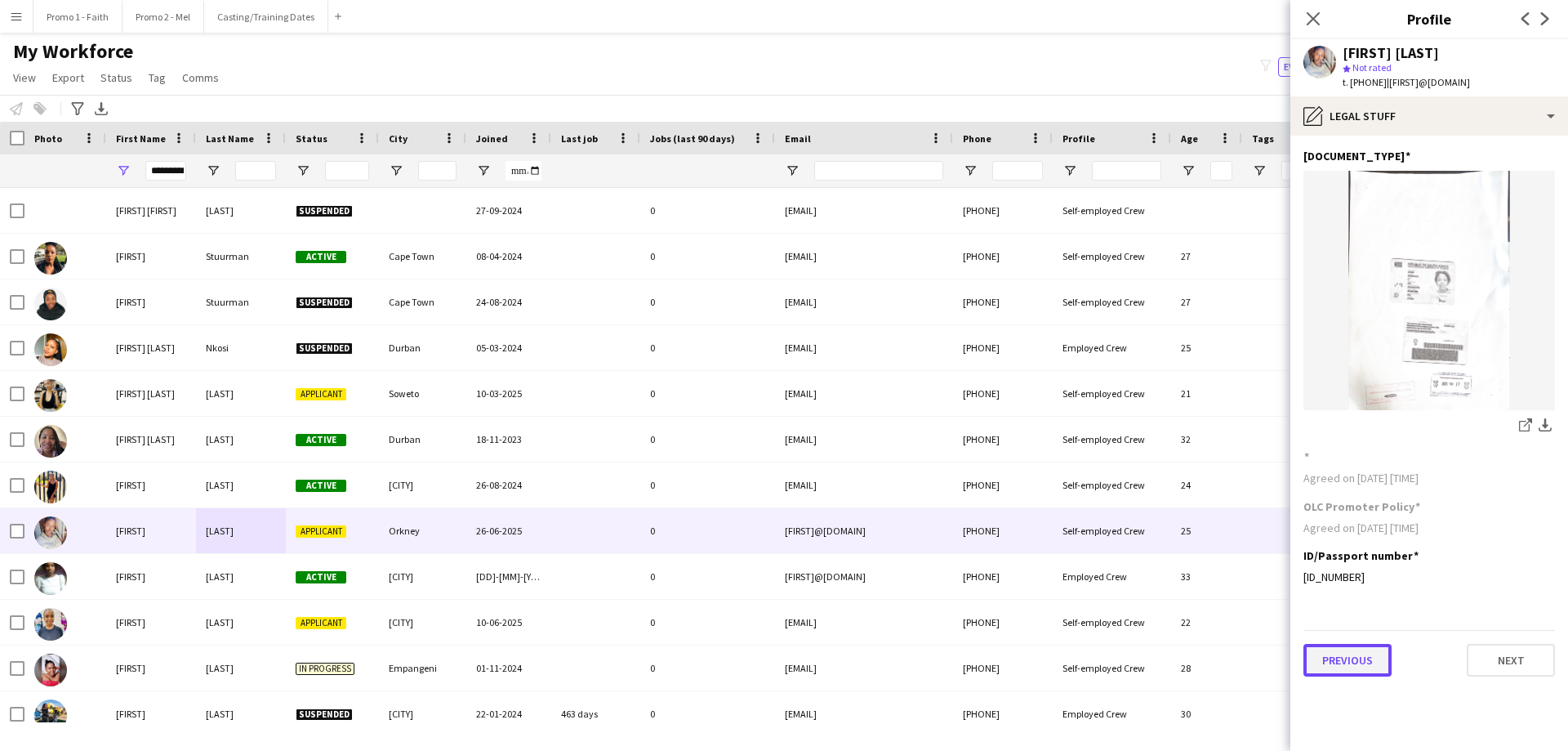 click on "Previous" 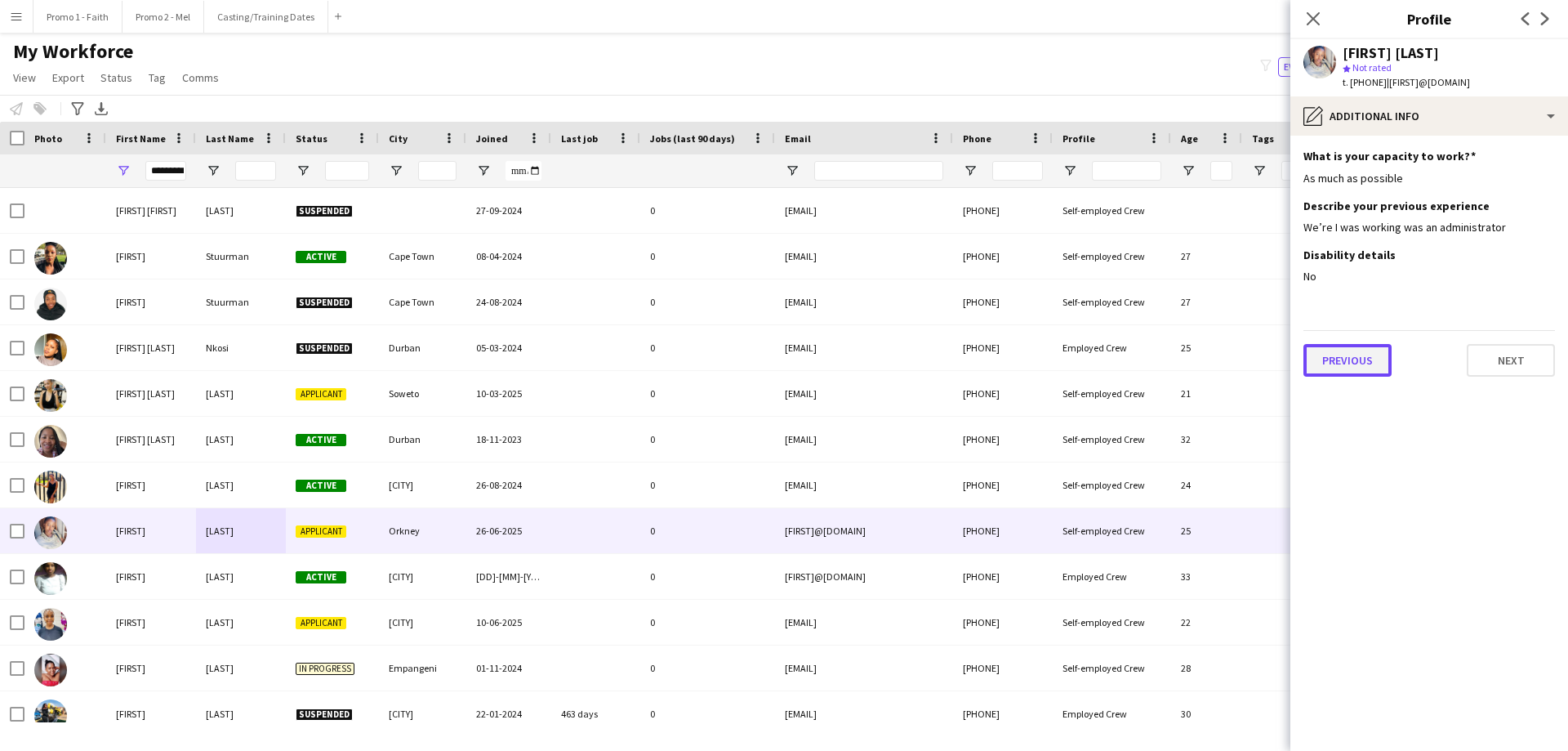 click on "Previous" 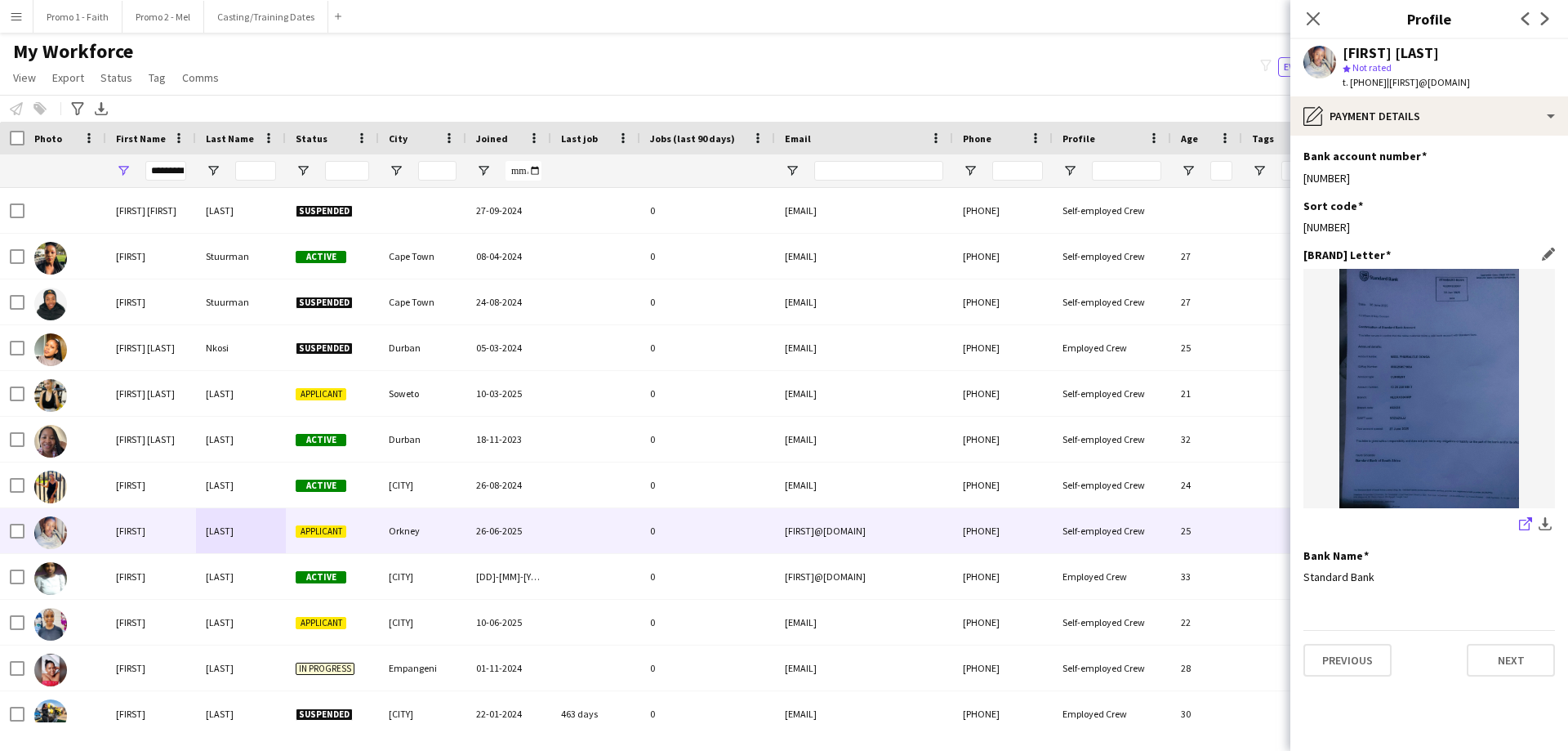 click on "share-external-link-1" 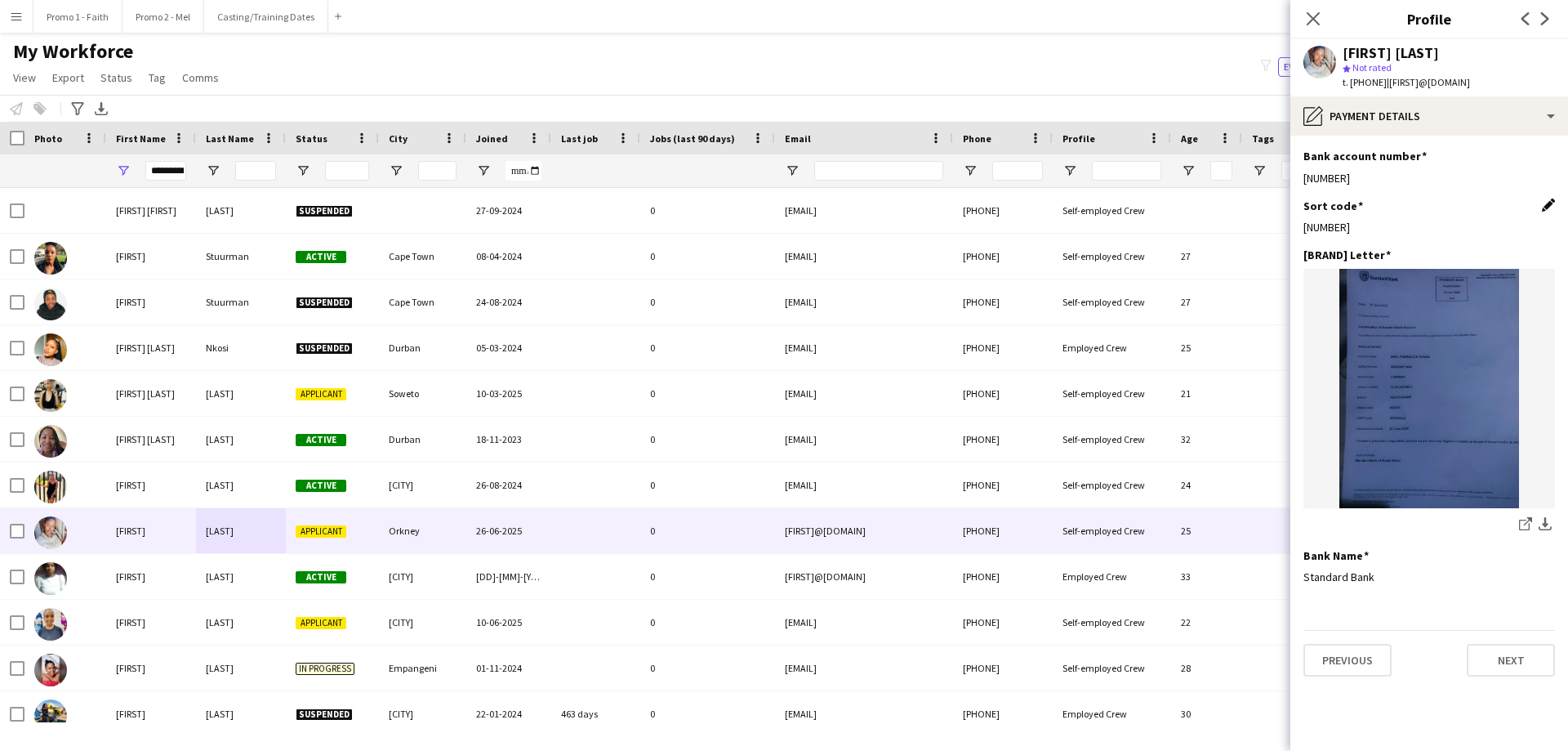 click on "Edit this field" 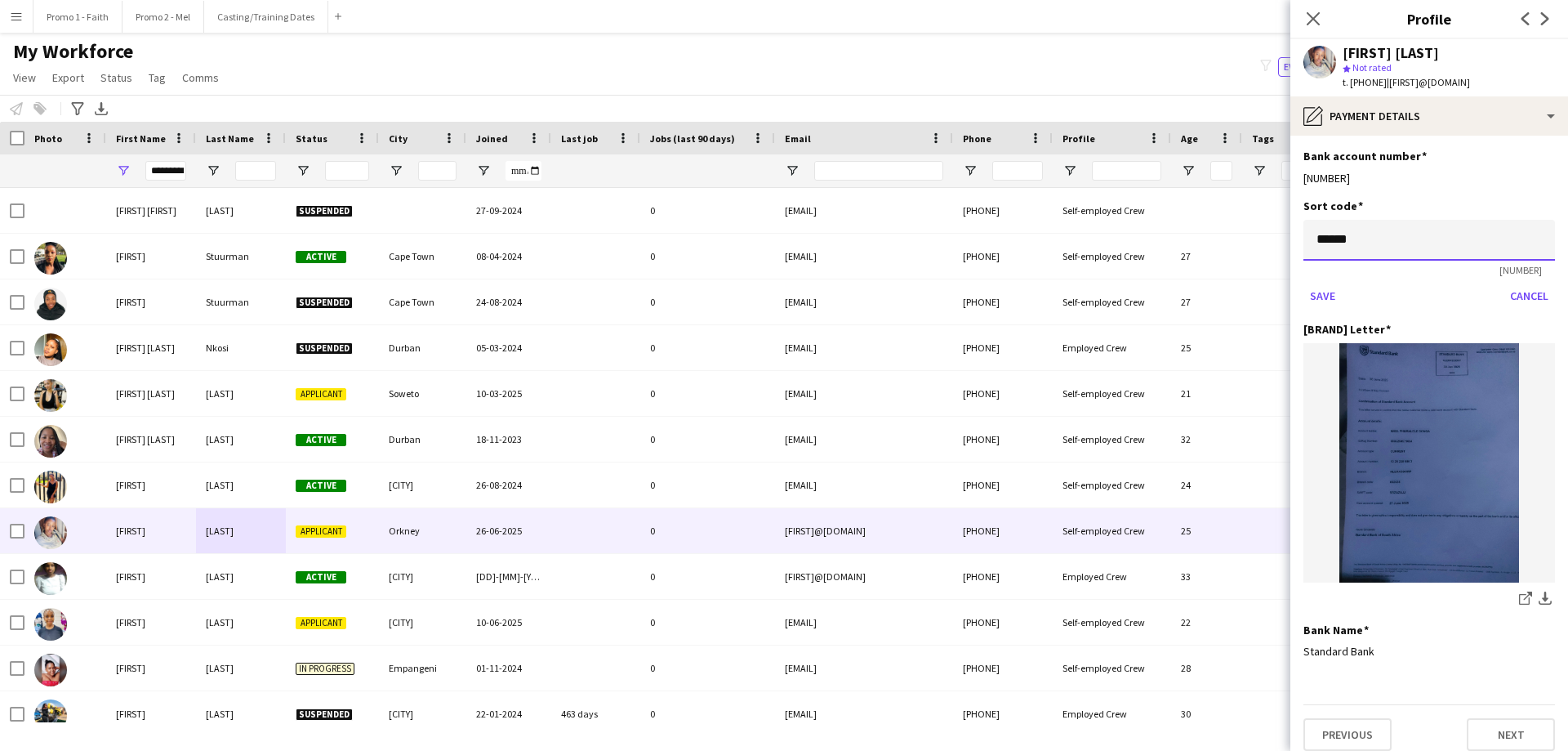 click on "******" 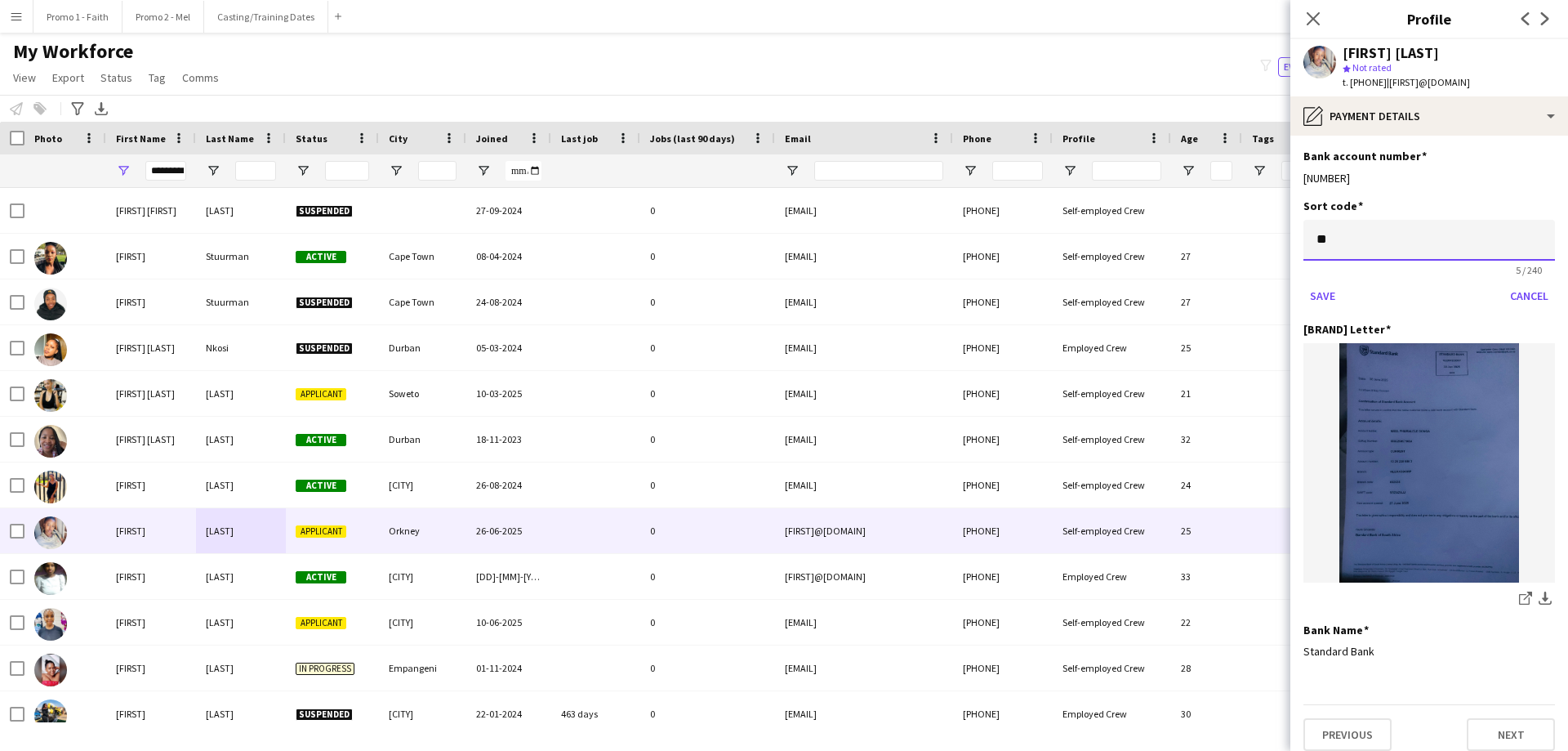 type on "*" 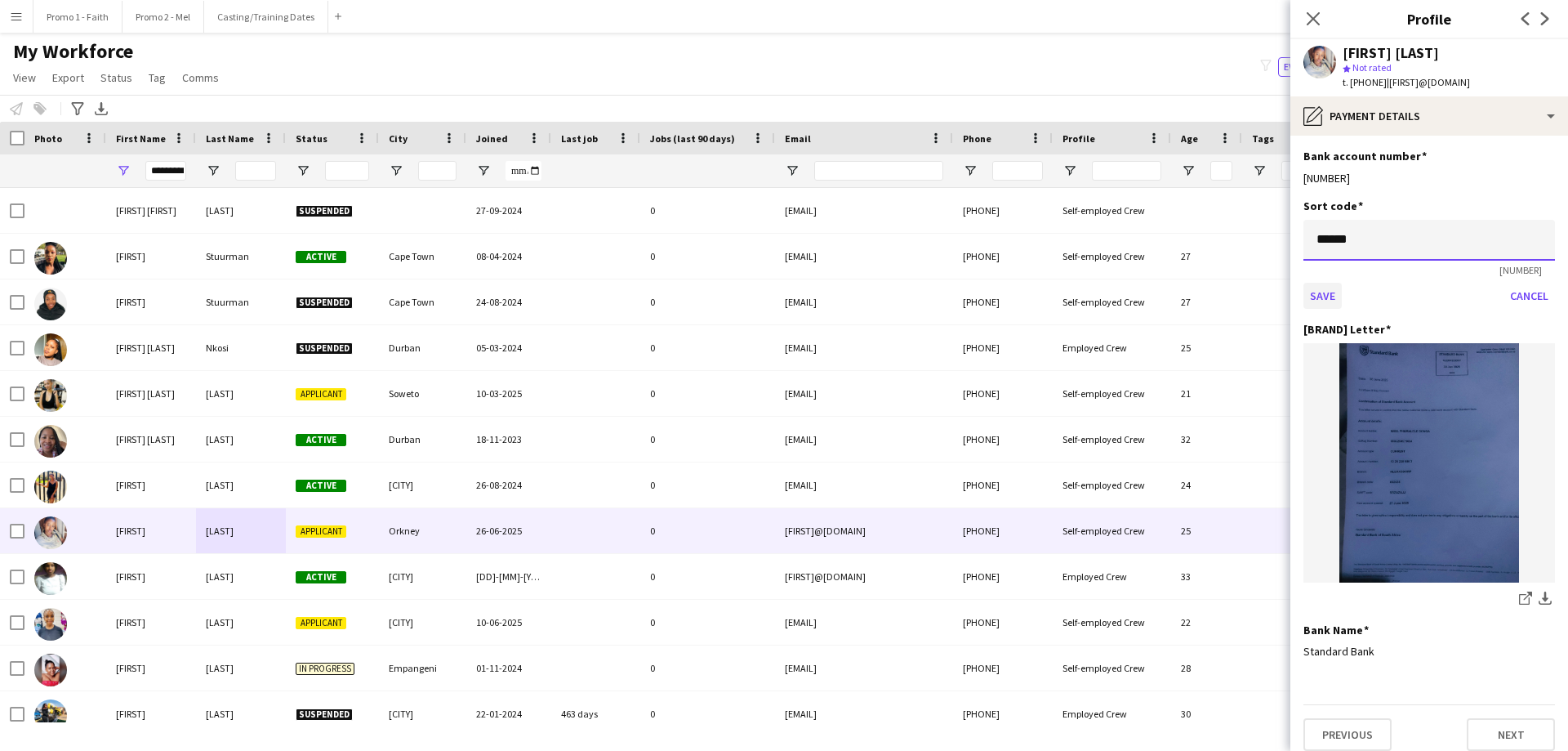 type on "******" 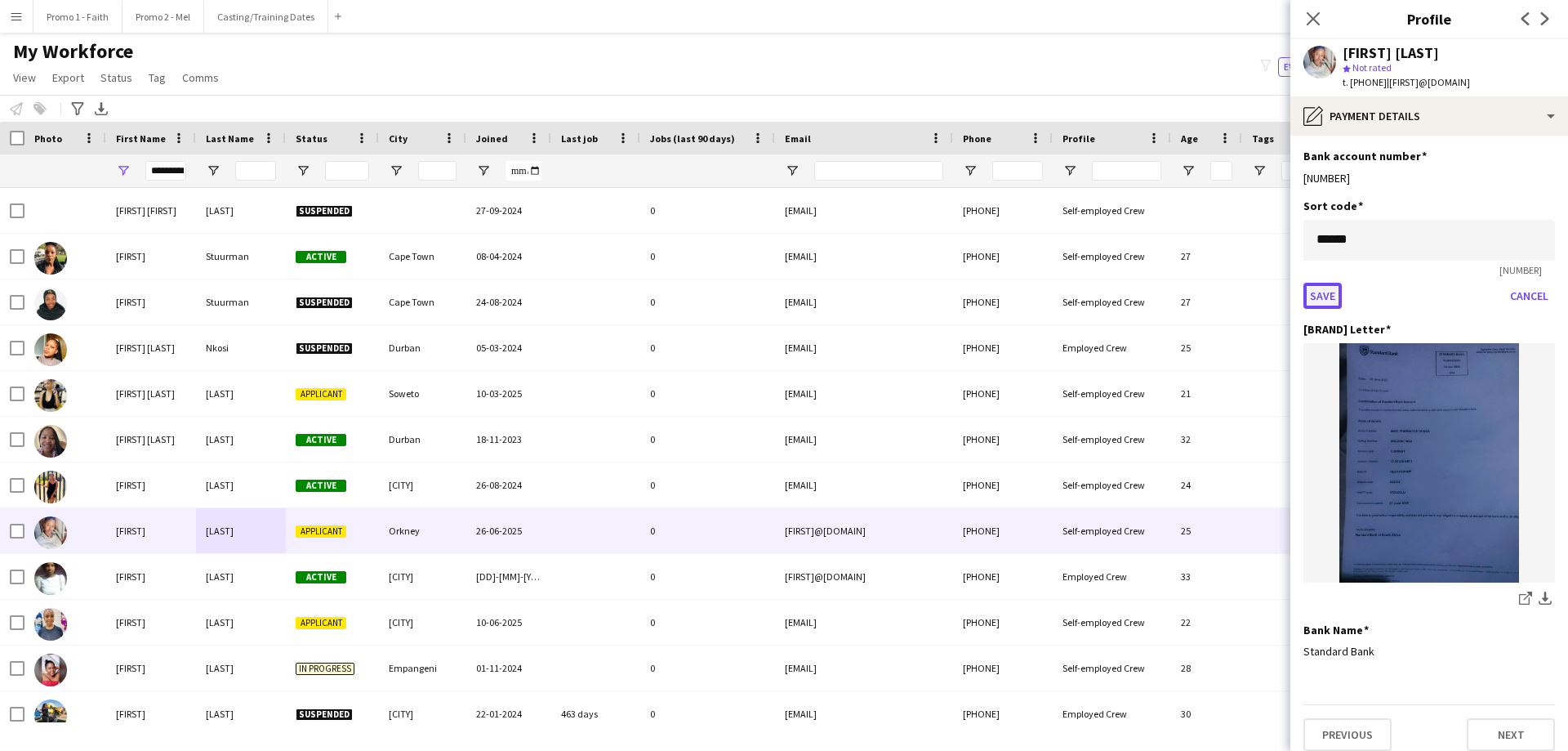 click on "Save" 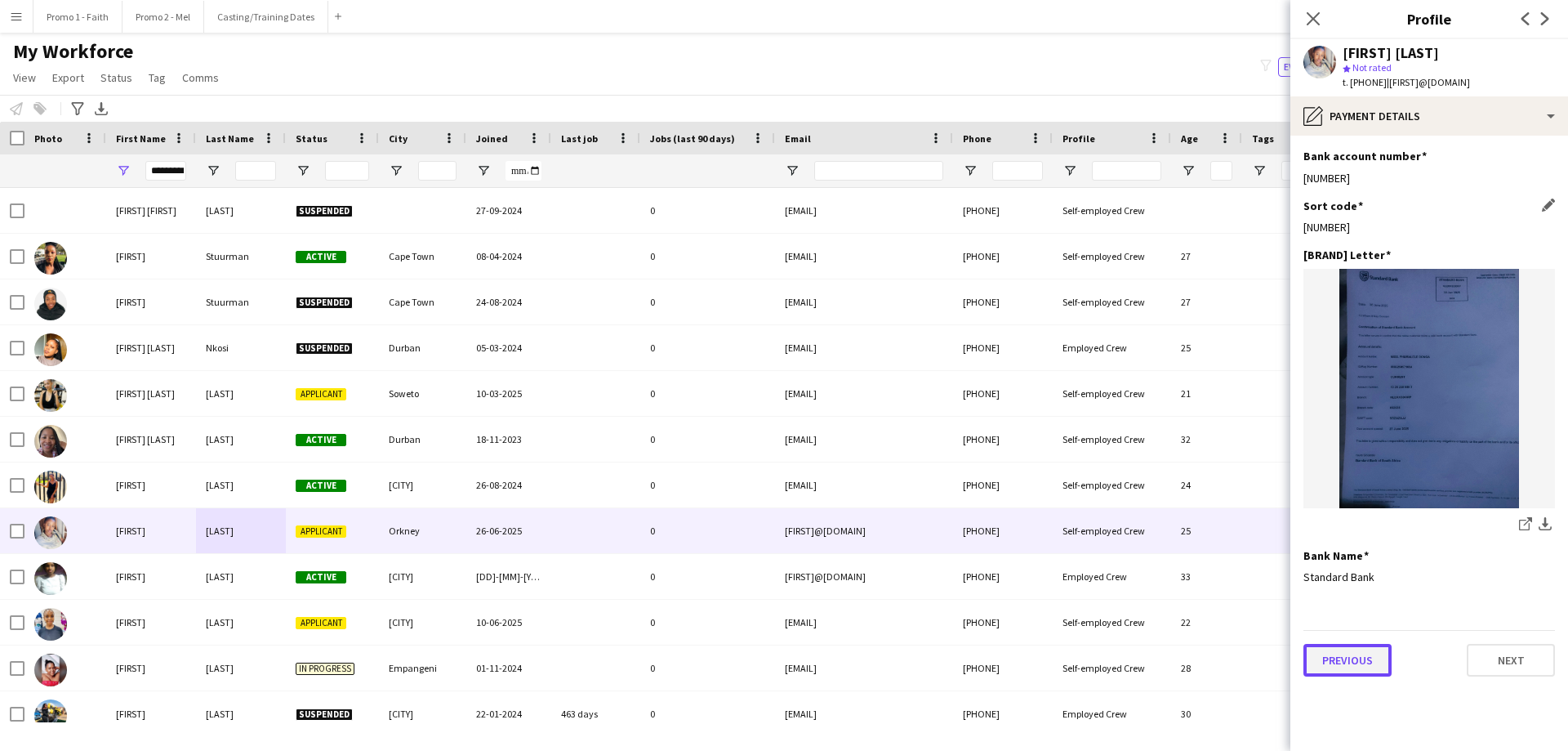 click on "Previous" 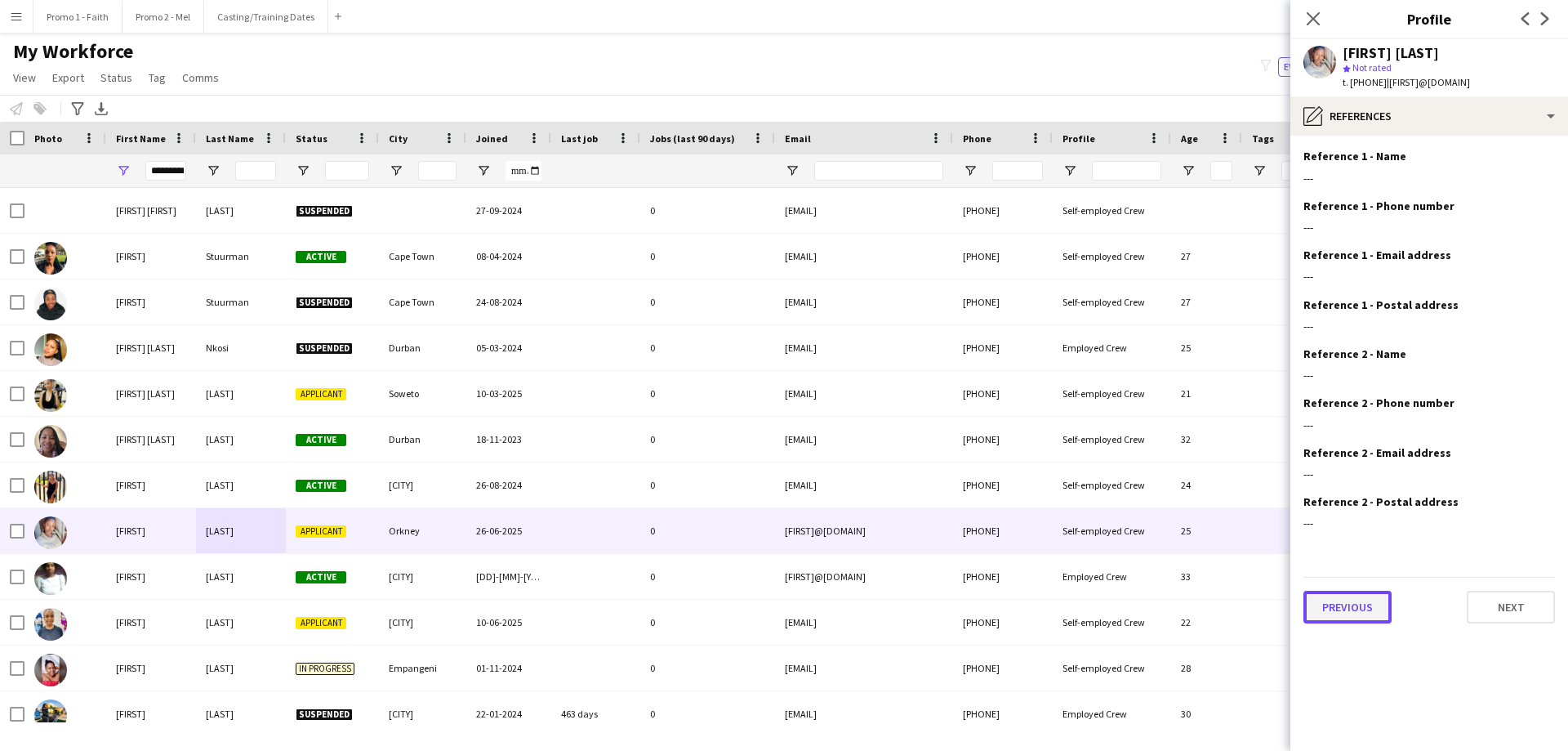 click on "Previous" 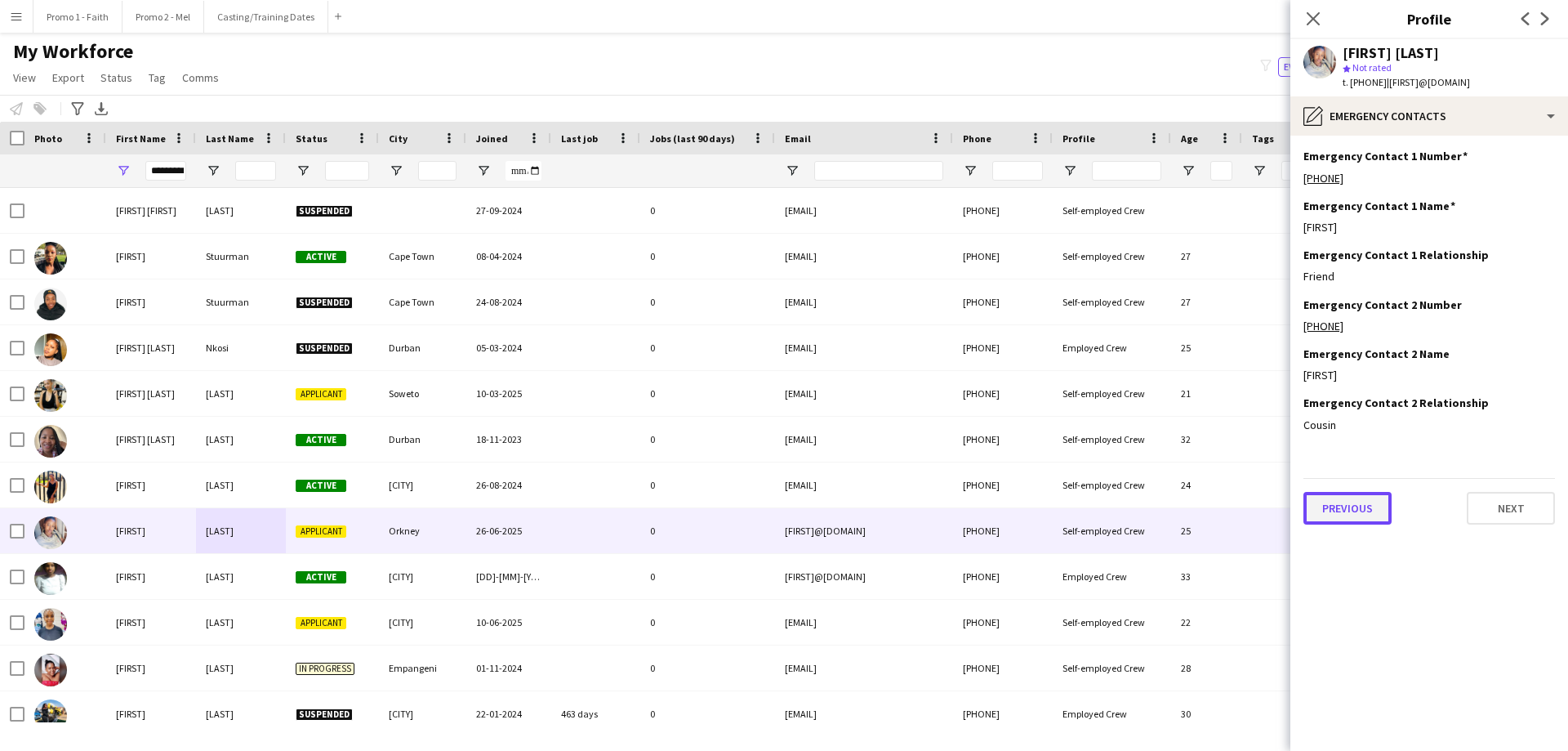 click on "Previous" 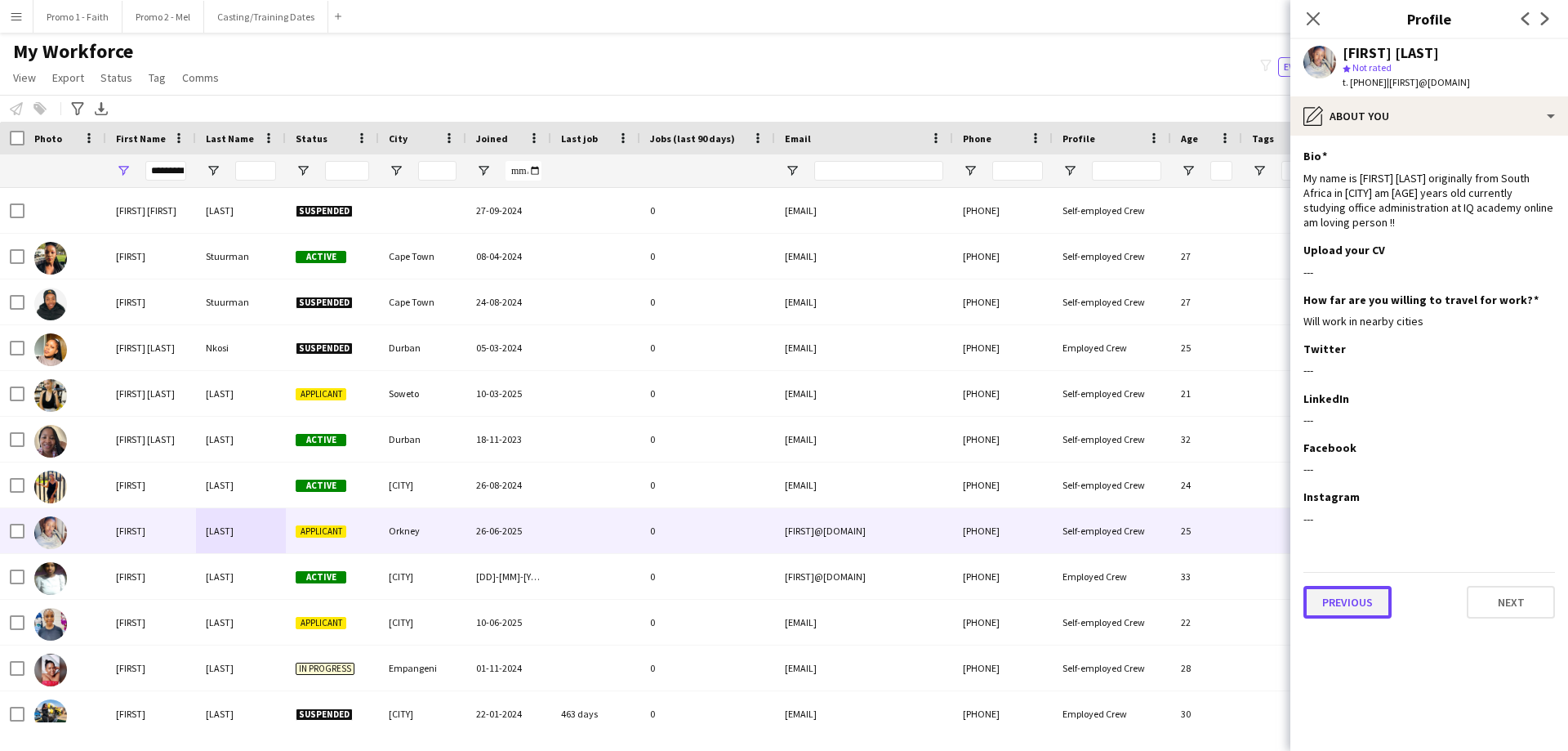 click on "Previous" 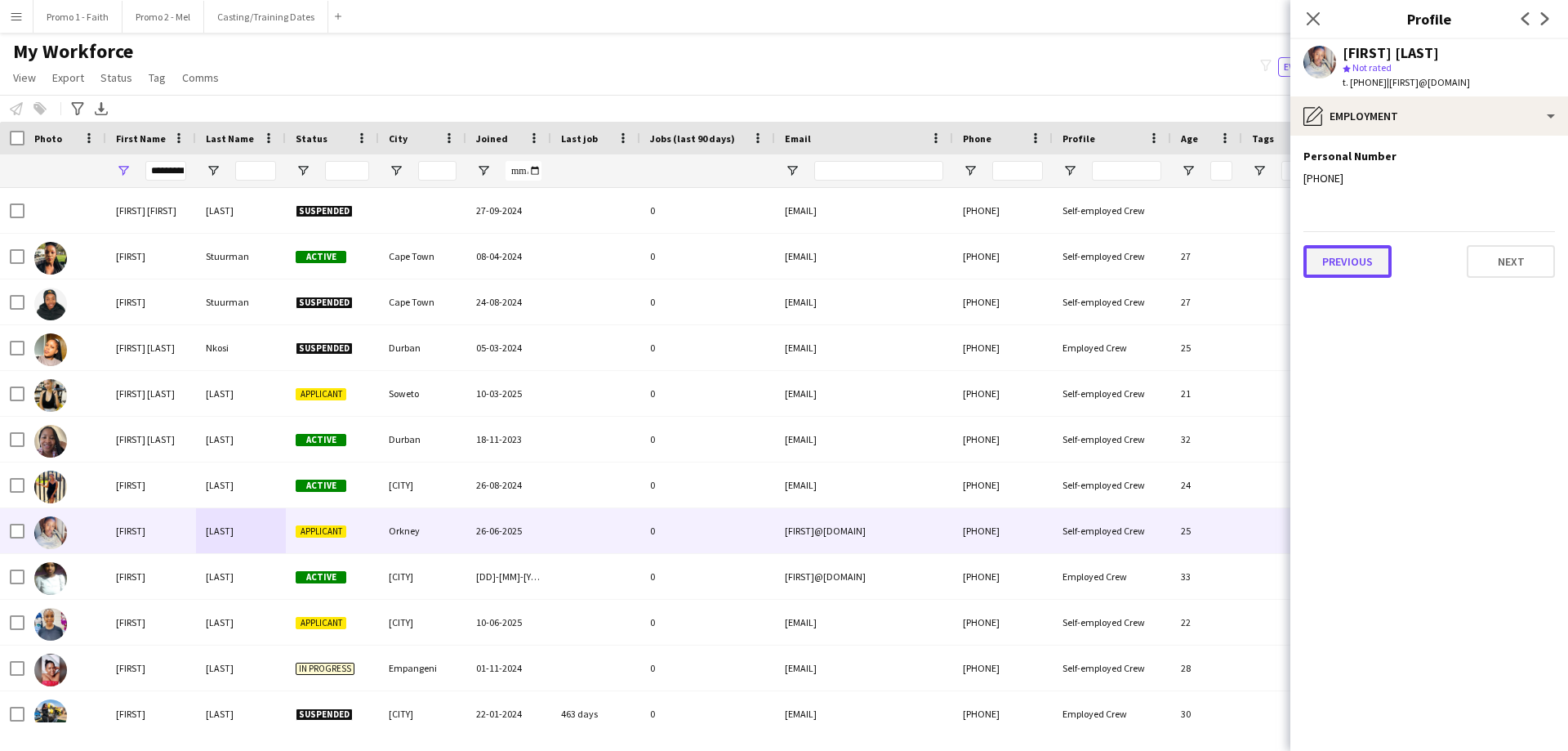 click on "Previous" 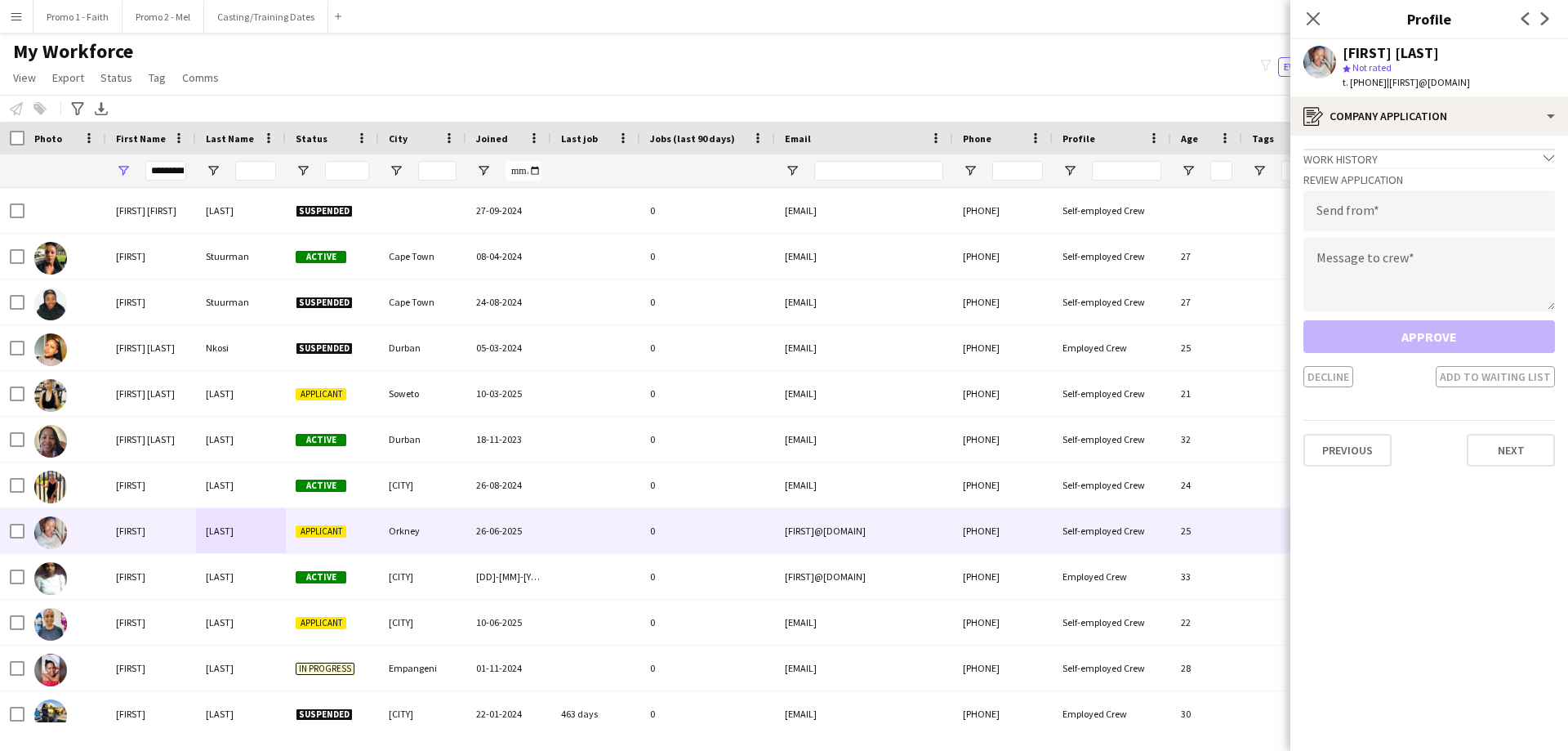drag, startPoint x: 1418, startPoint y: 86, endPoint x: 1566, endPoint y: 84, distance: 148.01351 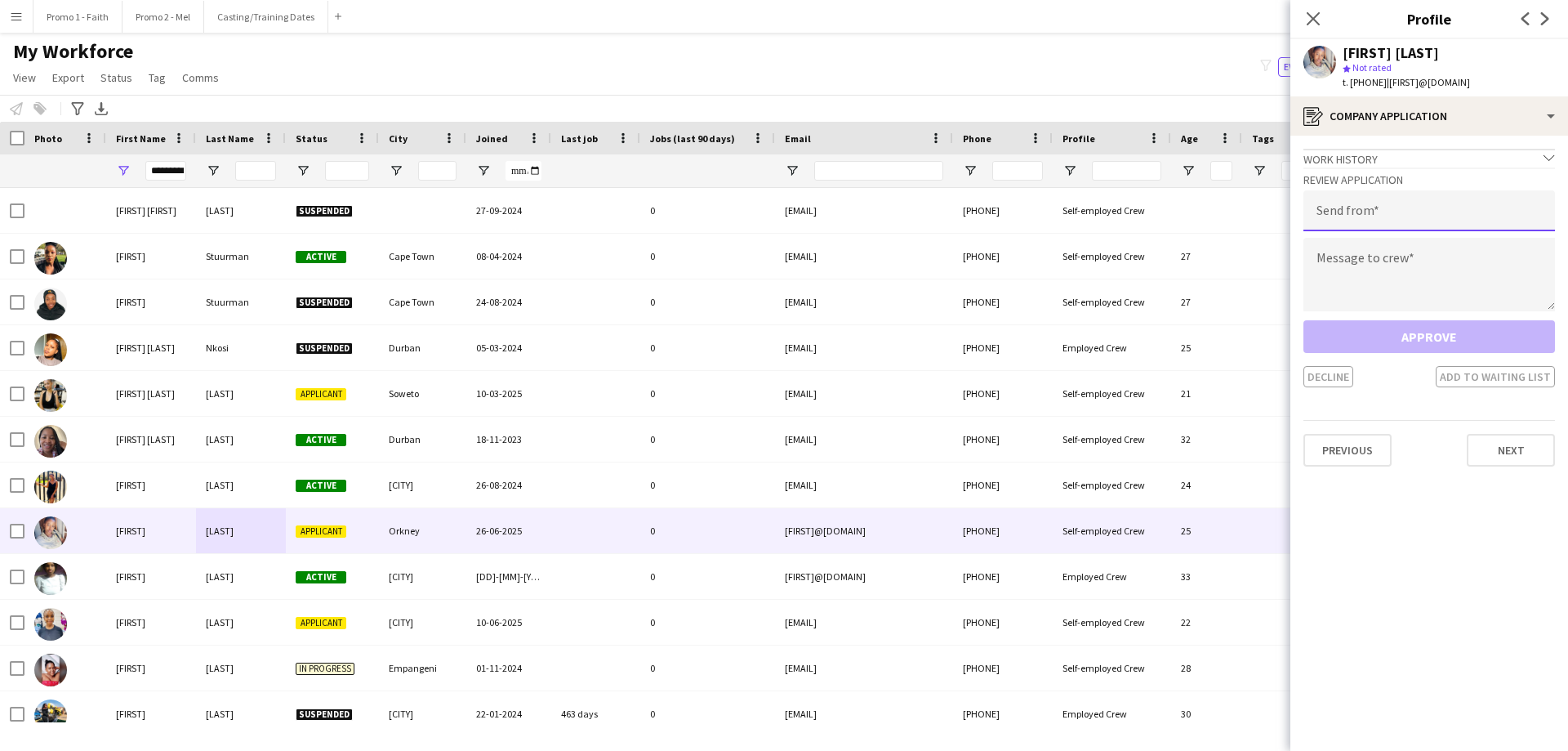 click 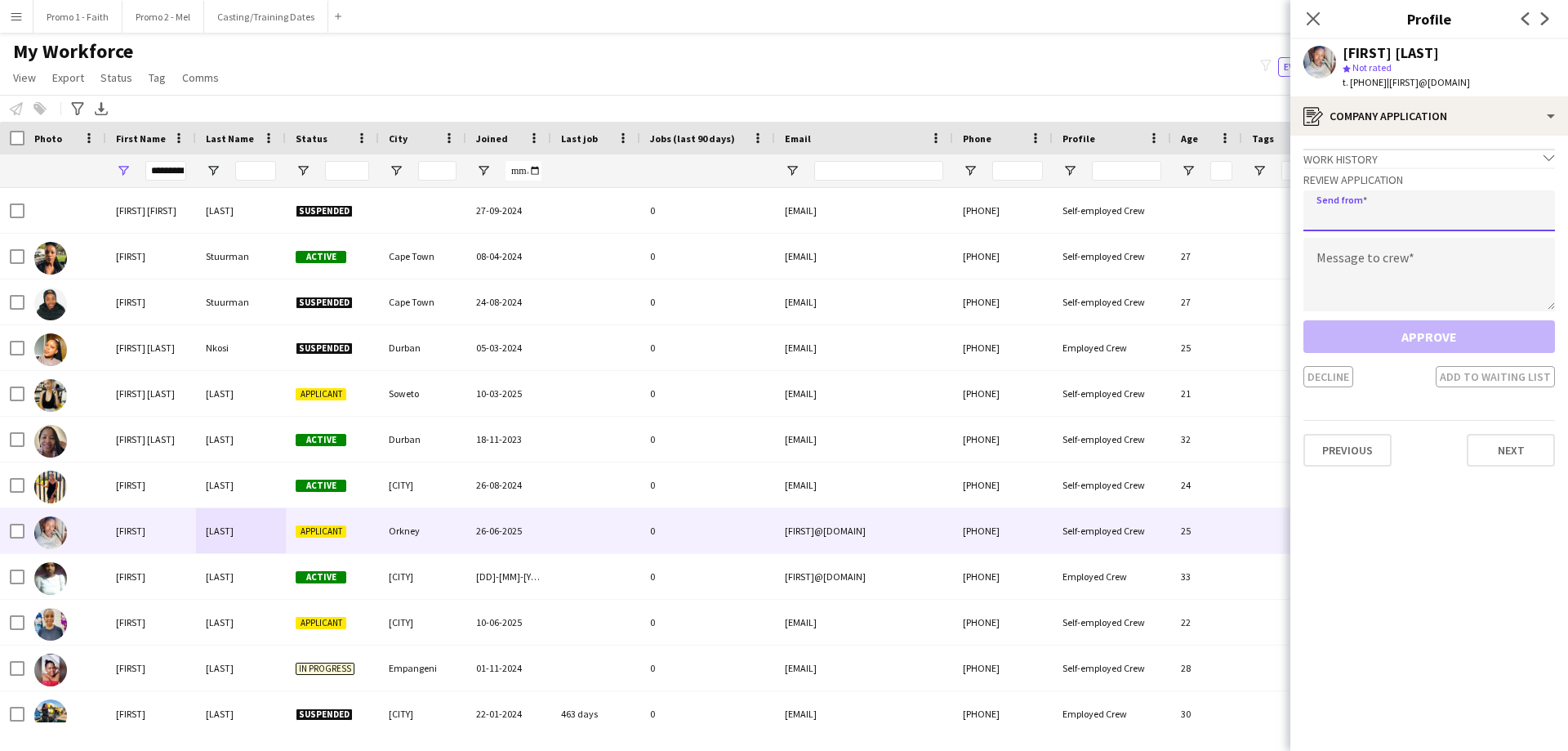 paste on "**********" 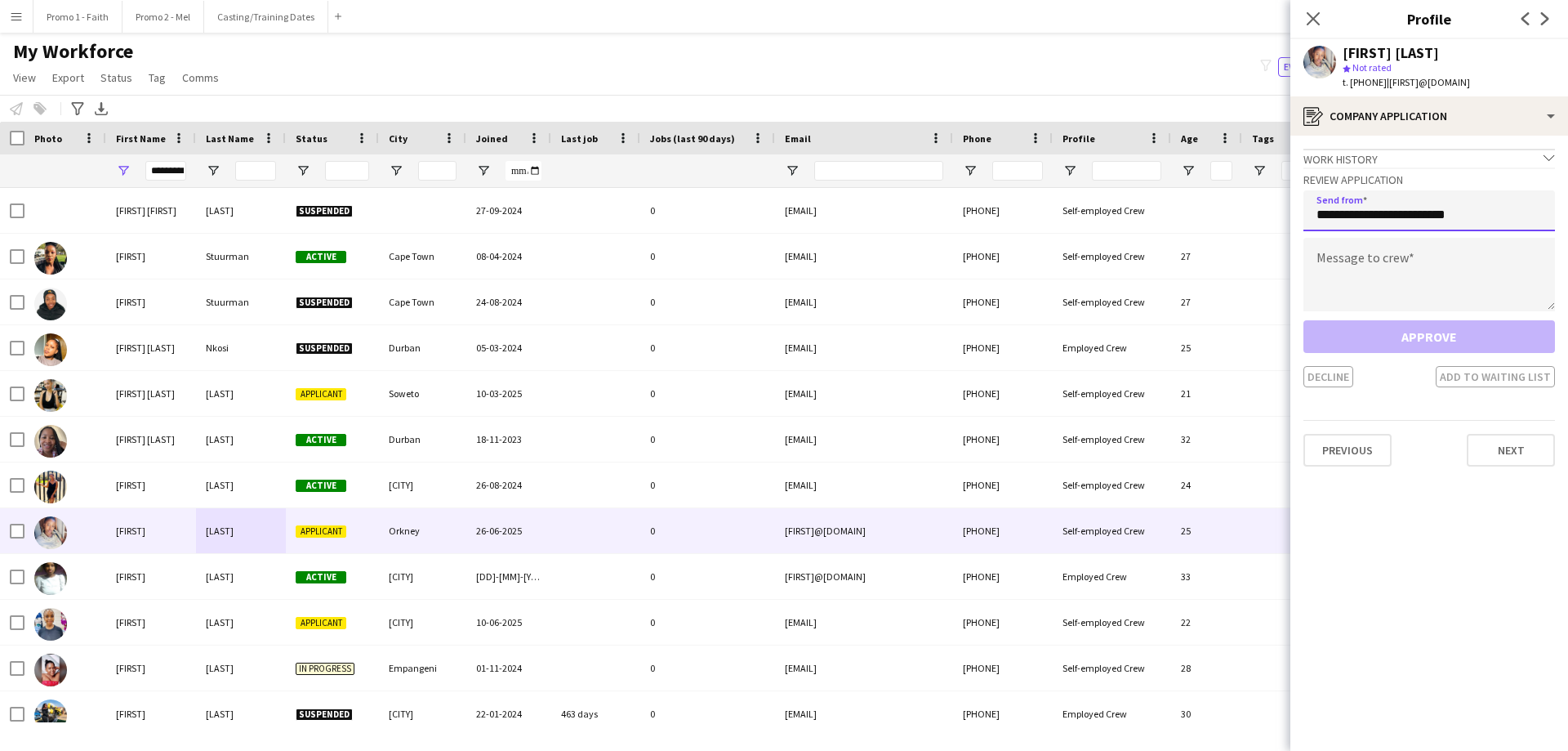 type on "**********" 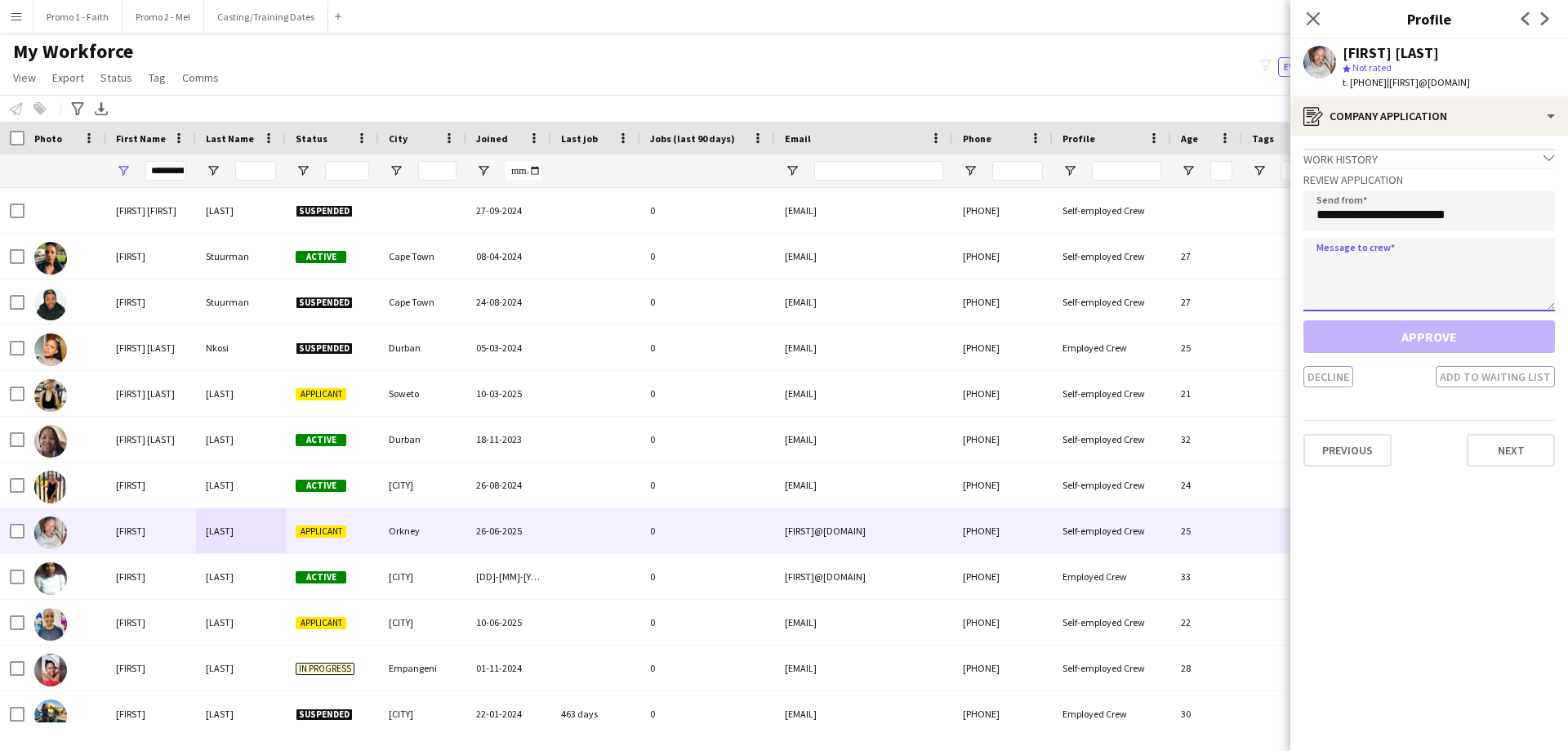 click 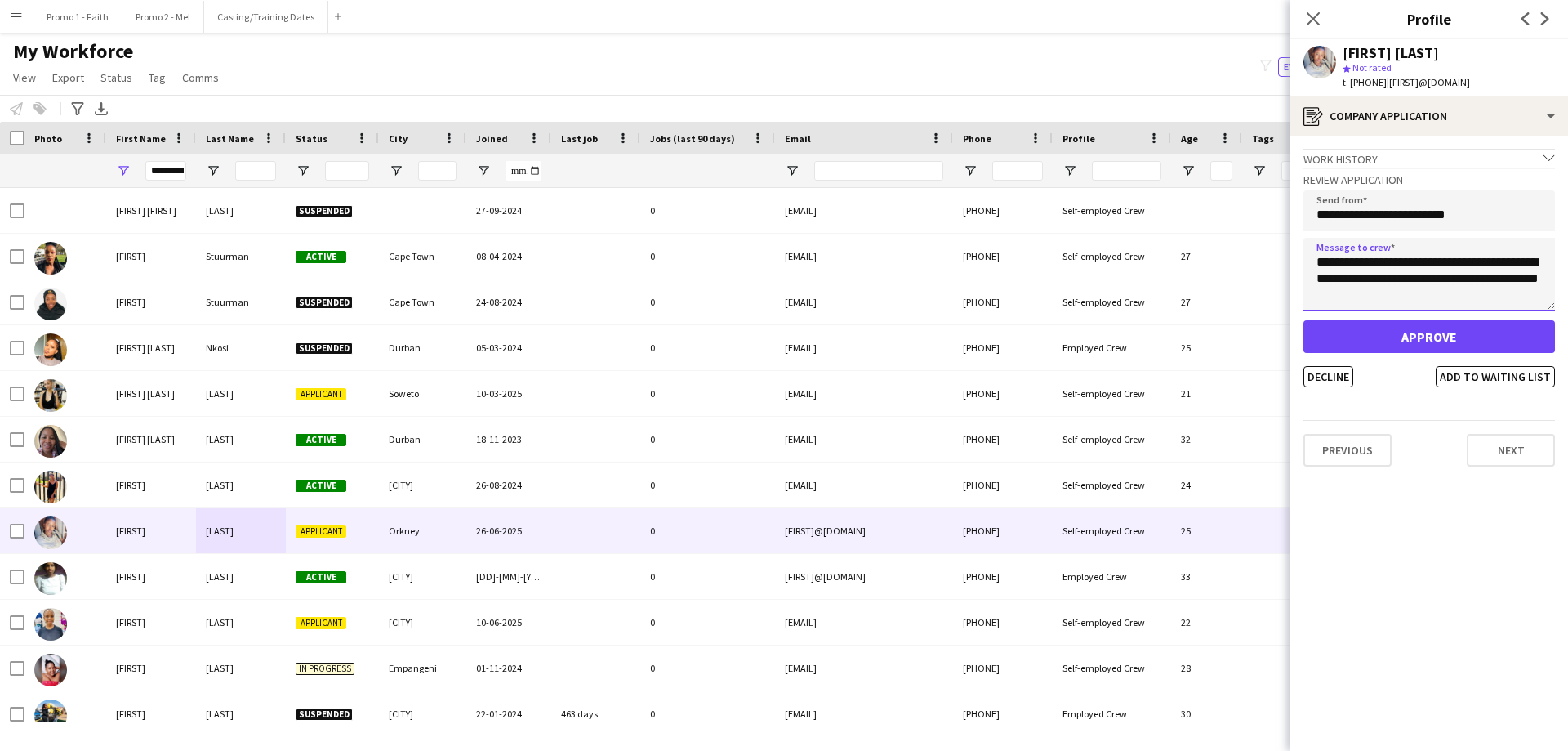 type on "**********" 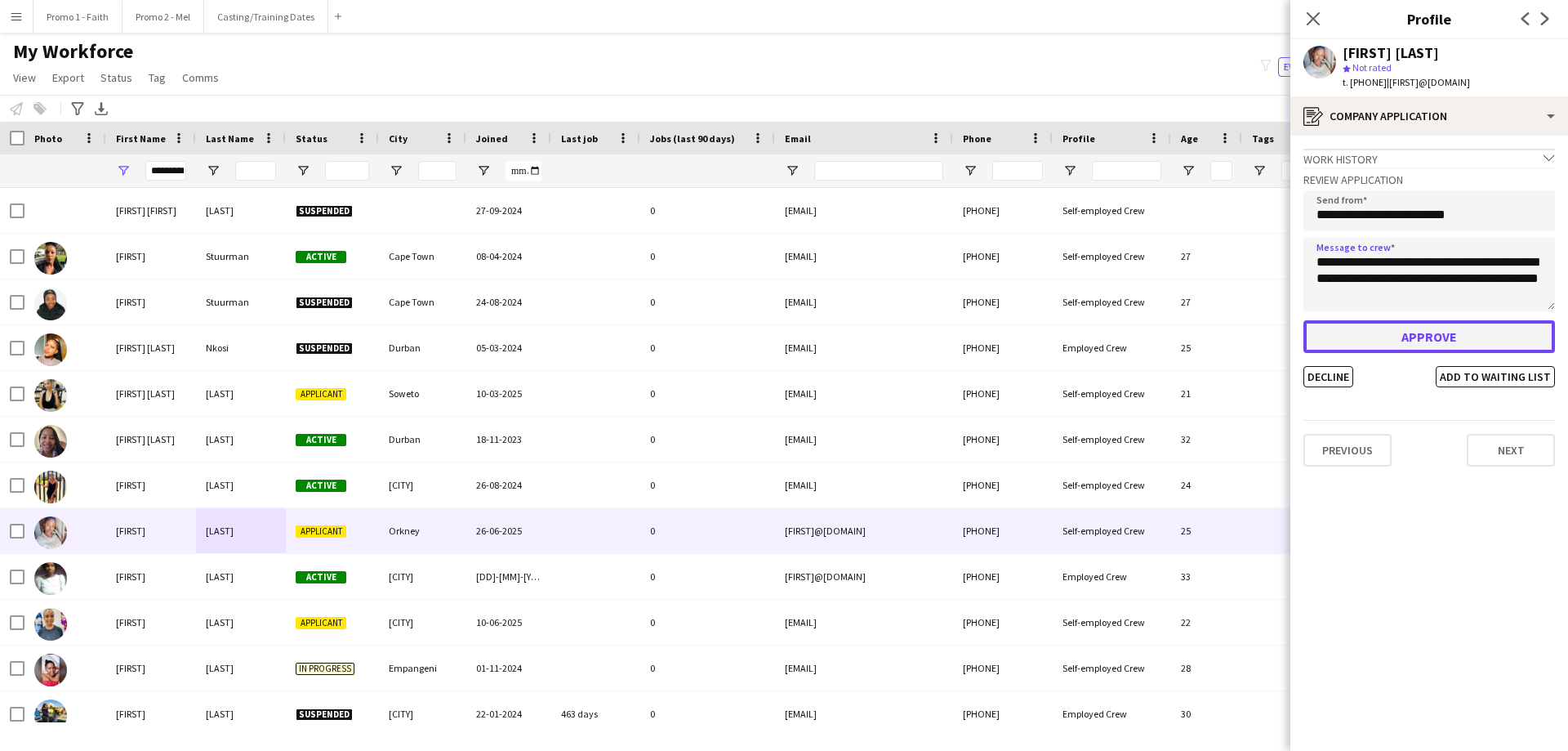 click on "Approve" 